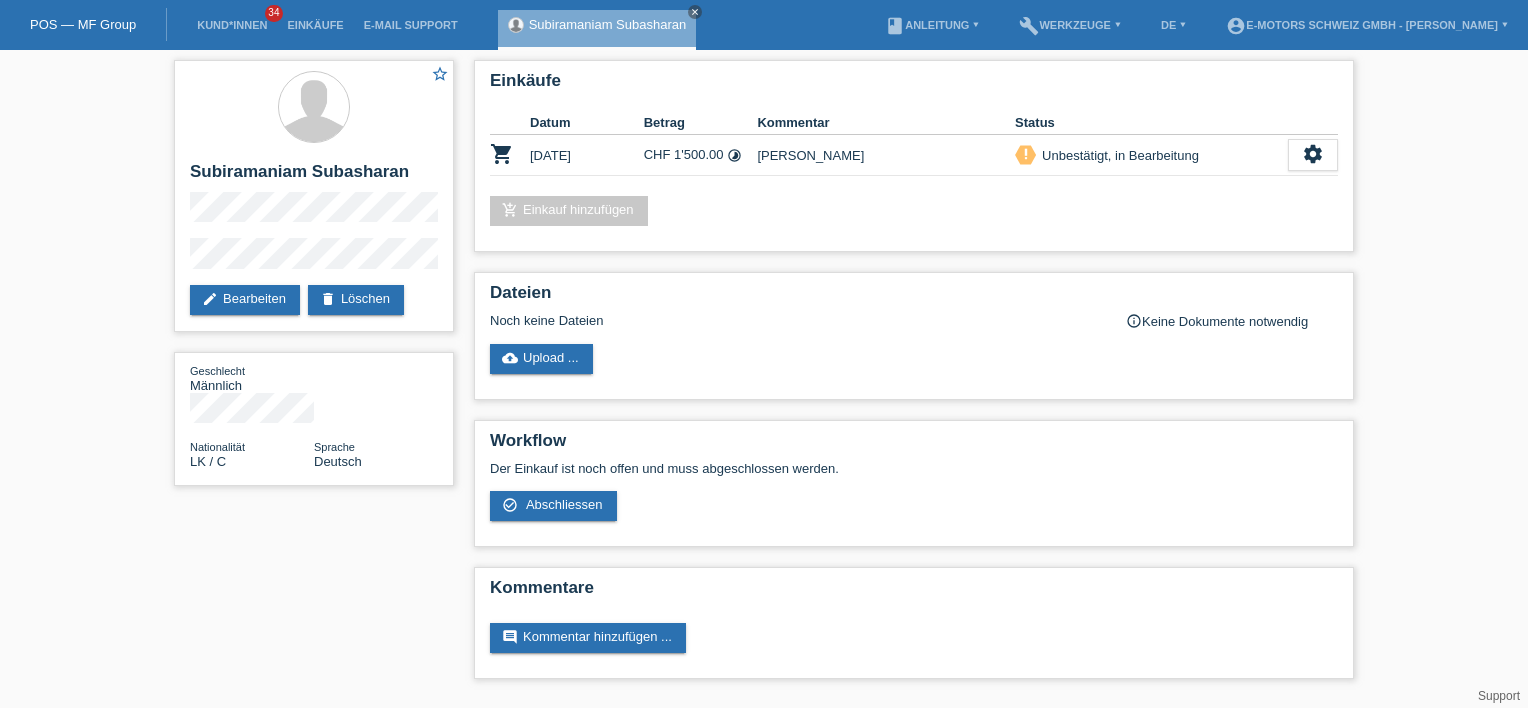 scroll, scrollTop: 0, scrollLeft: 0, axis: both 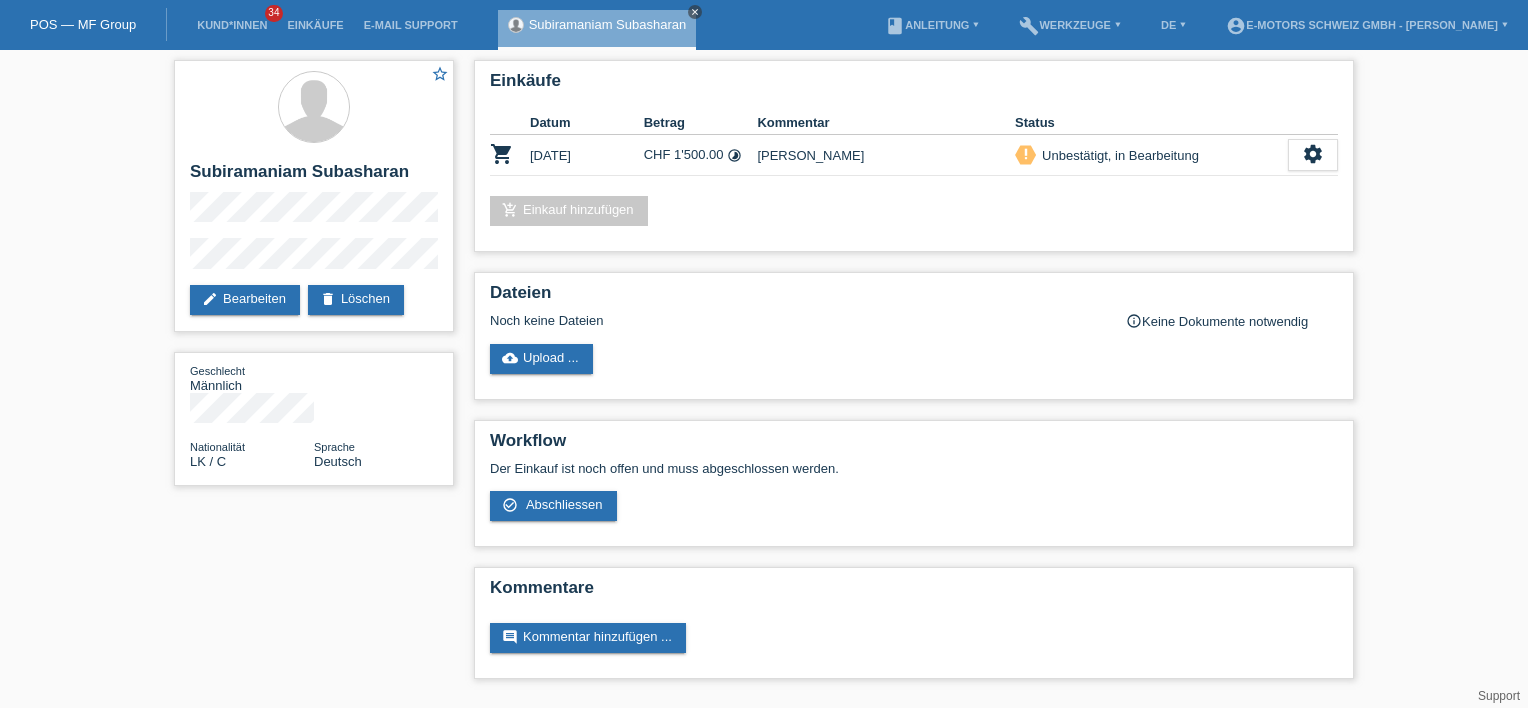click on "close" at bounding box center (695, 12) 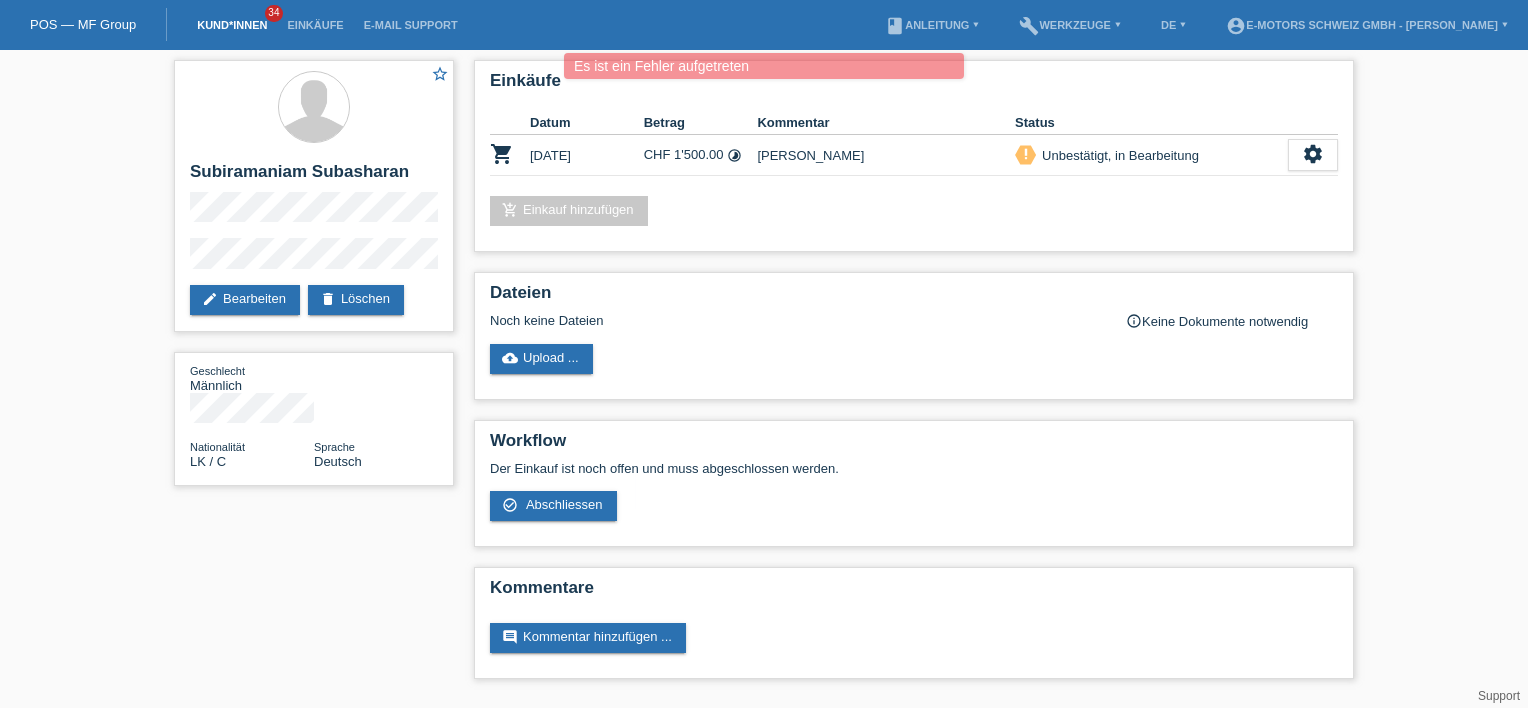 click on "Kund*innen" at bounding box center [232, 25] 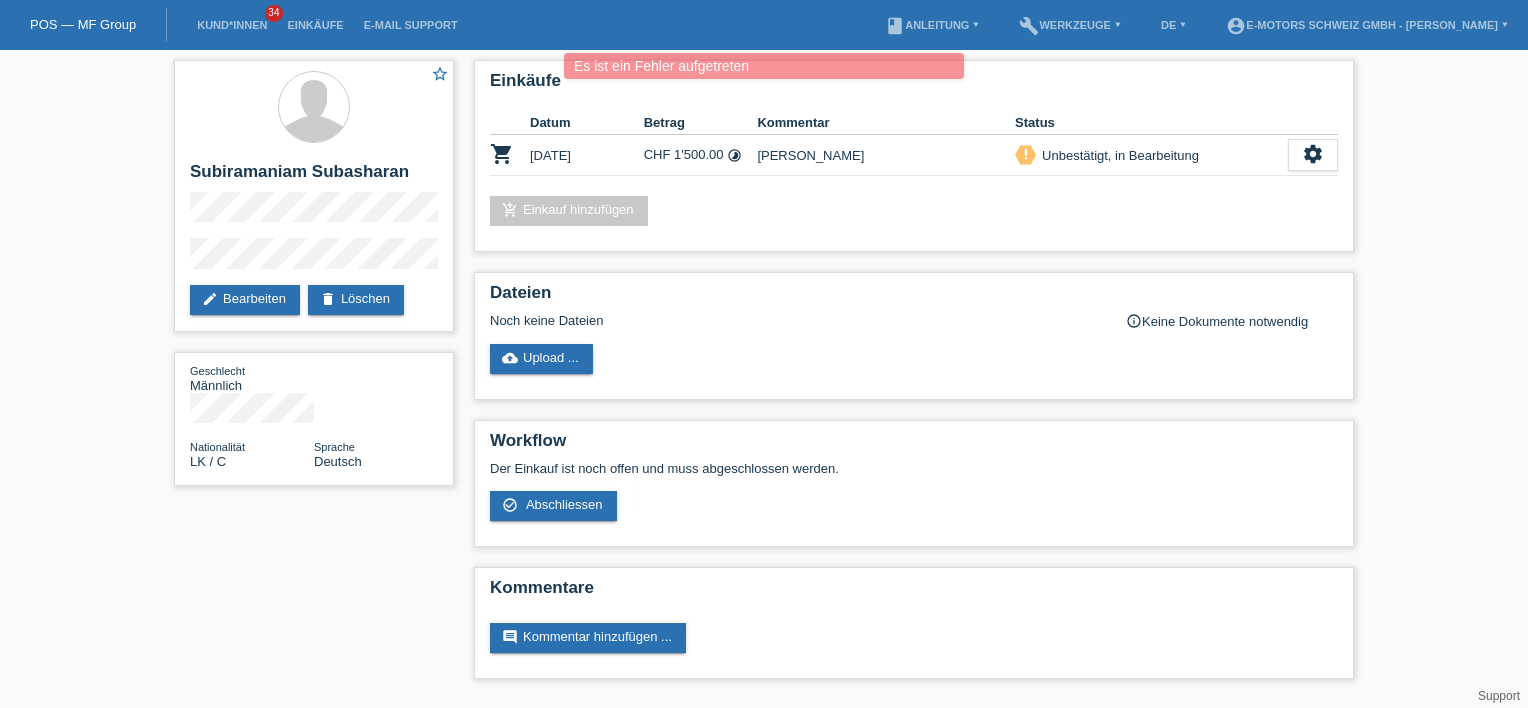 click on "Kund*innen
34" at bounding box center (232, 25) 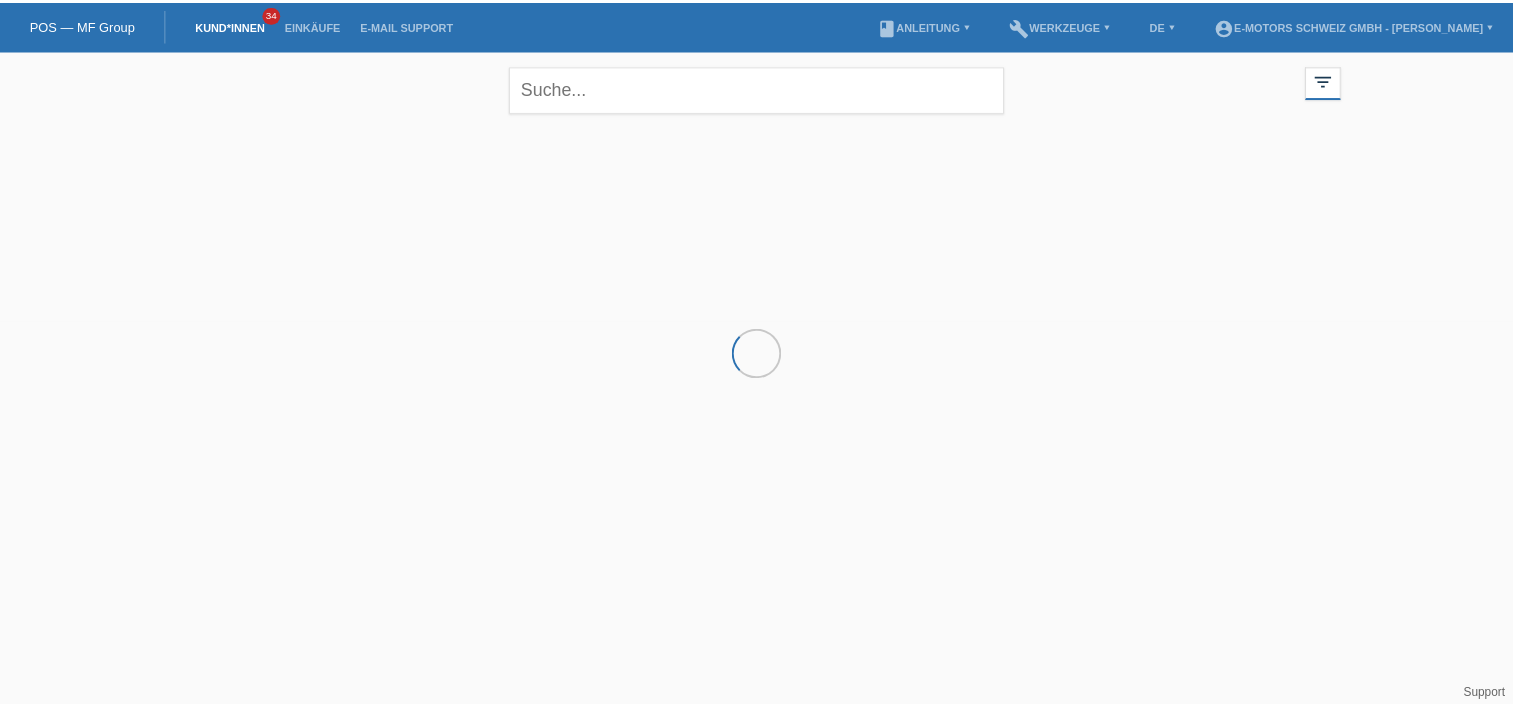scroll, scrollTop: 0, scrollLeft: 0, axis: both 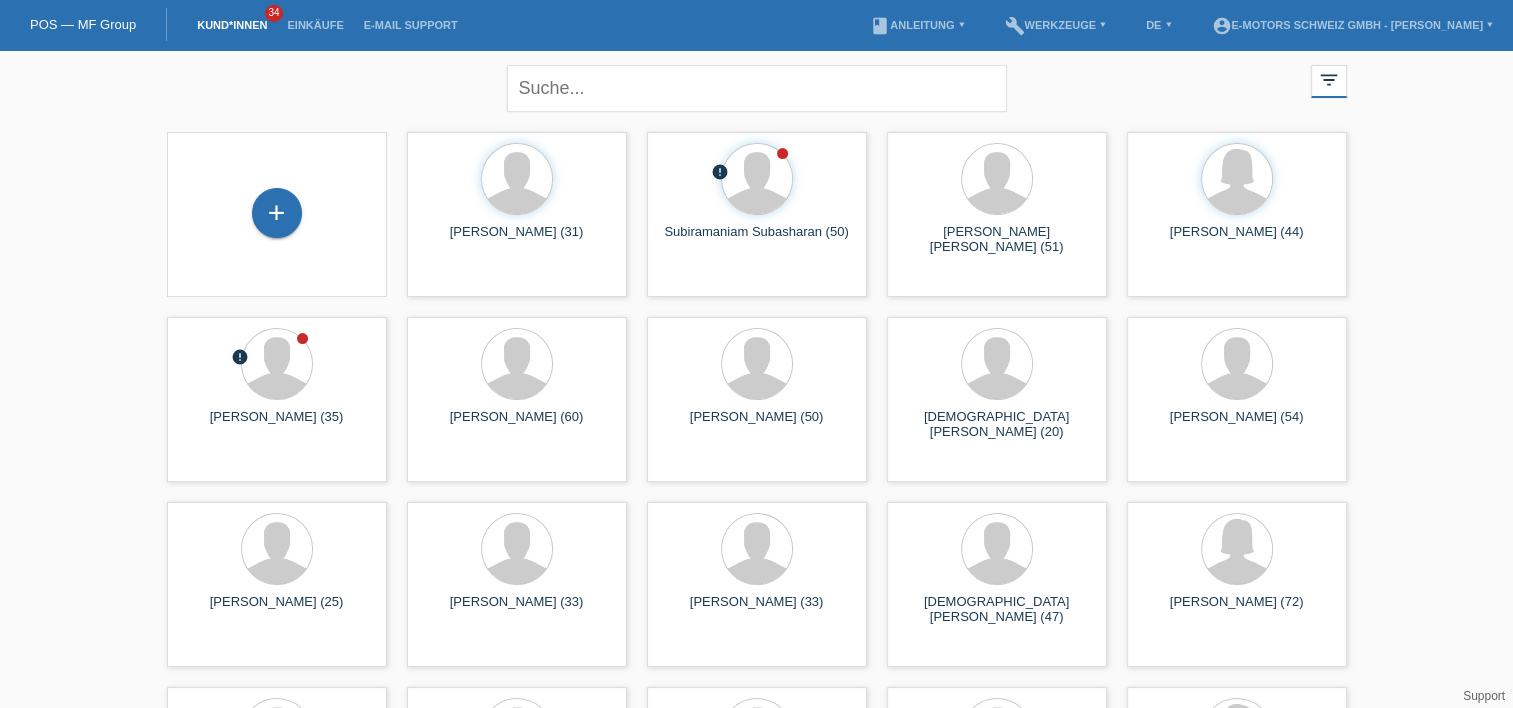 click on "+
Safiyo Hussein Abdi (31)
launch   Anzeigen" at bounding box center [757, 584] 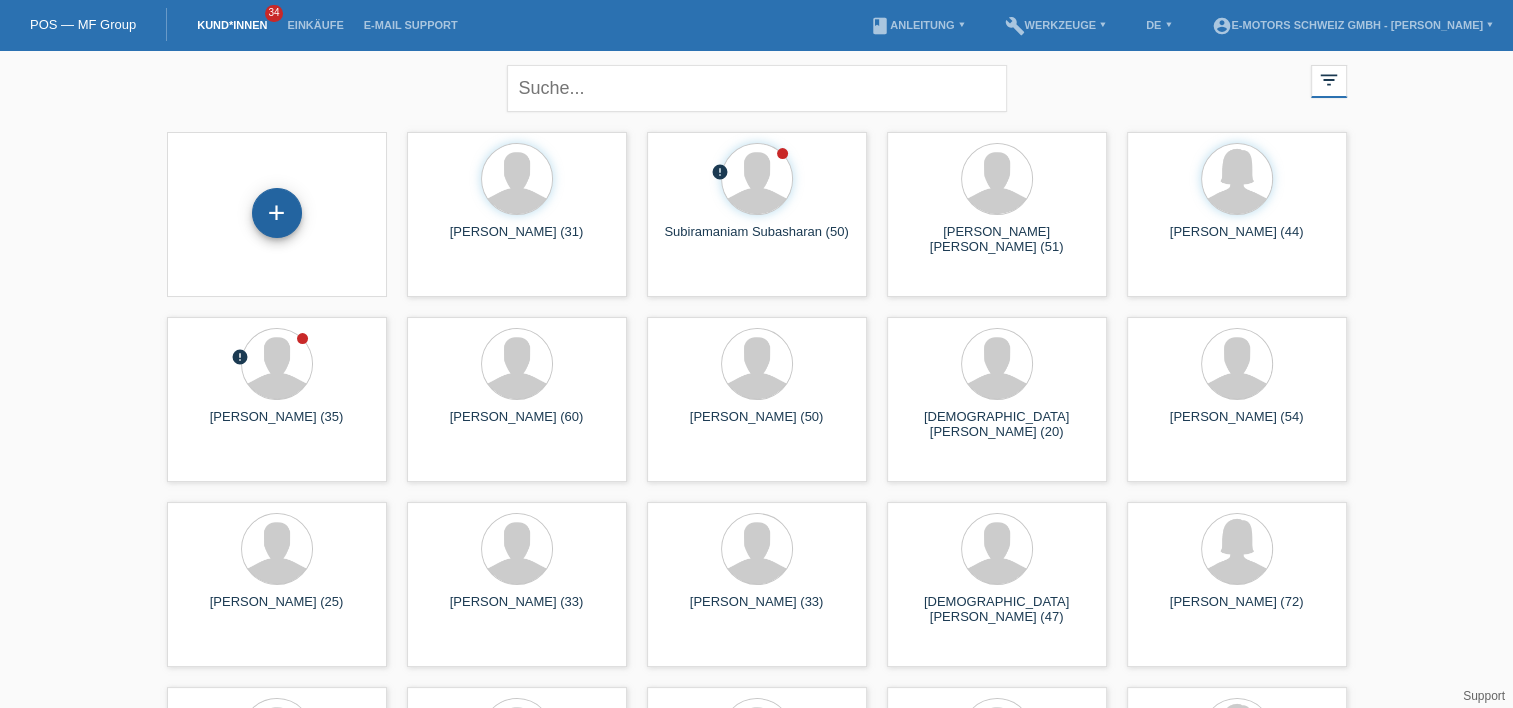 click on "+" at bounding box center [277, 213] 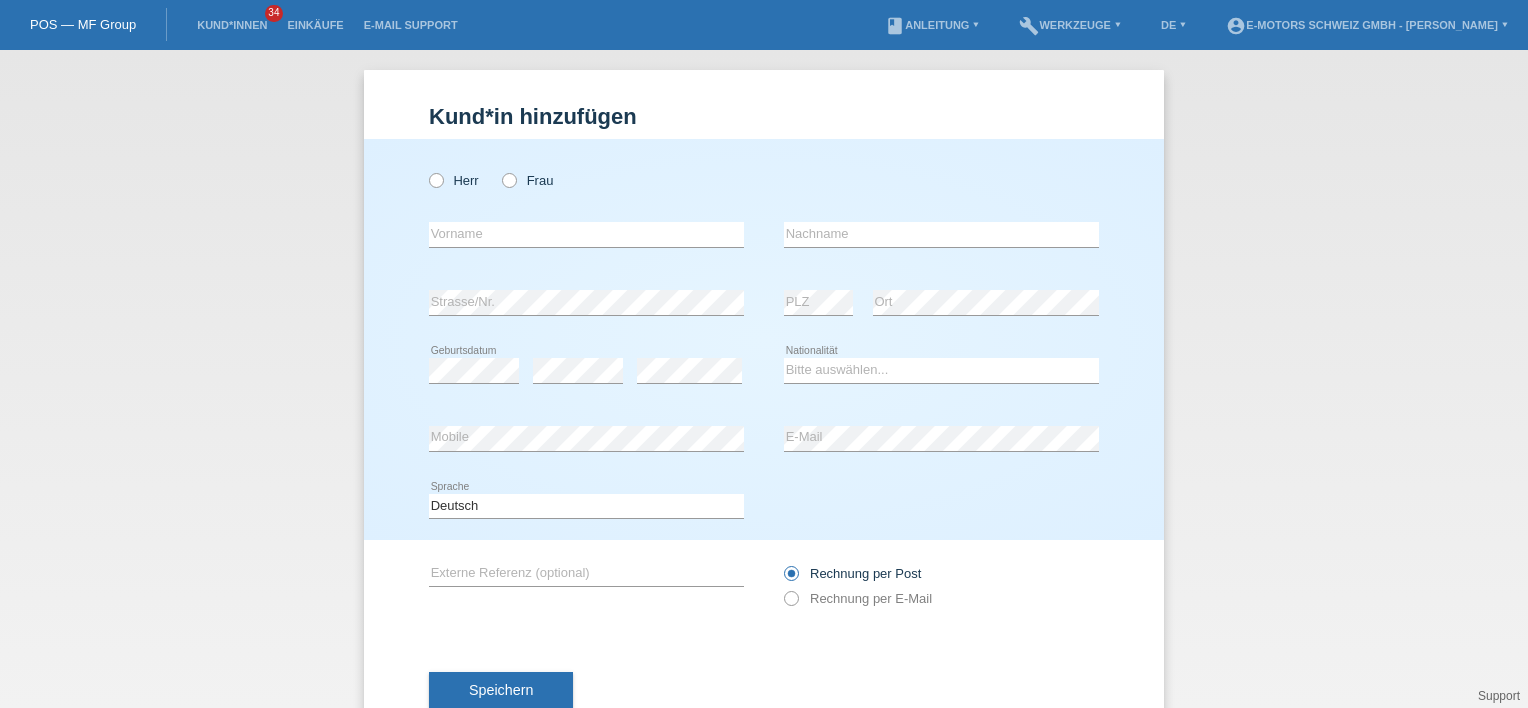 scroll, scrollTop: 0, scrollLeft: 0, axis: both 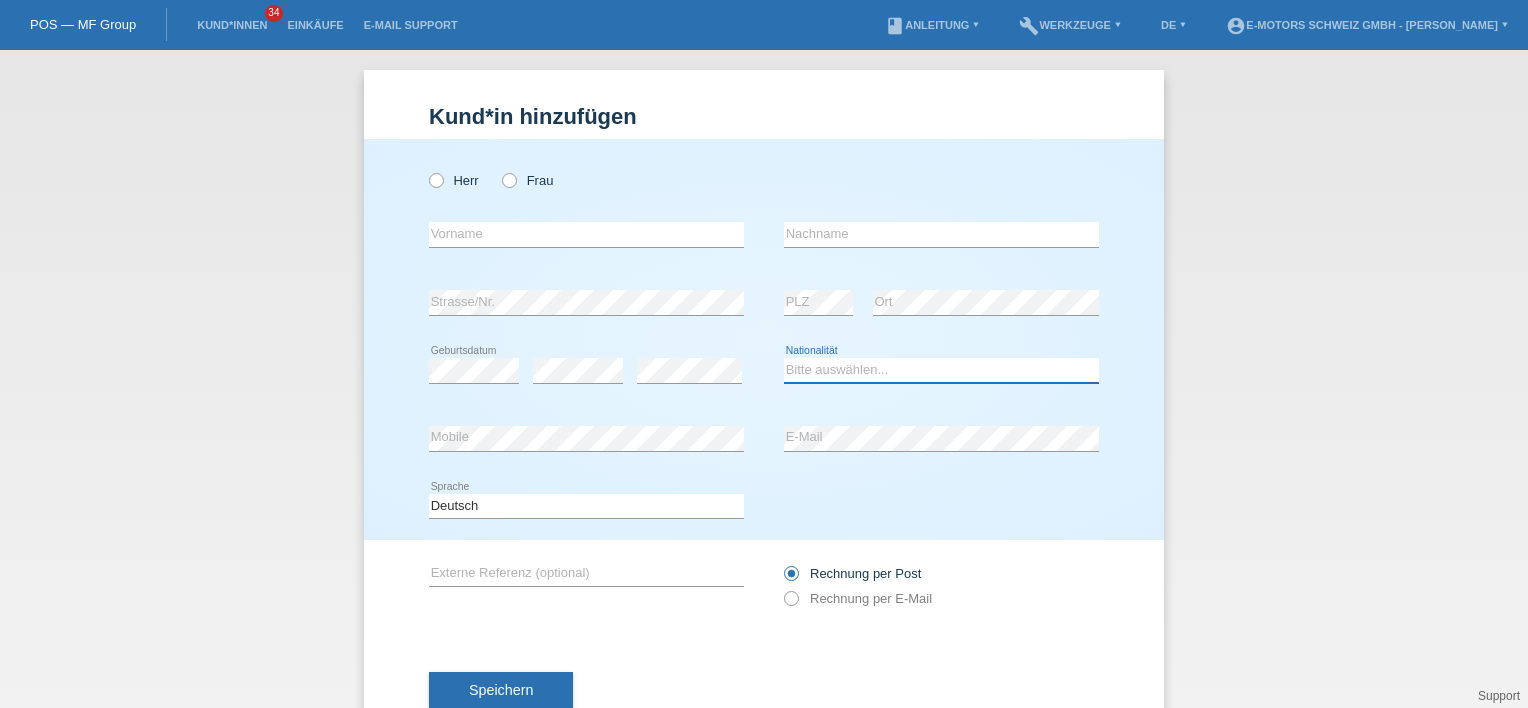 click on "Bitte auswählen...
Schweiz
Deutschland
Liechtenstein
Österreich
------------
Afghanistan
Ägypten
Åland
Albanien
Algerien" at bounding box center [941, 370] 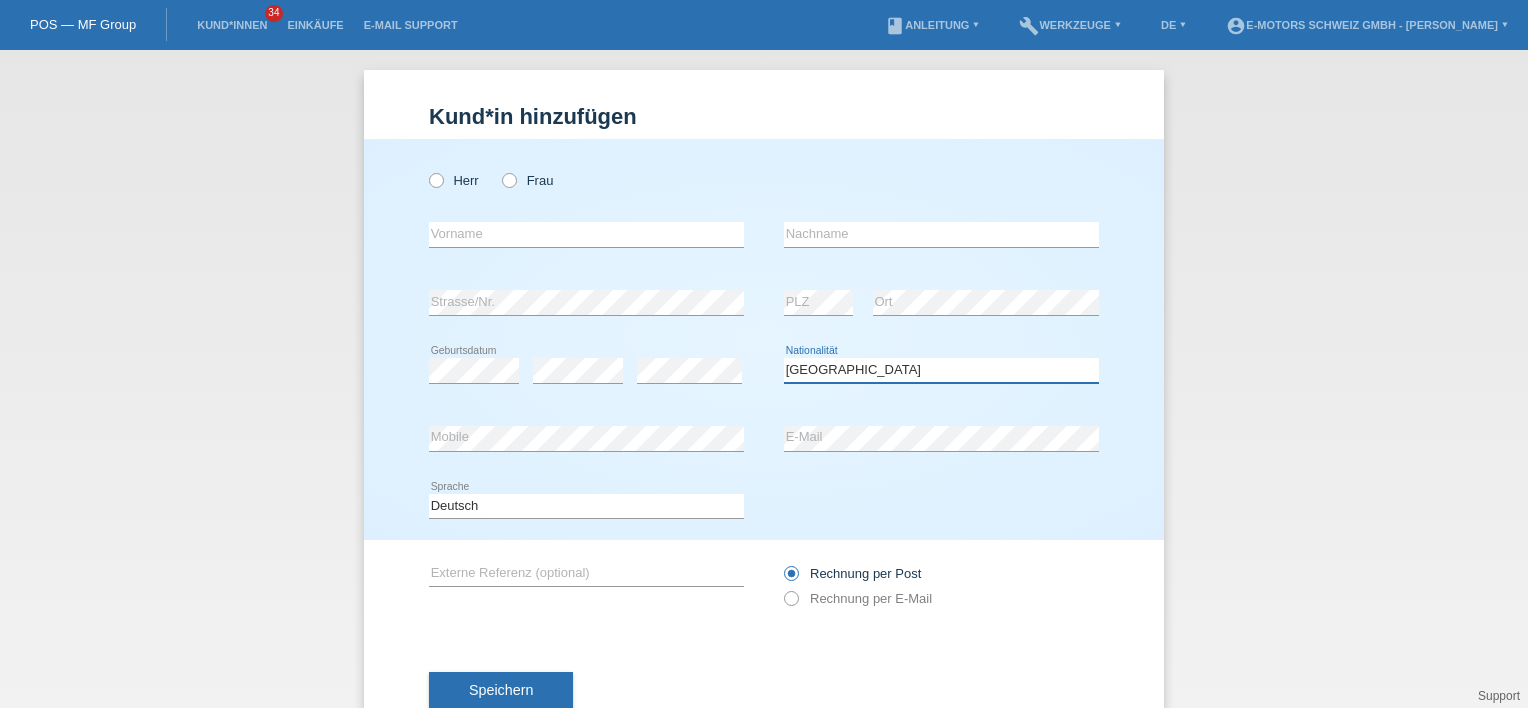 click on "Bitte auswählen...
Schweiz
Deutschland
Liechtenstein
Österreich
------------
Afghanistan
Ägypten
Åland
Albanien
Algerien" at bounding box center [941, 370] 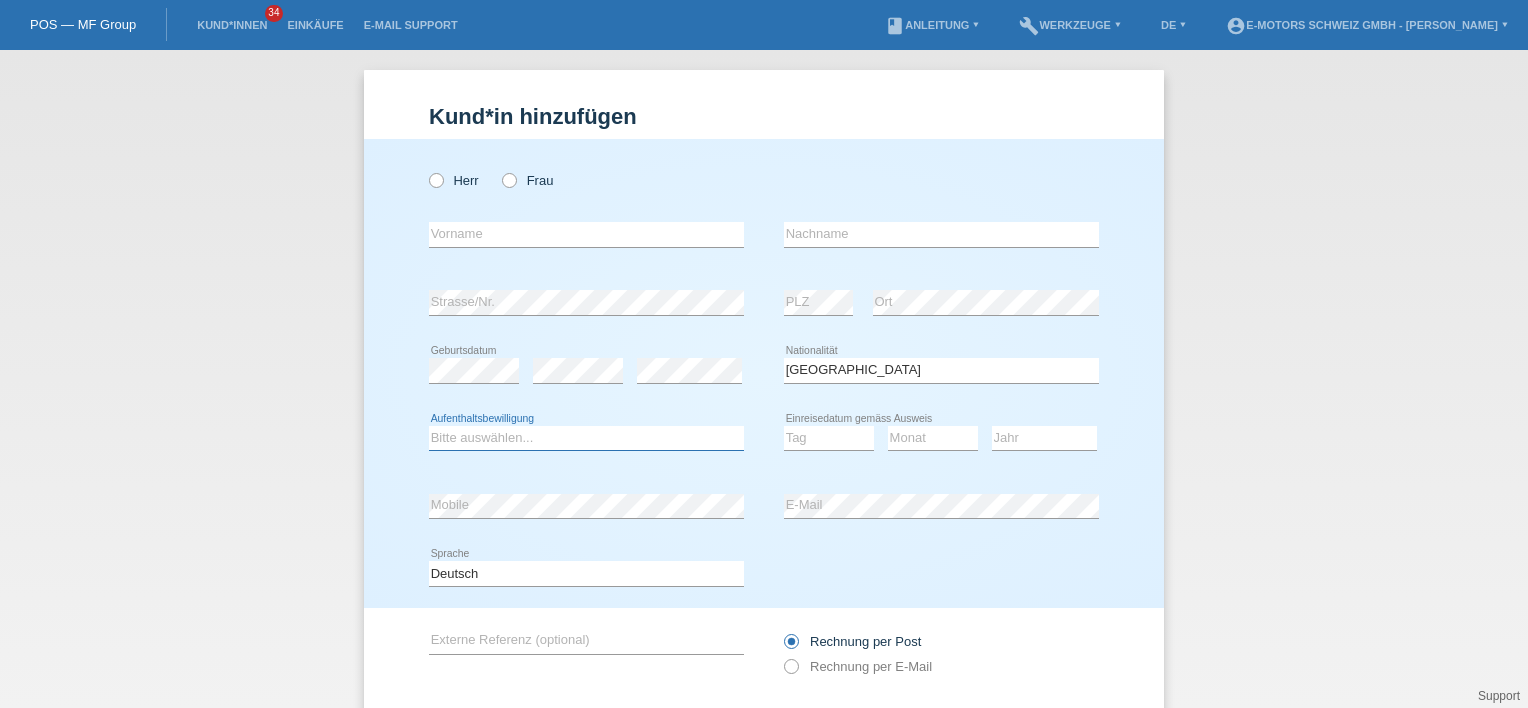 click on "Bitte auswählen...
C
B
B - Flüchtlingsstatus
Andere" at bounding box center [586, 438] 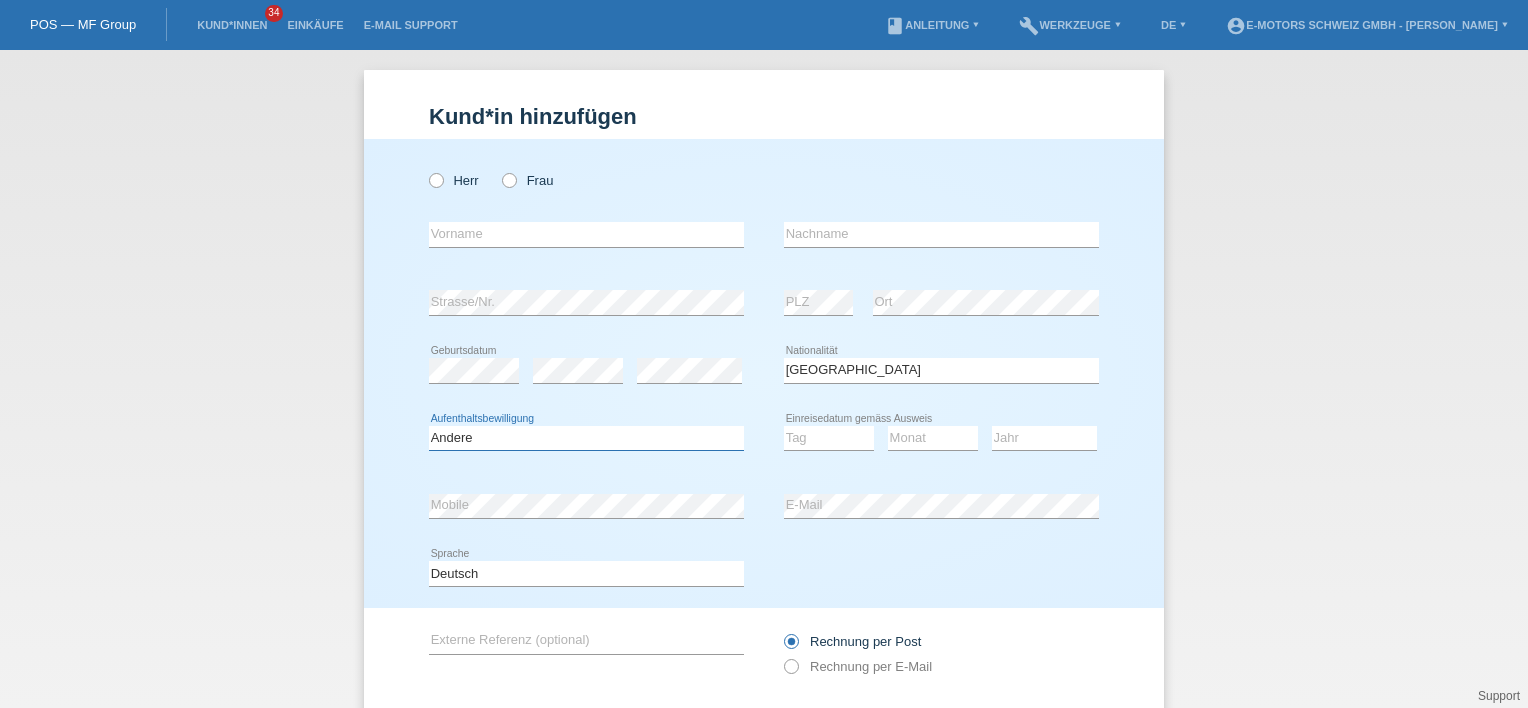 click on "Bitte auswählen...
C
B
B - Flüchtlingsstatus
Andere" at bounding box center (586, 438) 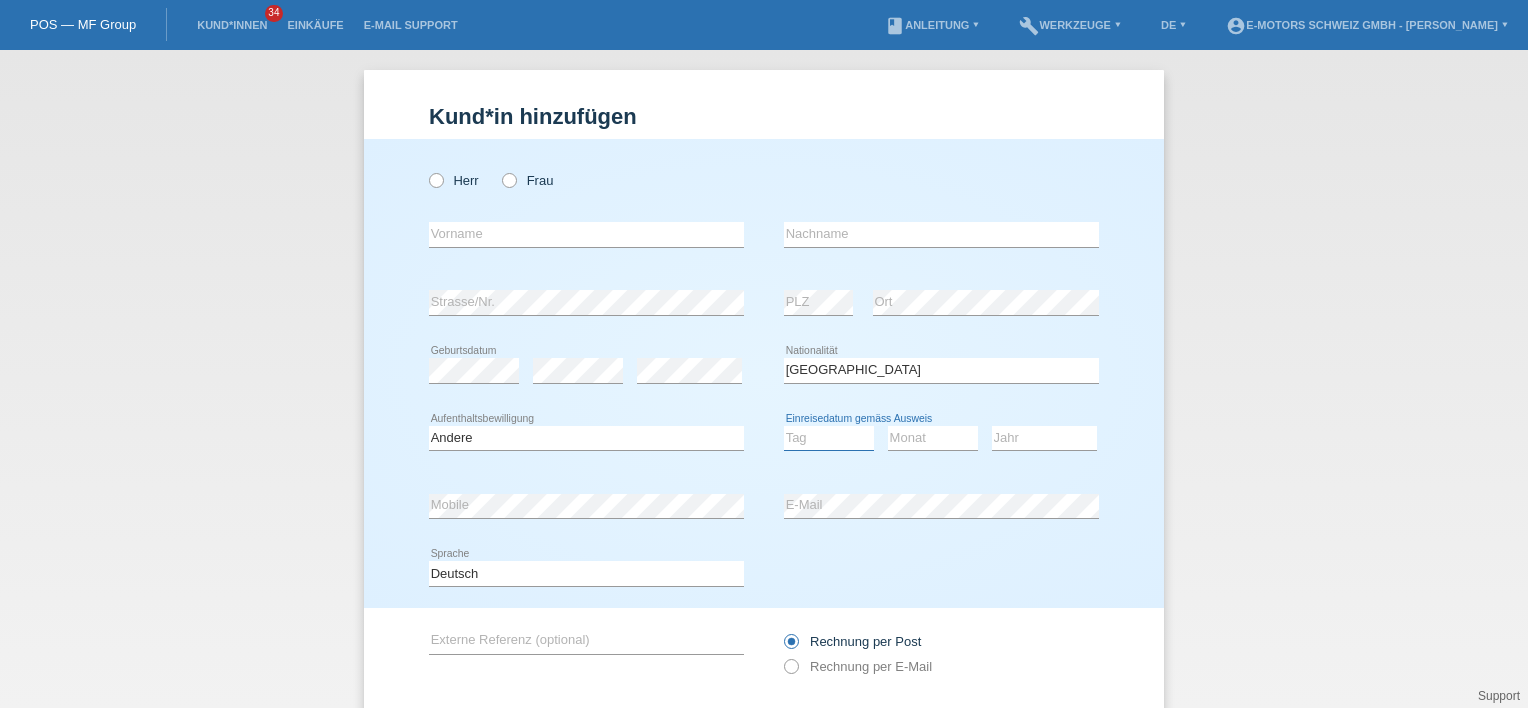 click on "Tag
01
02
03
04
05
06
07
08
09
10 11" at bounding box center (829, 438) 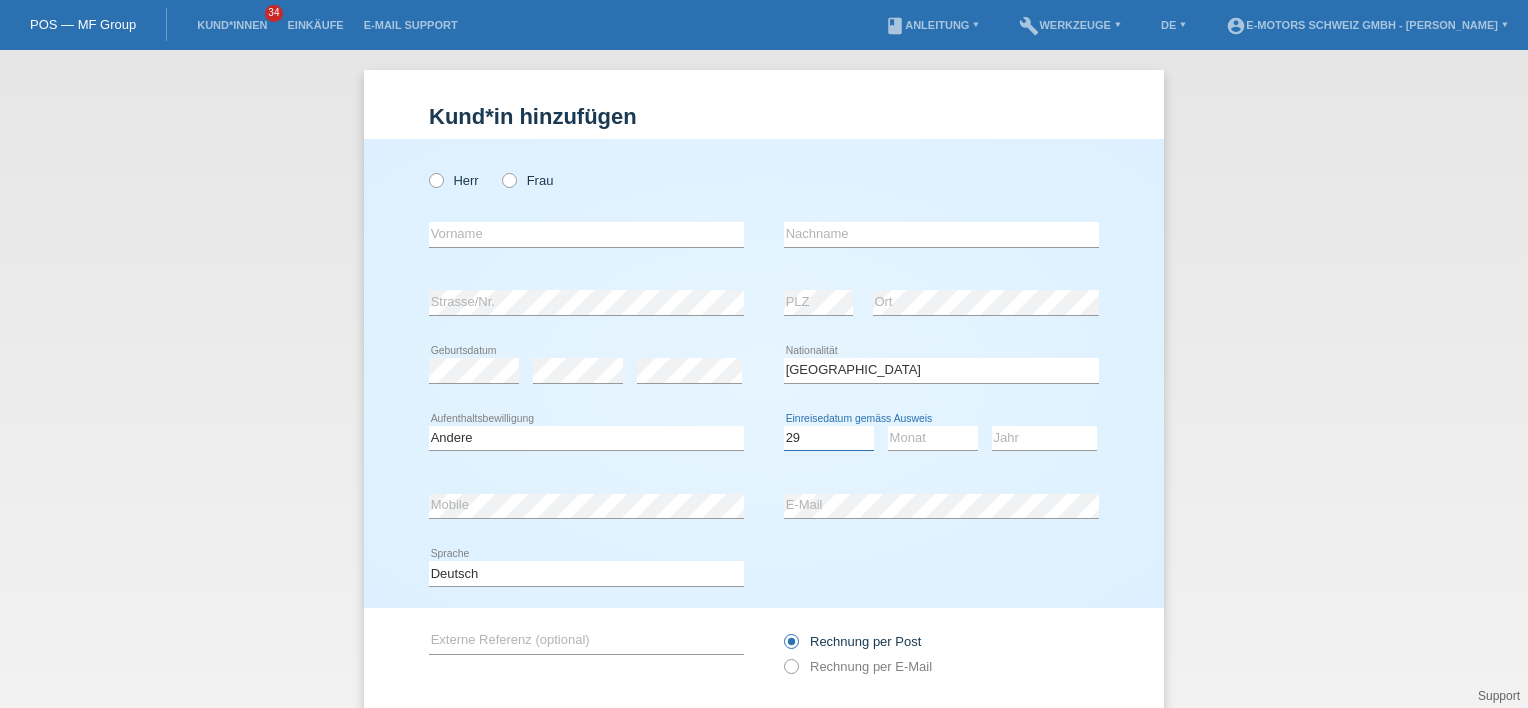 click on "Tag
01
02
03
04
05
06
07
08
09
10 11" at bounding box center (829, 438) 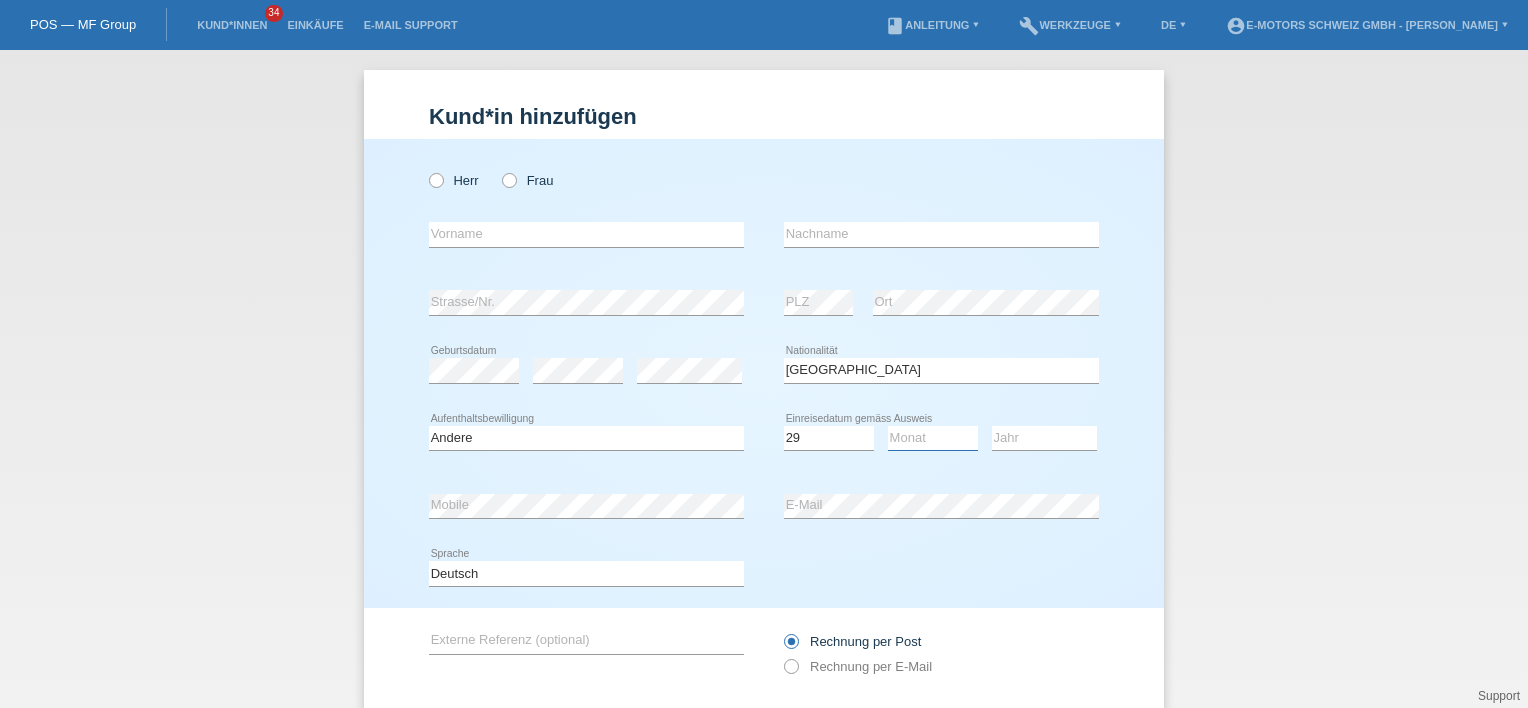 click on "Monat
01
02
03
04
05
06
07
08
09
10 11" at bounding box center [933, 438] 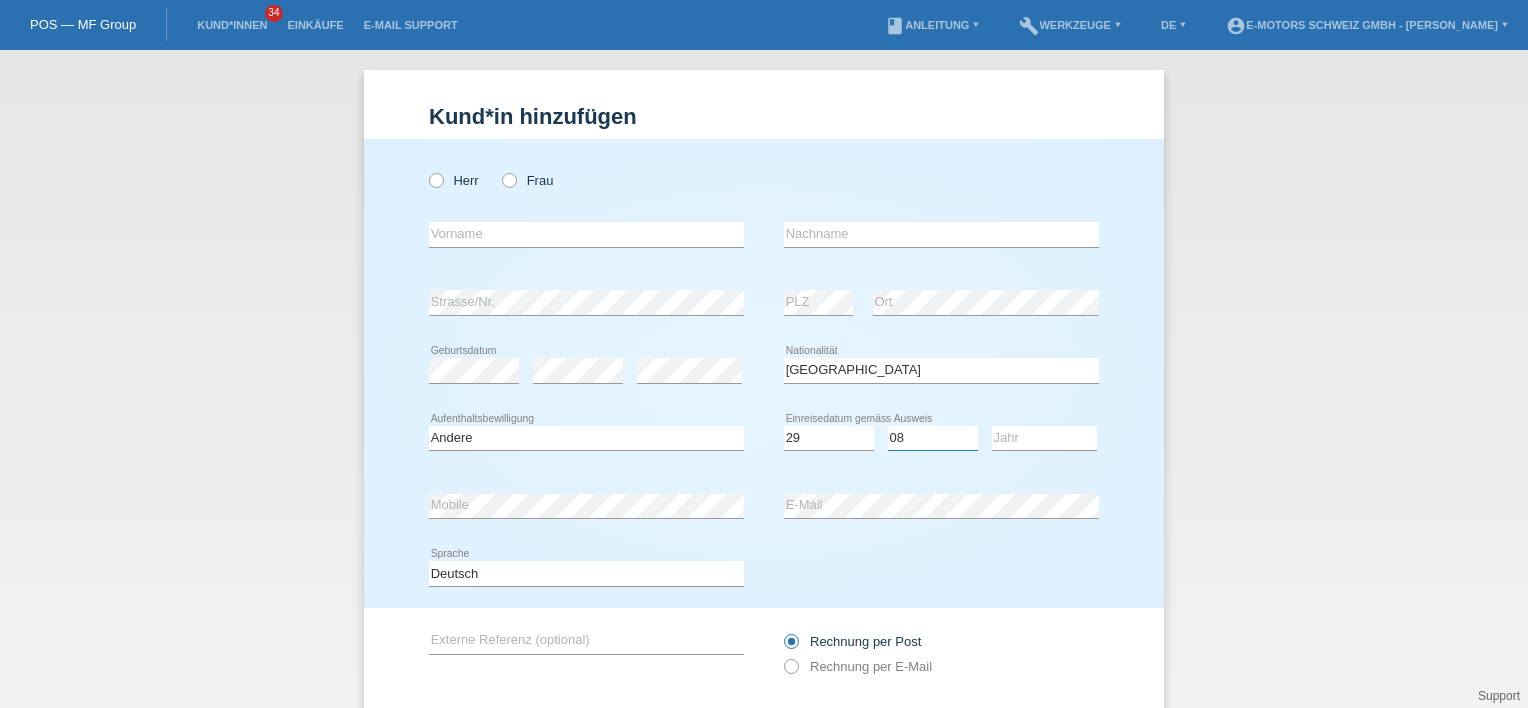 click on "Monat
01
02
03
04
05
06
07
08
09
10 11" at bounding box center (933, 438) 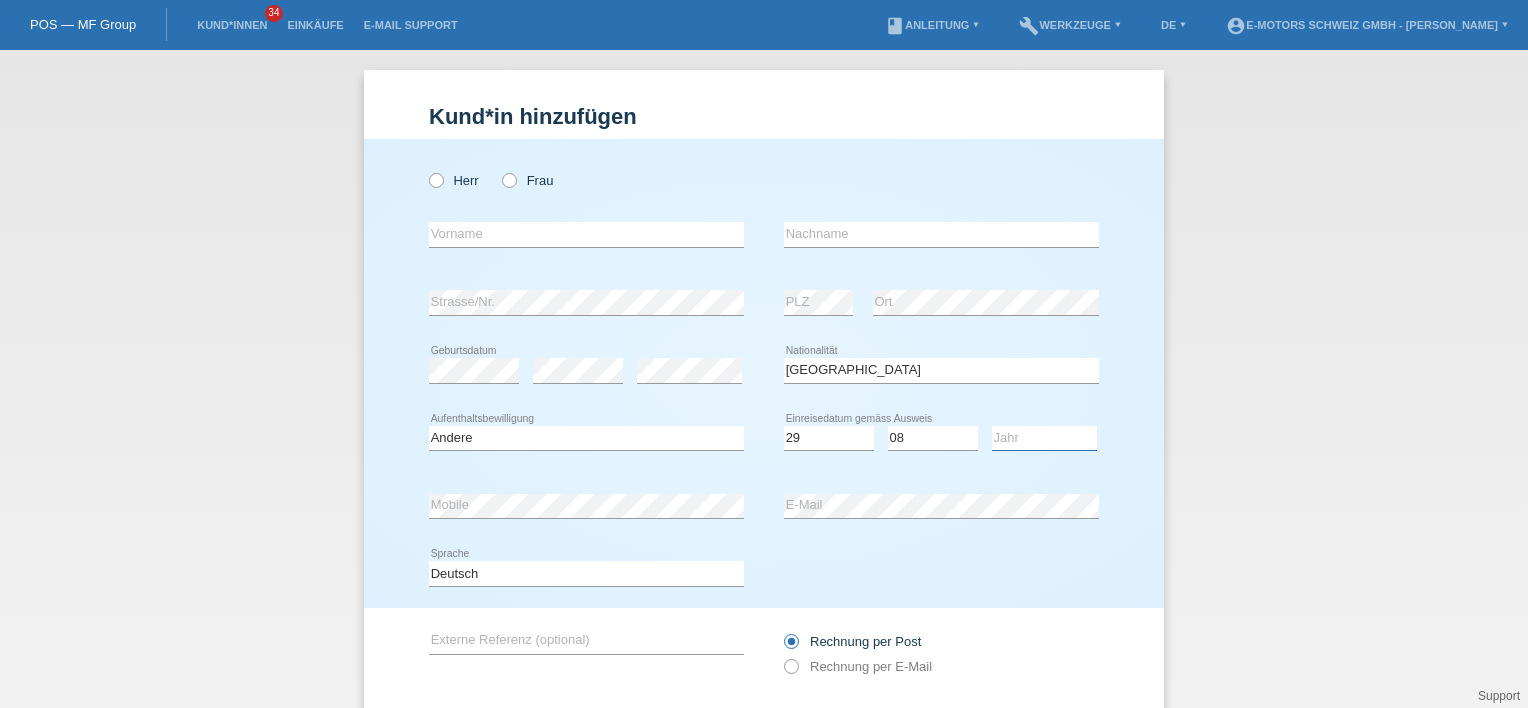 click on "Jahr
2025
2024
2023
2022
2021
2020
2019
2018
2017 2016 2015 2014 2013 2012 2011 2010 2009 2008 2007 2006 2005 2004 2003 2002 2001" at bounding box center [1044, 438] 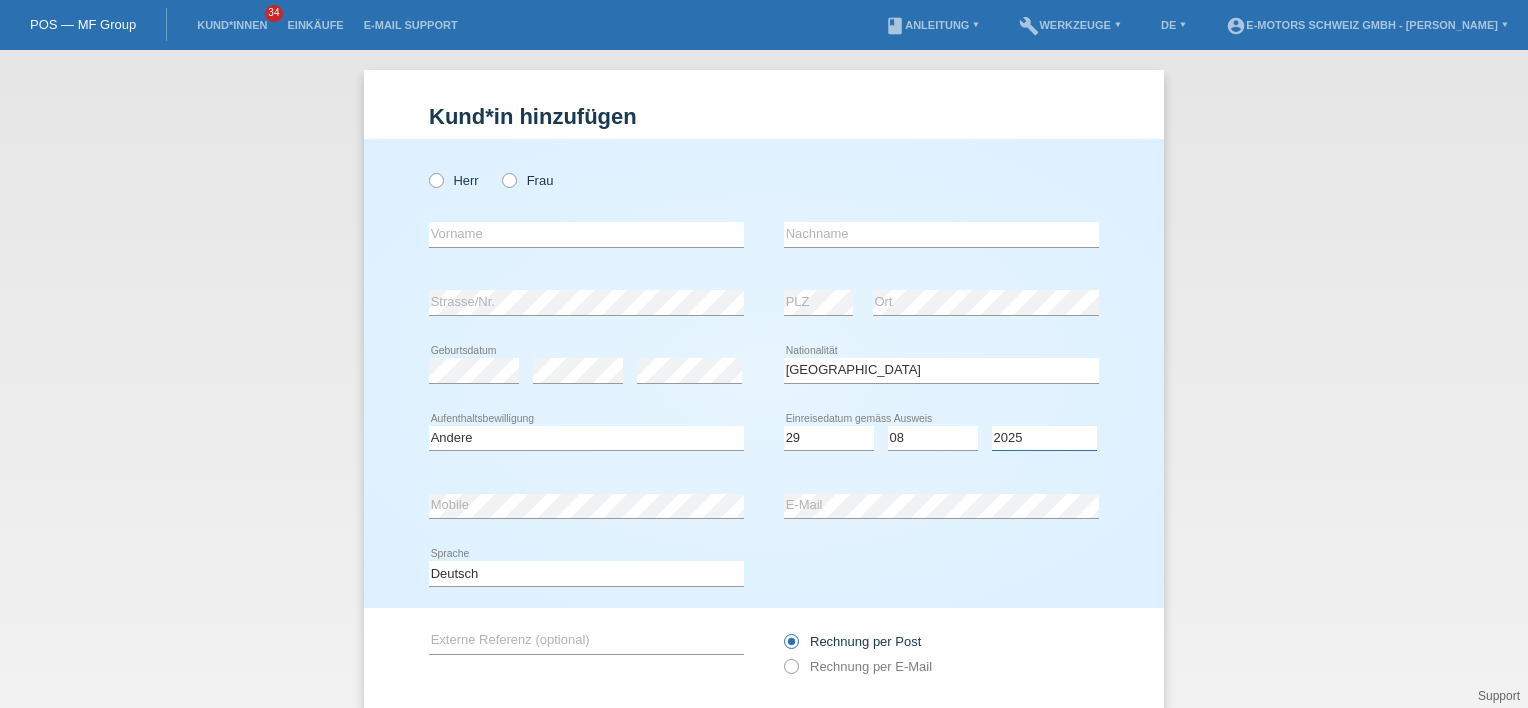 click on "Jahr
2025
2024
2023
2022
2021
2020
2019
2018
2017 2016 2015 2014 2013 2012 2011 2010 2009 2008 2007 2006 2005 2004 2003 2002 2001" at bounding box center [1044, 438] 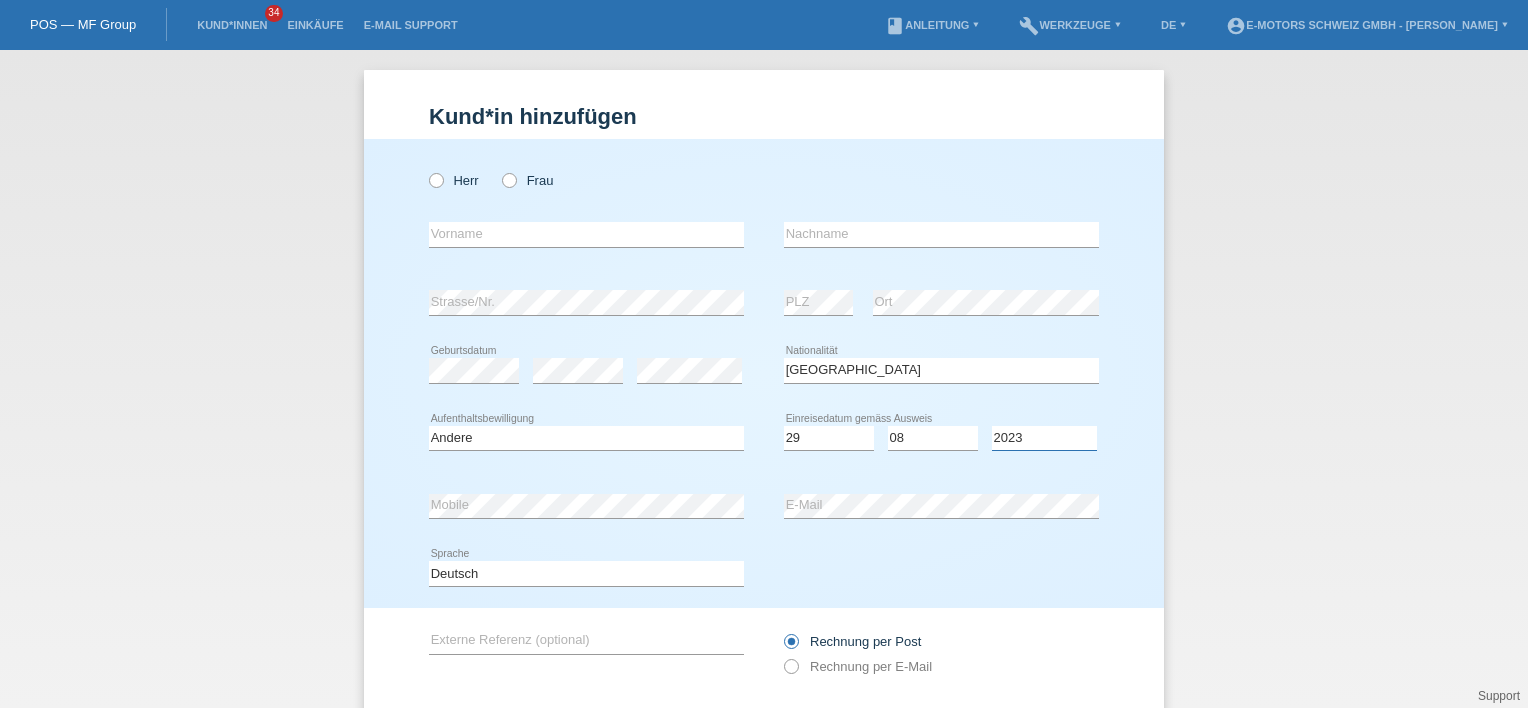 click on "Jahr
2025
2024
2023
2022
2021
2020
2019
2018
2017 2016 2015 2014 2013 2012 2011 2010 2009 2008 2007 2006 2005 2004 2003 2002 2001" at bounding box center [1044, 438] 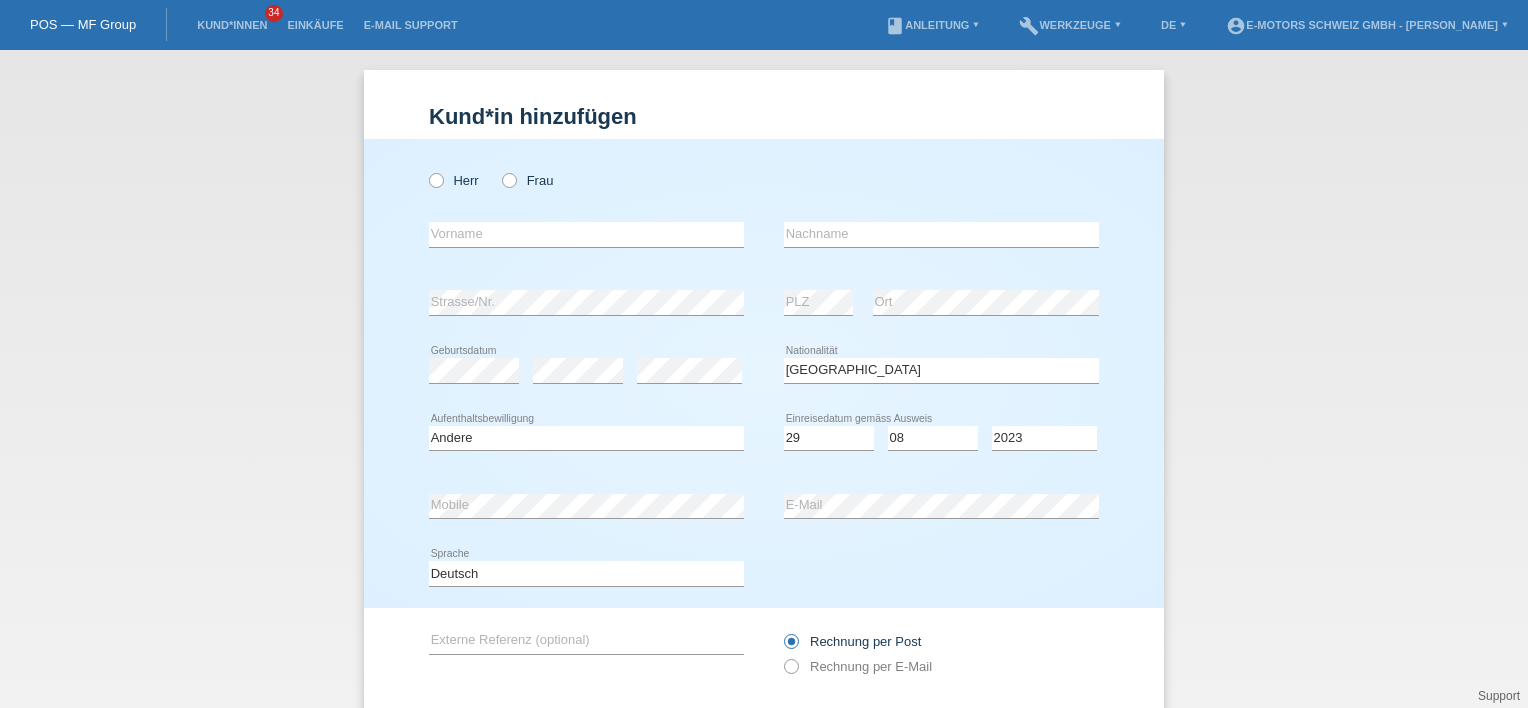 click on "Herr
Frau
error
Vorname
error" at bounding box center [764, 373] 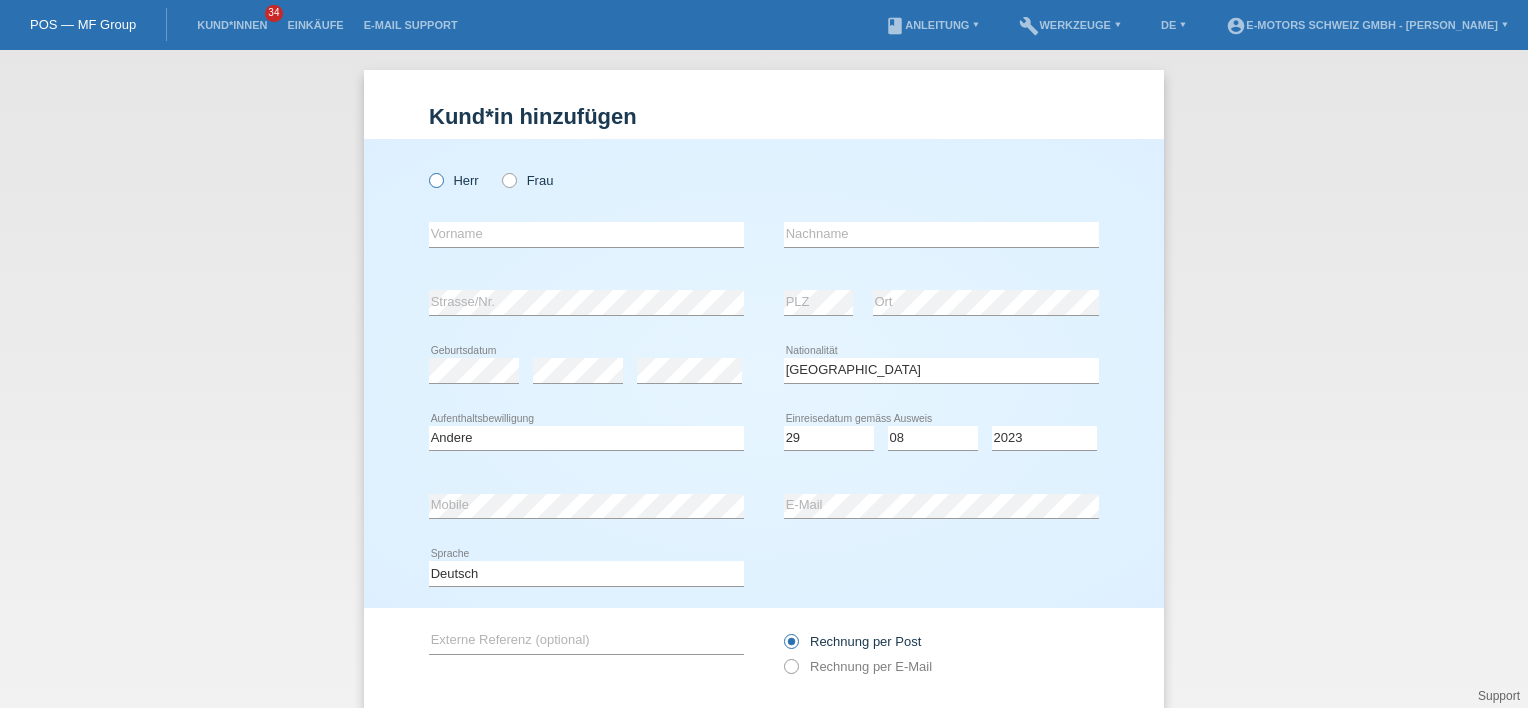 click at bounding box center (426, 170) 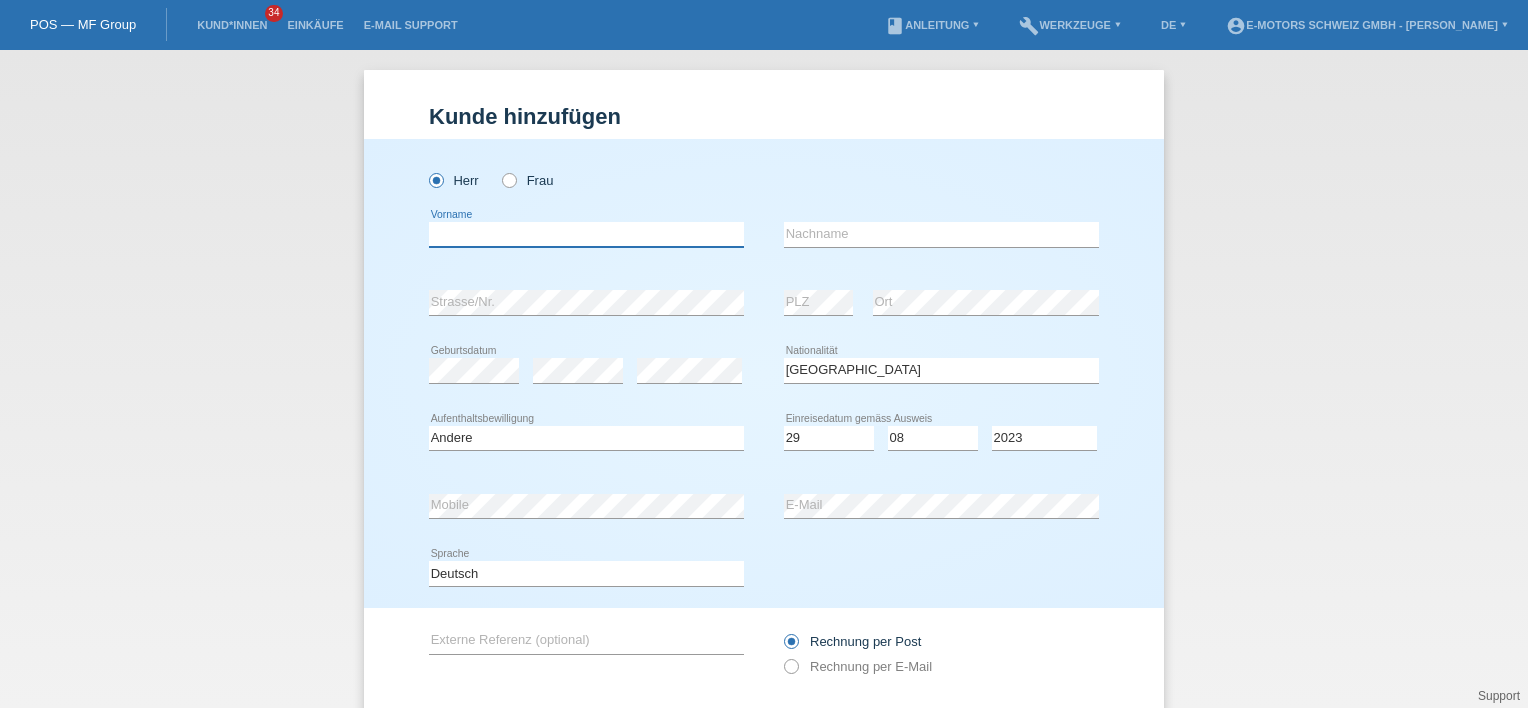 click at bounding box center (586, 234) 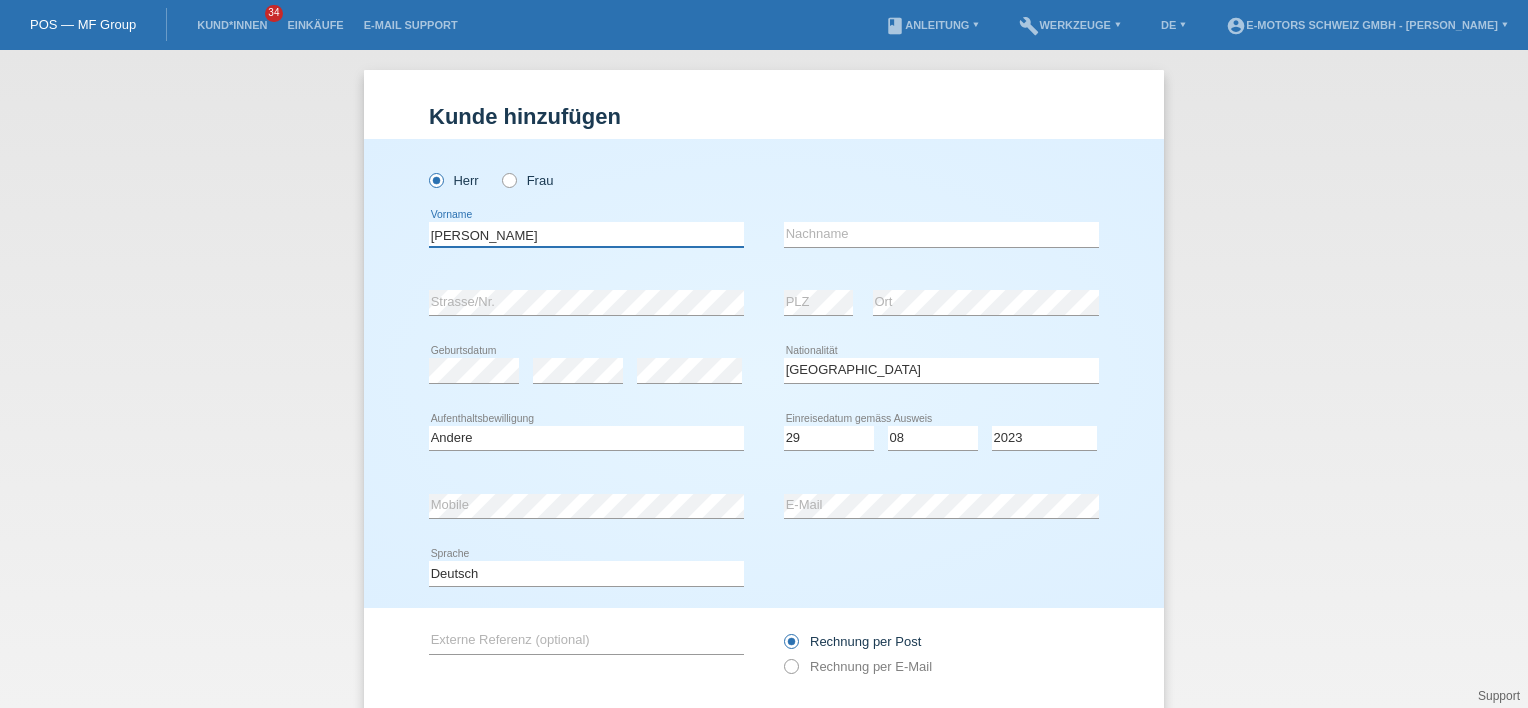type on "Rostam Ahmad" 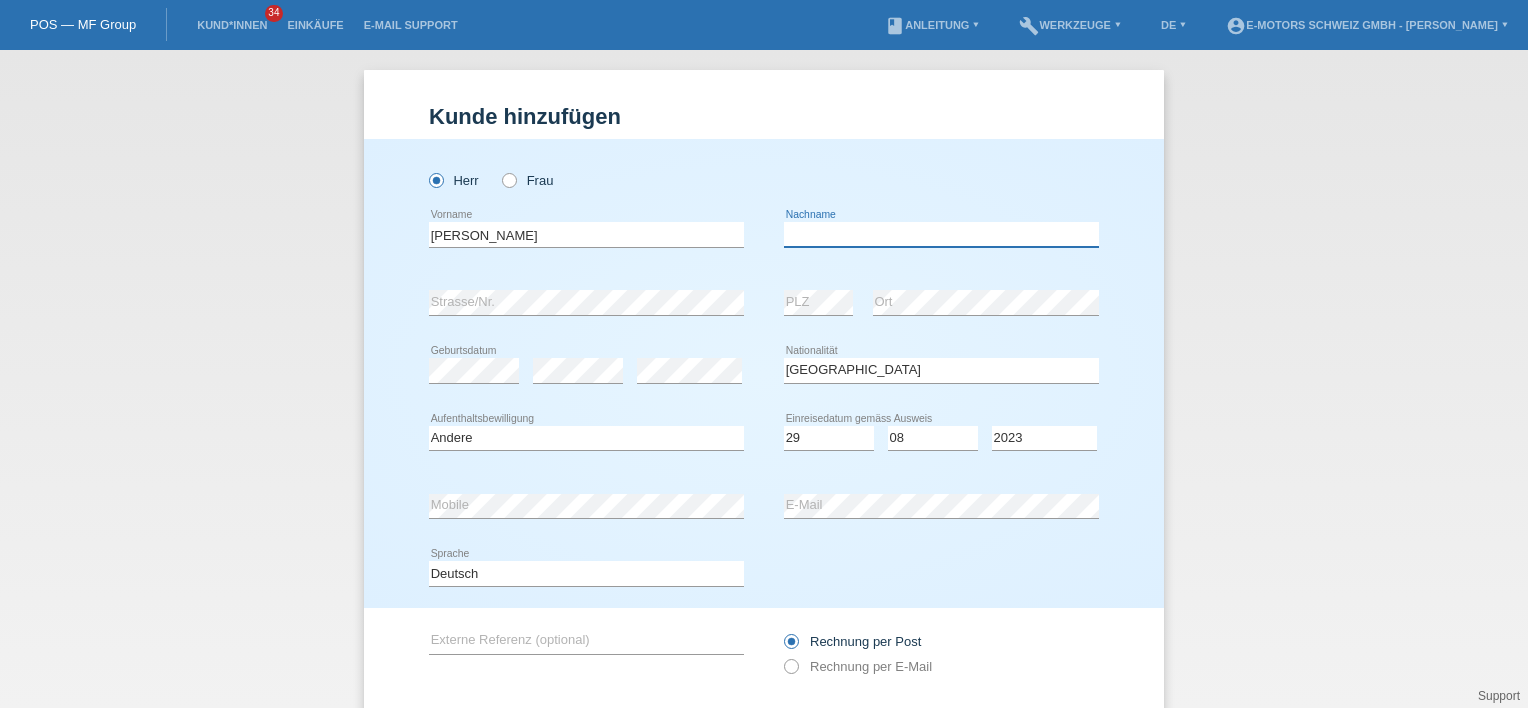 click at bounding box center (941, 234) 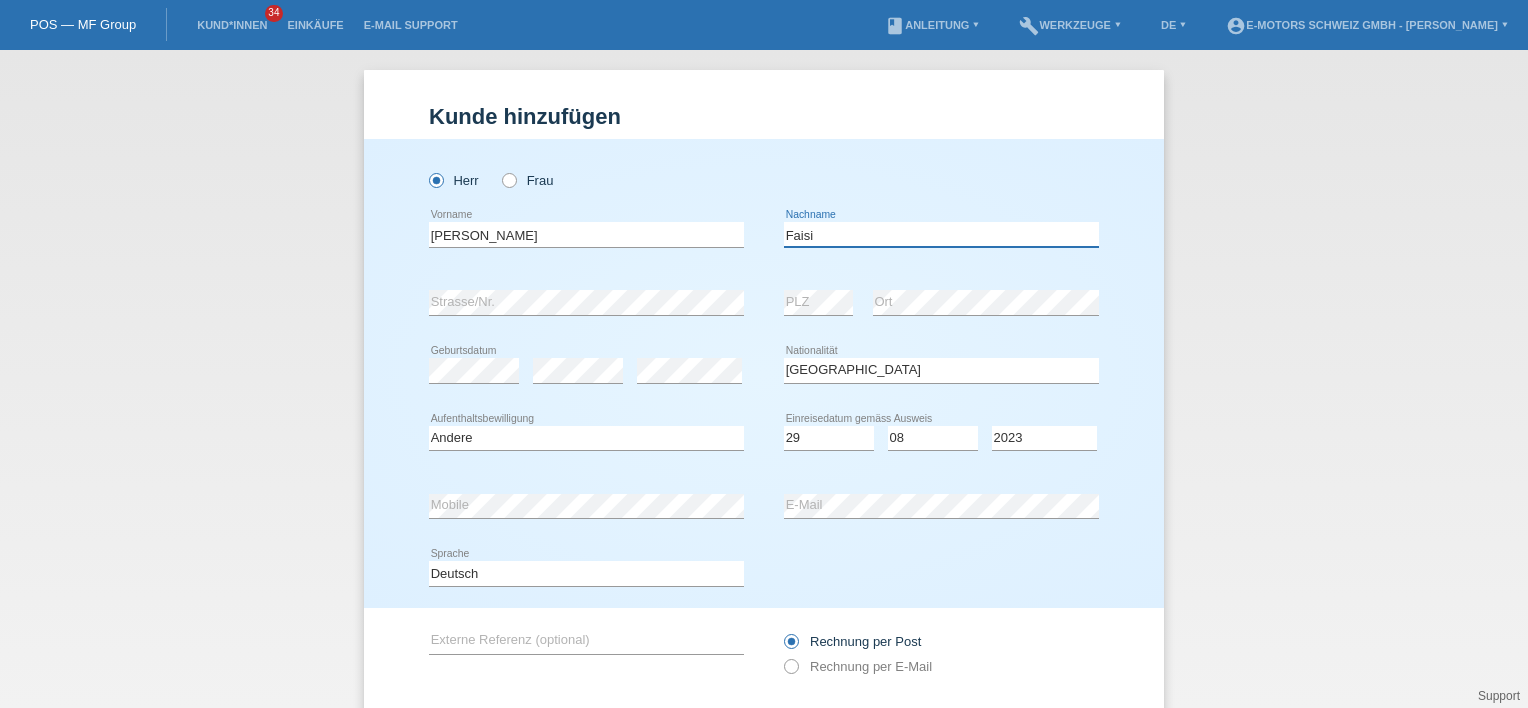 type on "Faisi" 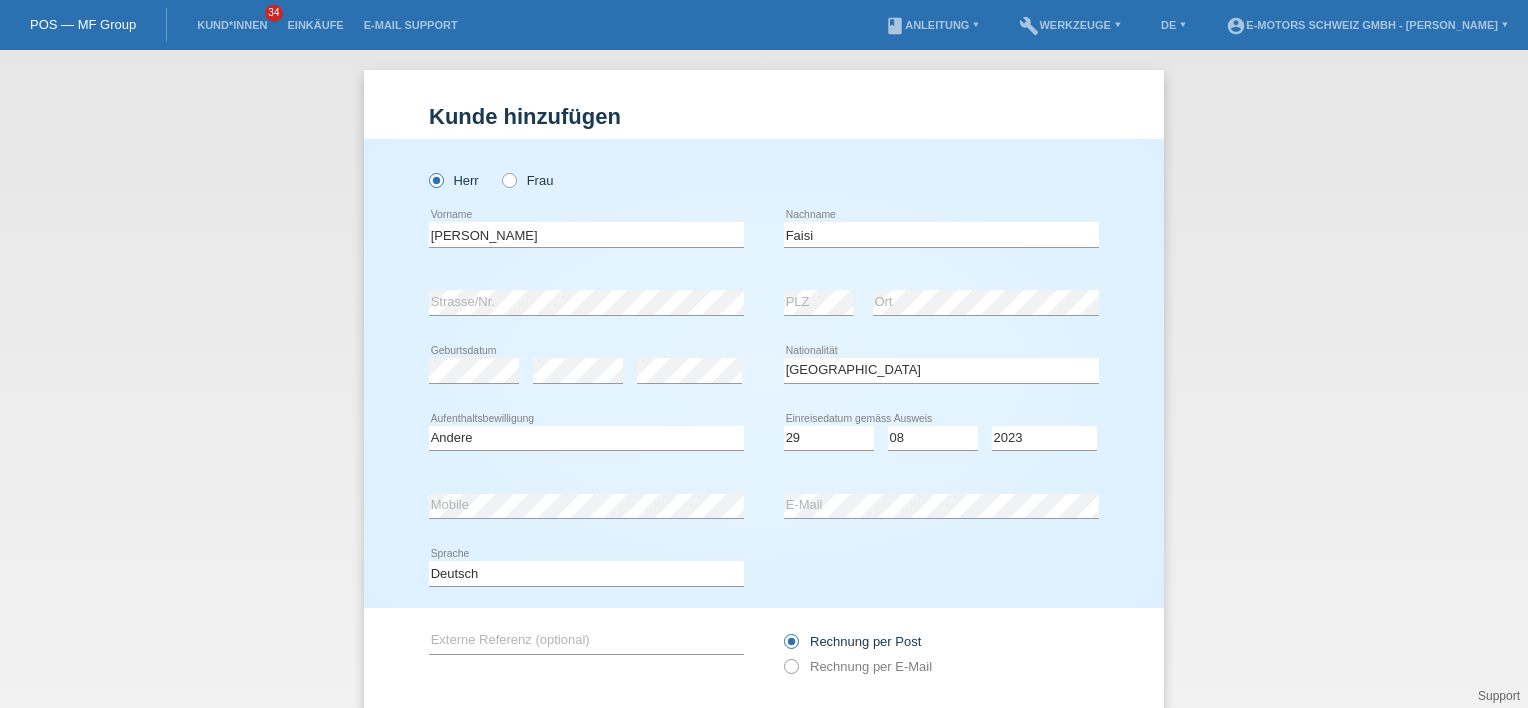 click on "Kund*in hinzufügen
Kunde hinzufügen
Kundin hinzufügen
Herr
Frau
Rostam Ahmad error Faisi" at bounding box center [764, 460] 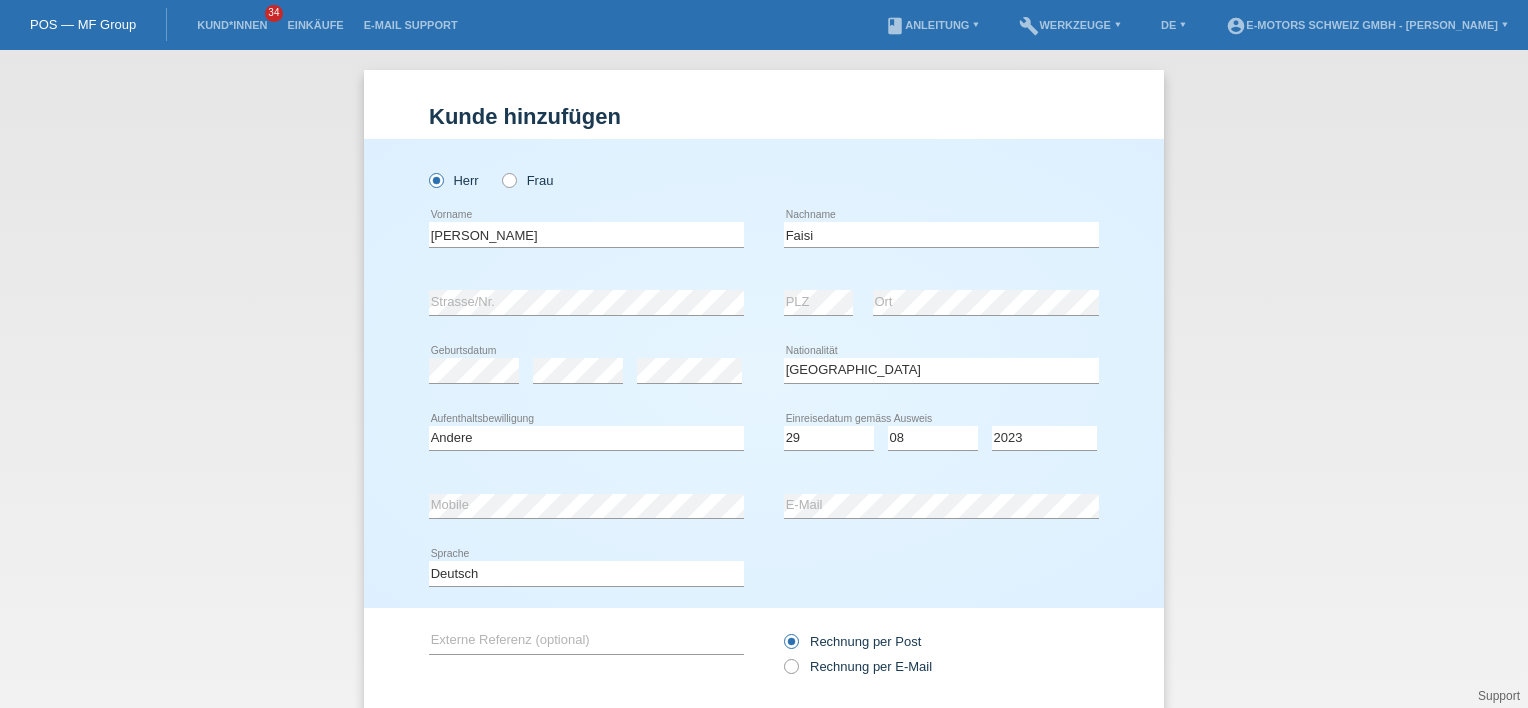 click on "Deutsch
Français
Italiano
English
error
Sprache" at bounding box center (764, 574) 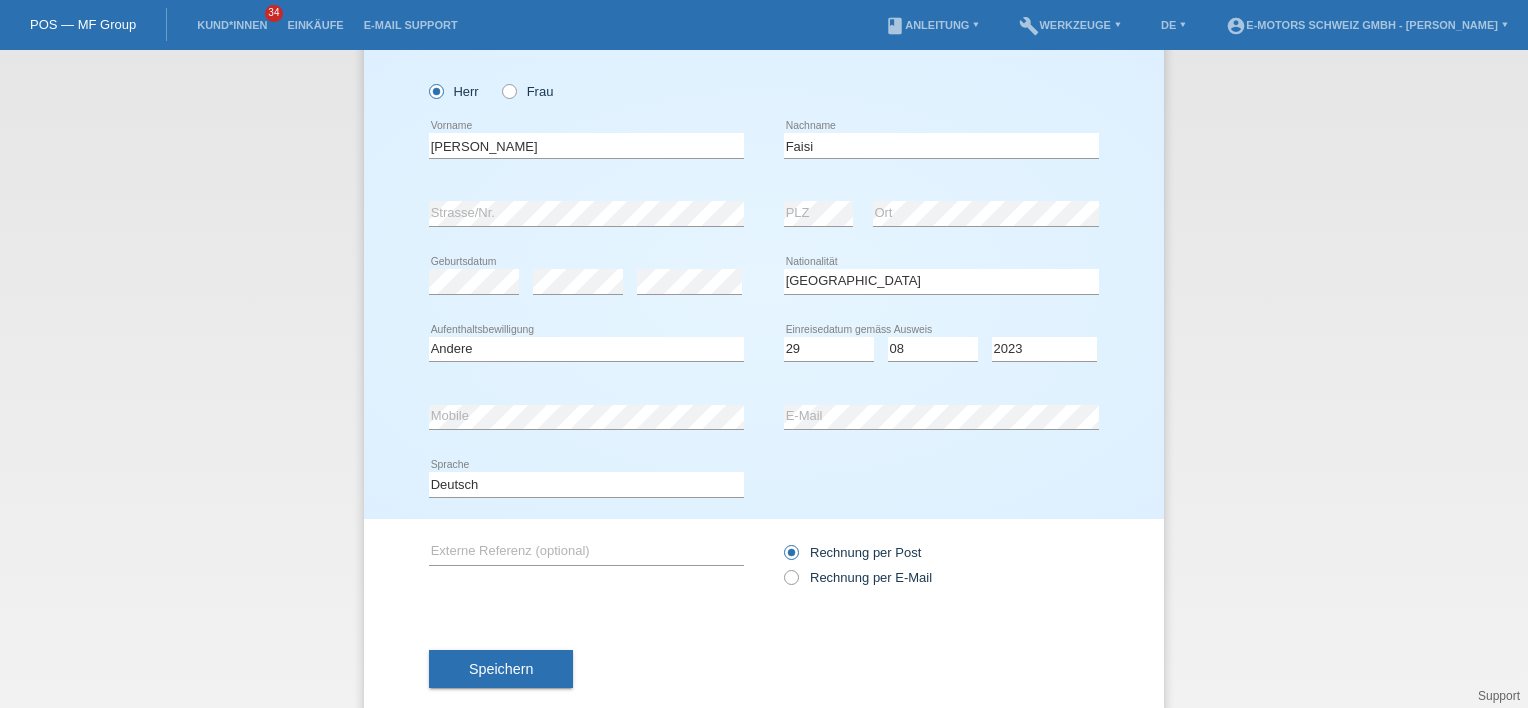 scroll, scrollTop: 127, scrollLeft: 0, axis: vertical 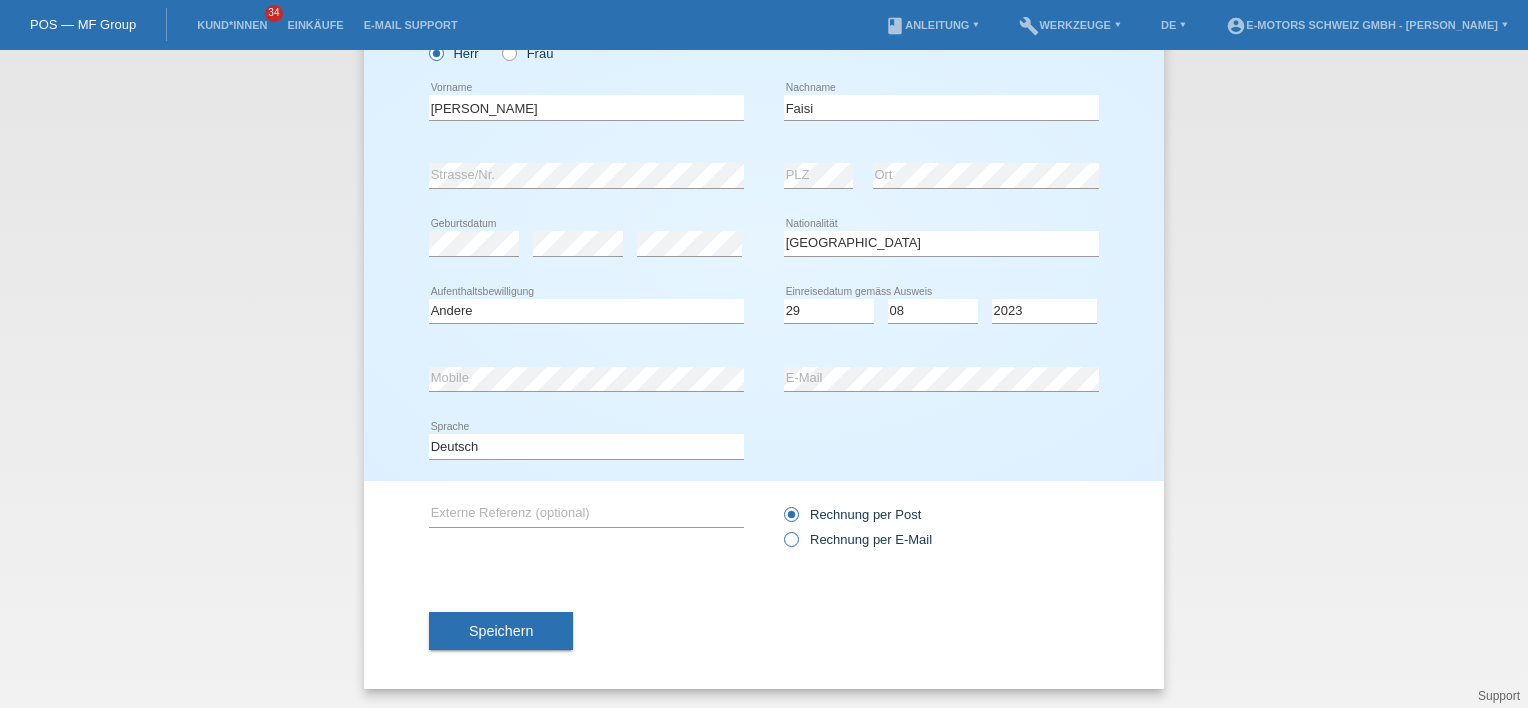 click on "Rechnung per E-Mail" at bounding box center [858, 539] 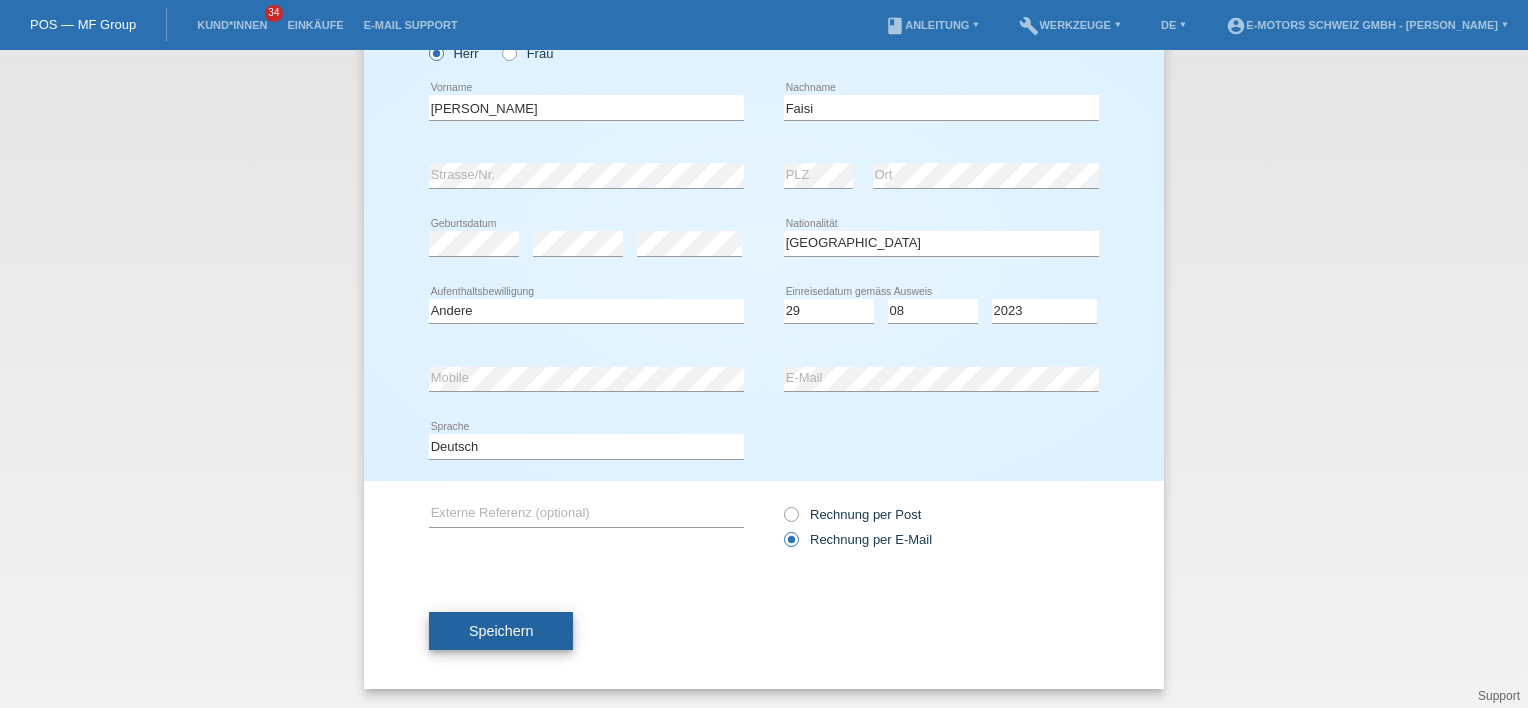 click on "Speichern" at bounding box center (501, 631) 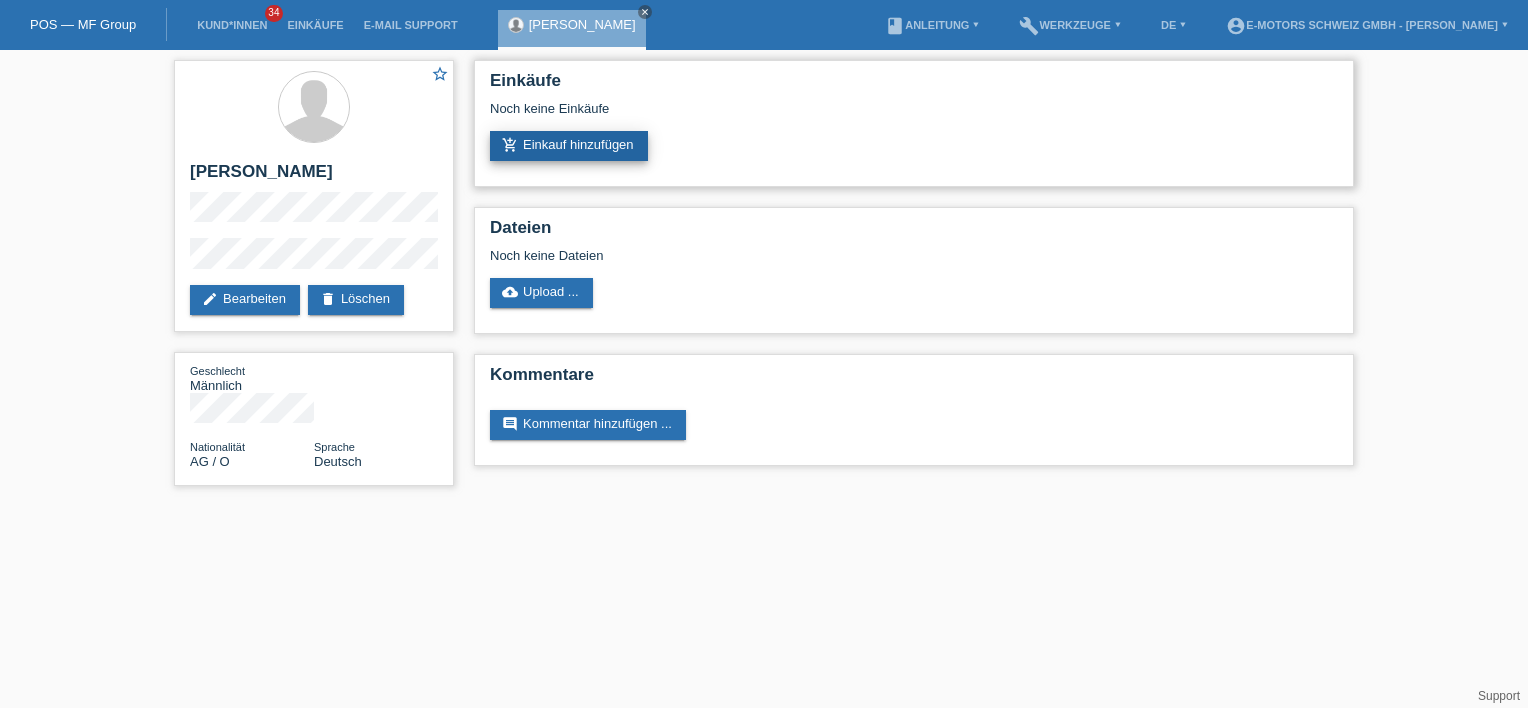 scroll, scrollTop: 0, scrollLeft: 0, axis: both 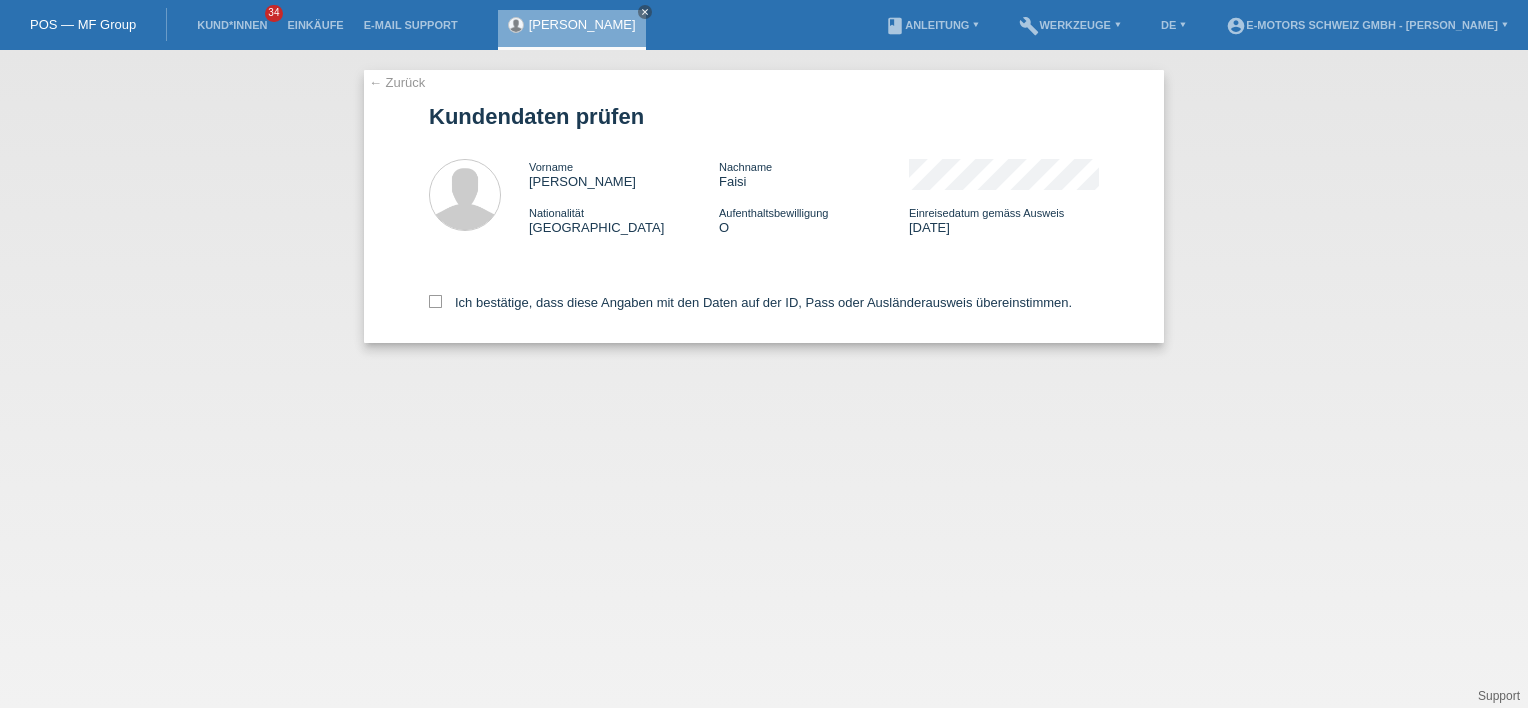 click on "Ich bestätige, dass diese Angaben mit den Daten auf der ID, Pass oder Ausländerausweis übereinstimmen." at bounding box center (764, 299) 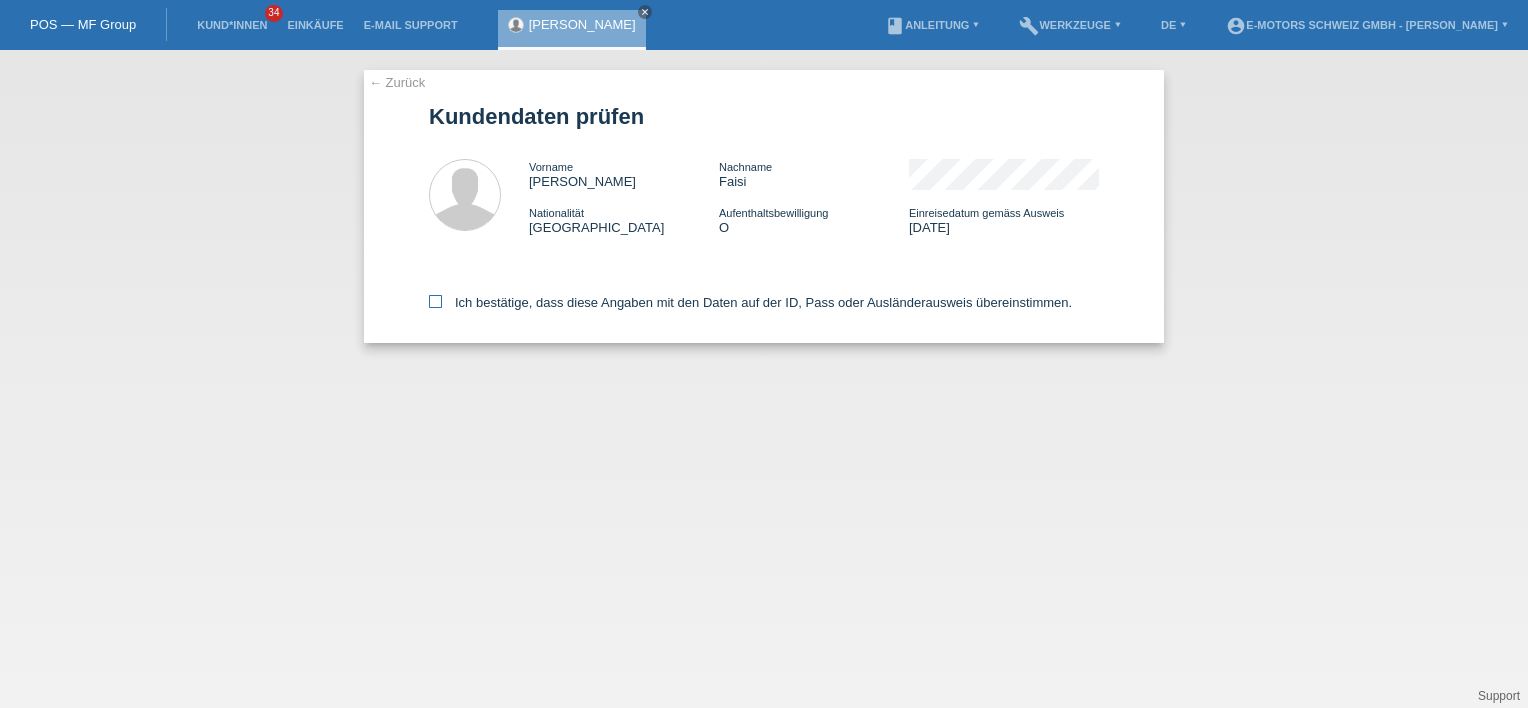 click on "Ich bestätige, dass diese Angaben mit den Daten auf der ID, Pass oder Ausländerausweis übereinstimmen." at bounding box center (750, 302) 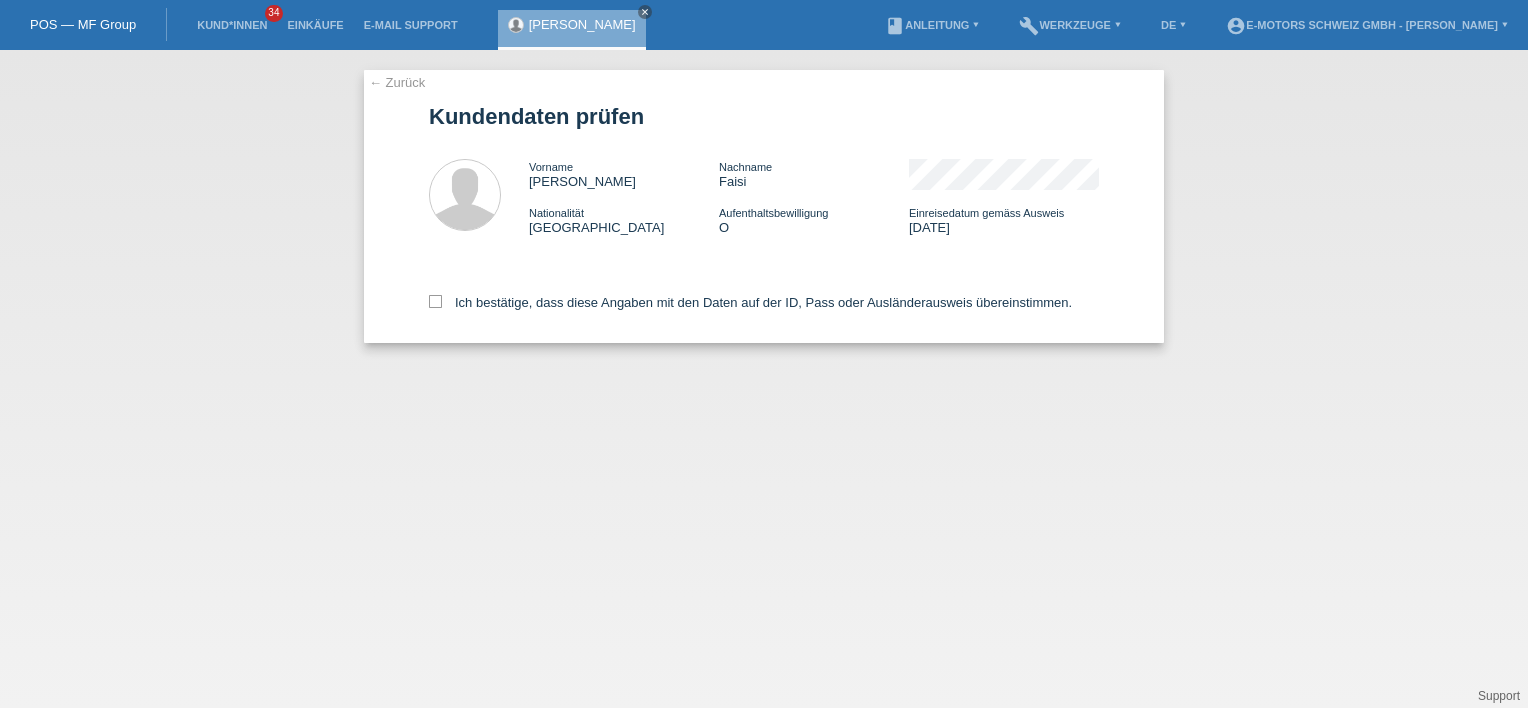 click on "← Zurück
Kundendaten prüfen
Vorname
Rostam Ahmad
Nachname
Faisi
Nationalität
Antigua und Barbuda" at bounding box center (764, 206) 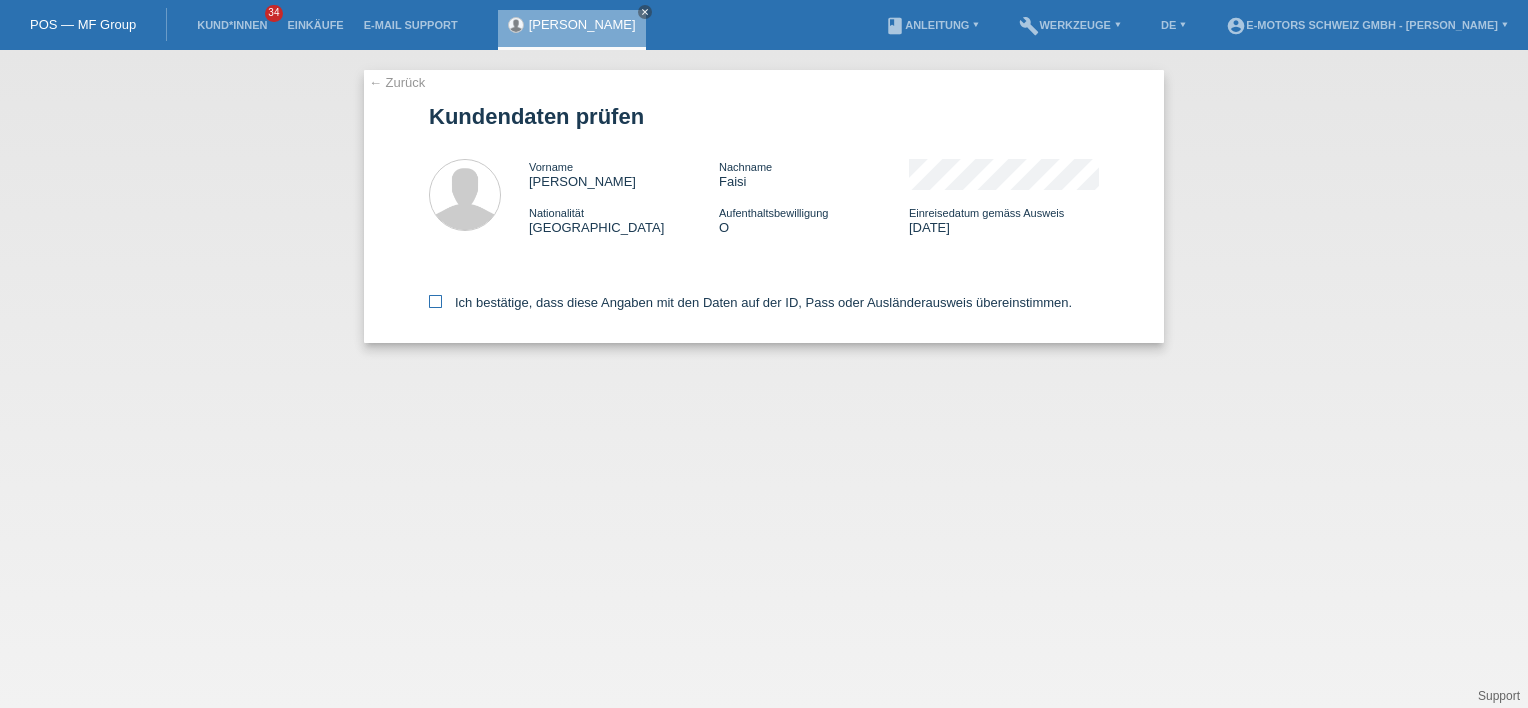 click at bounding box center [435, 301] 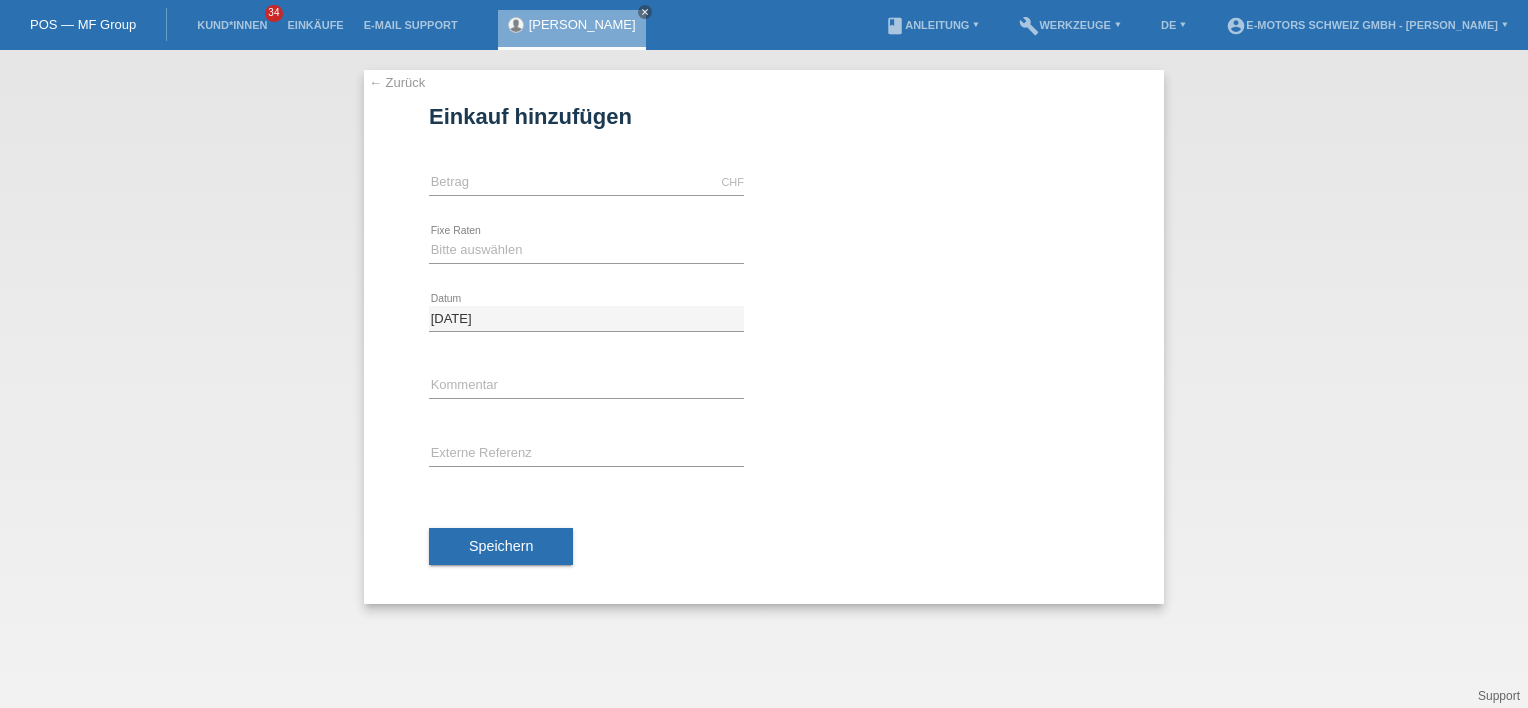 scroll, scrollTop: 0, scrollLeft: 0, axis: both 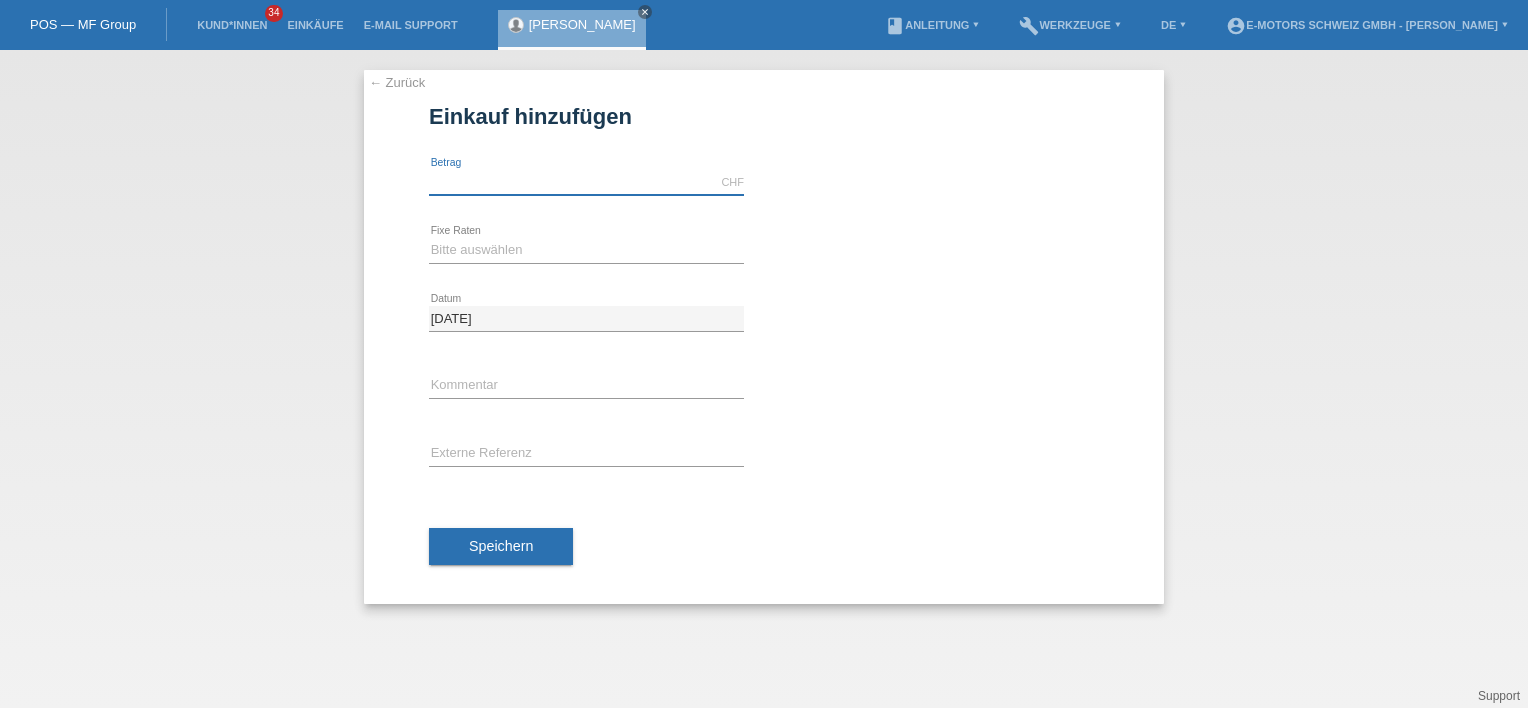 click on "CHF
error
Betrag" at bounding box center (586, 183) 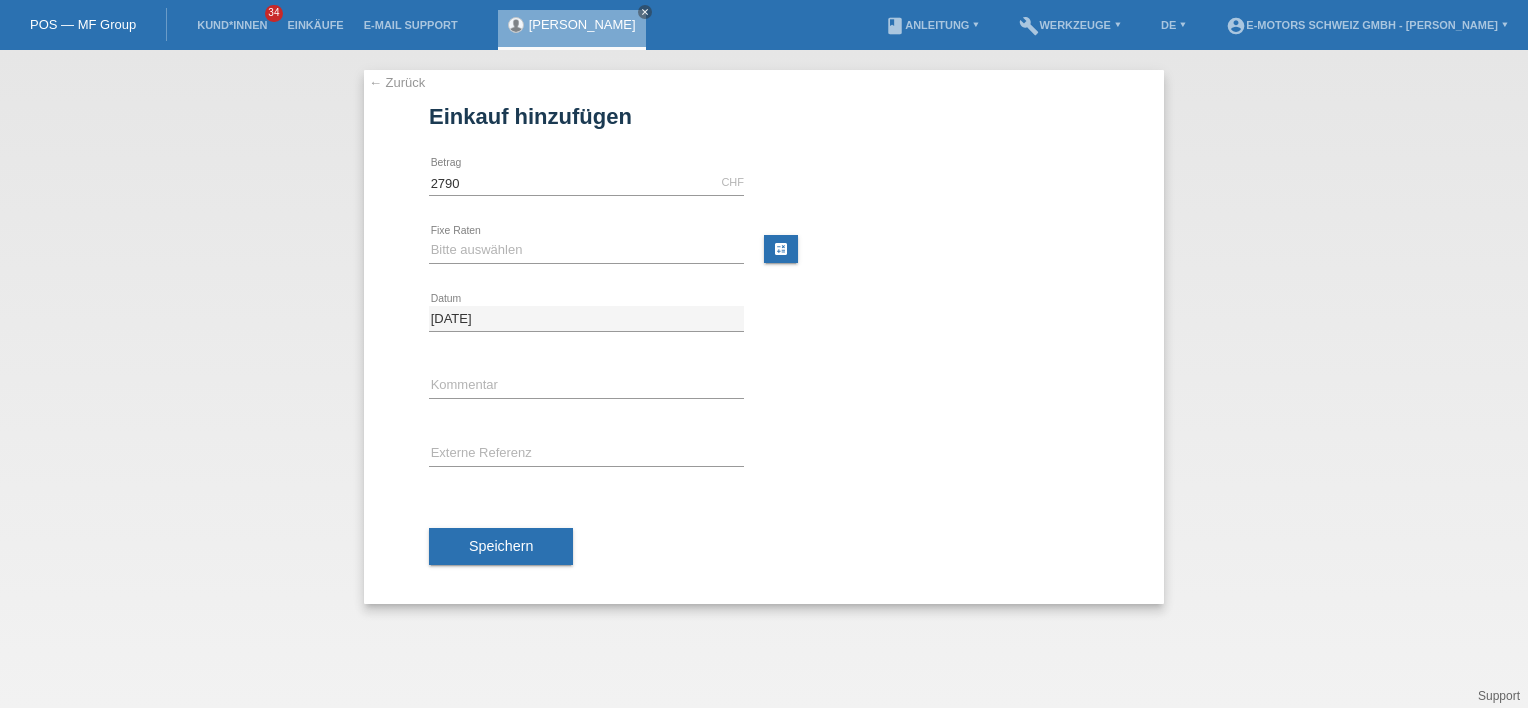 type on "2790.00" 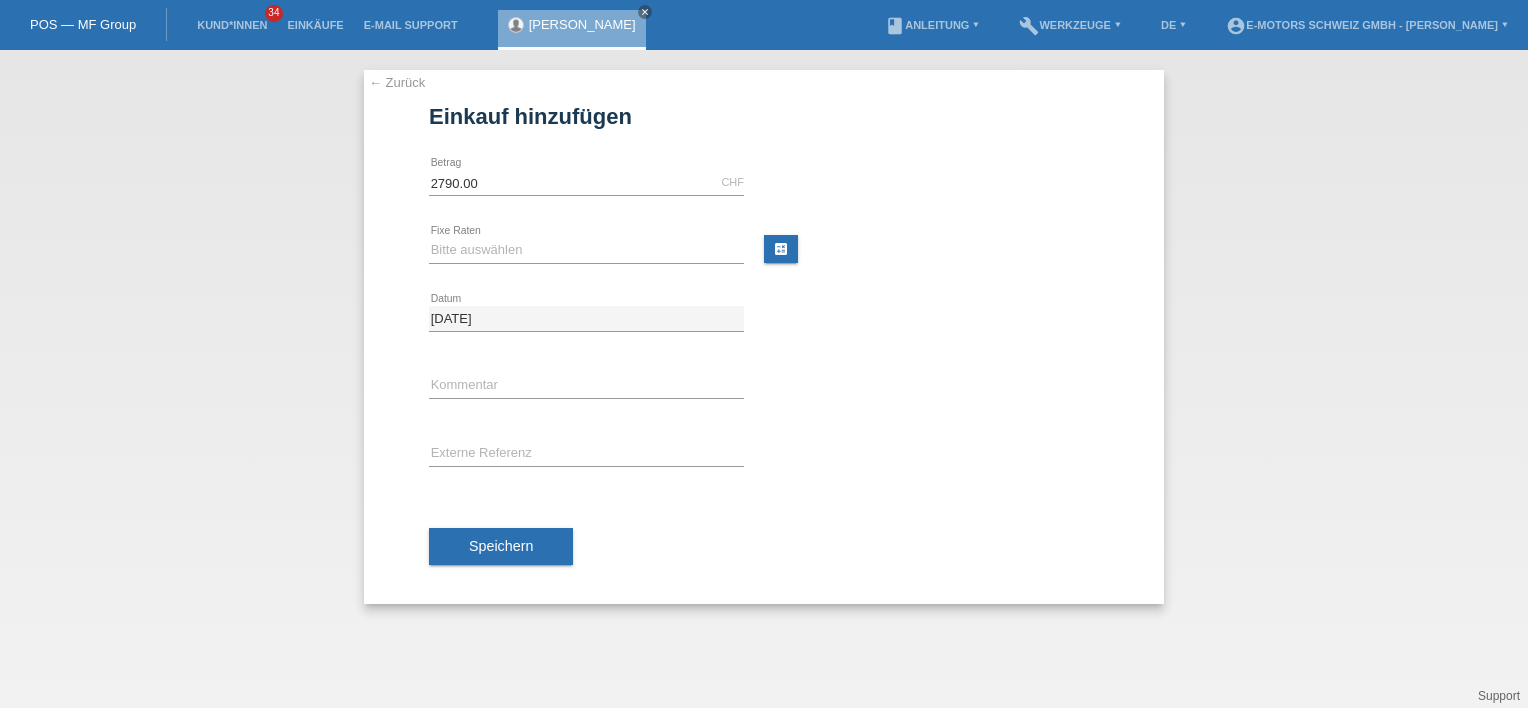 click on "← Zurück
Einkauf hinzufügen
Verfügbarer Betrag:
2790.00
CHF
error
Betrag" at bounding box center (764, 337) 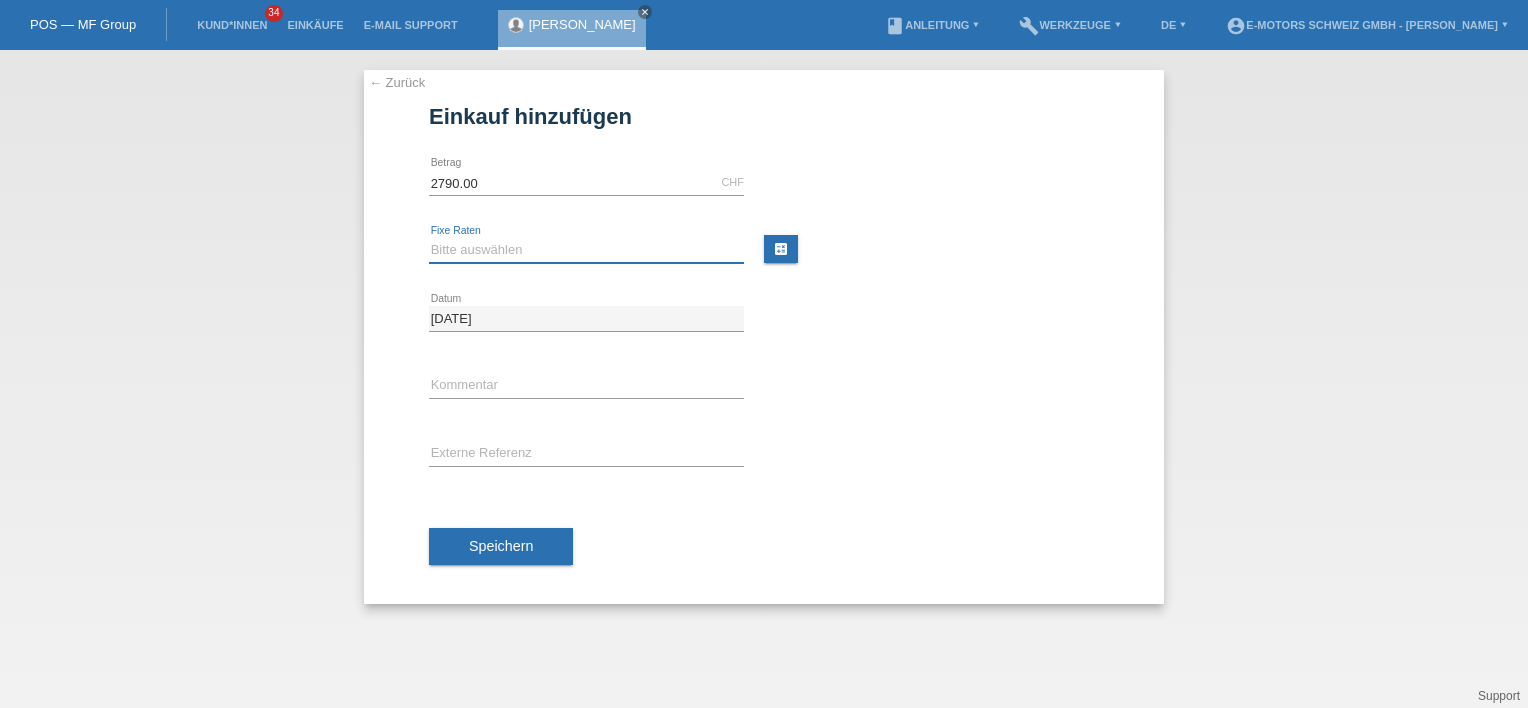 click on "Bitte auswählen
12 Raten
24 Raten
36 Raten
48 Raten" at bounding box center (586, 250) 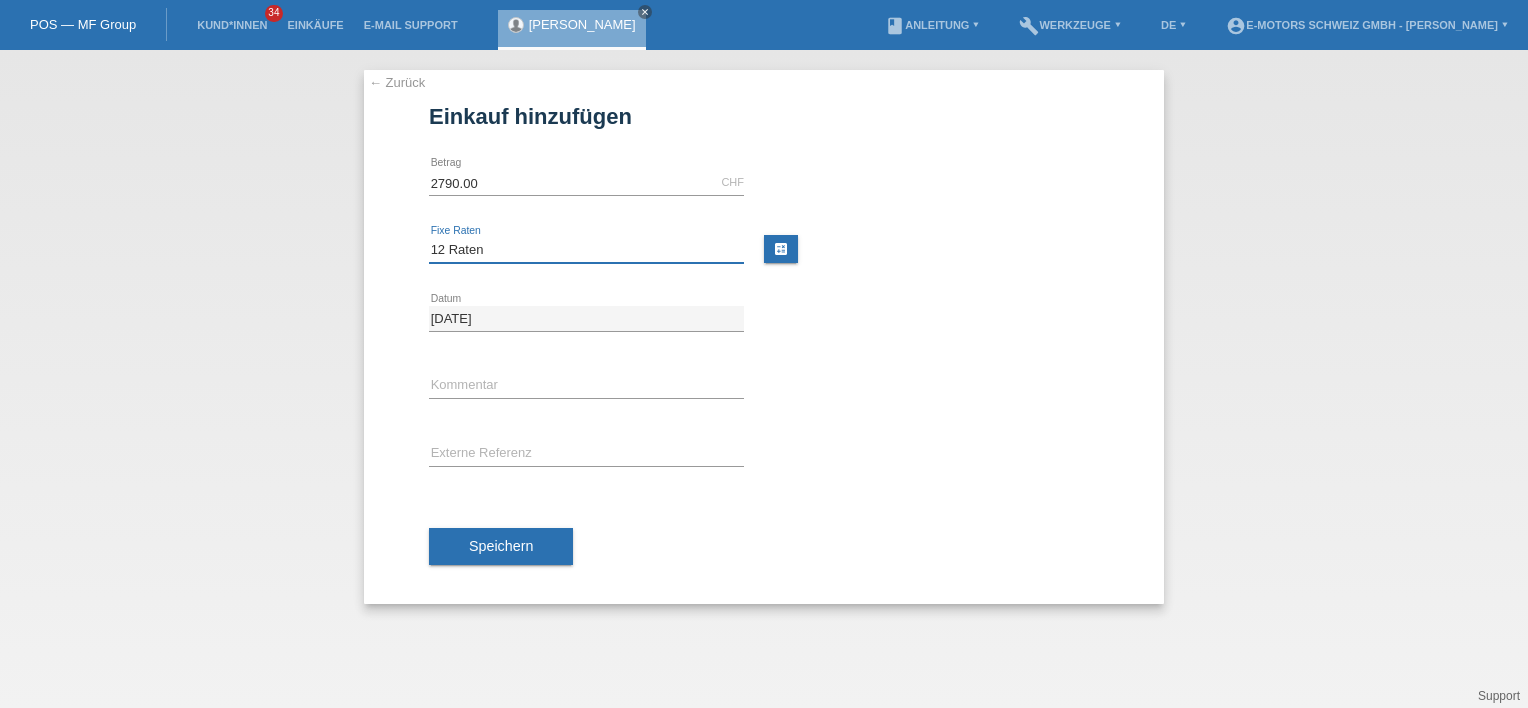 click on "Bitte auswählen
12 Raten
24 Raten
36 Raten
48 Raten" at bounding box center [586, 250] 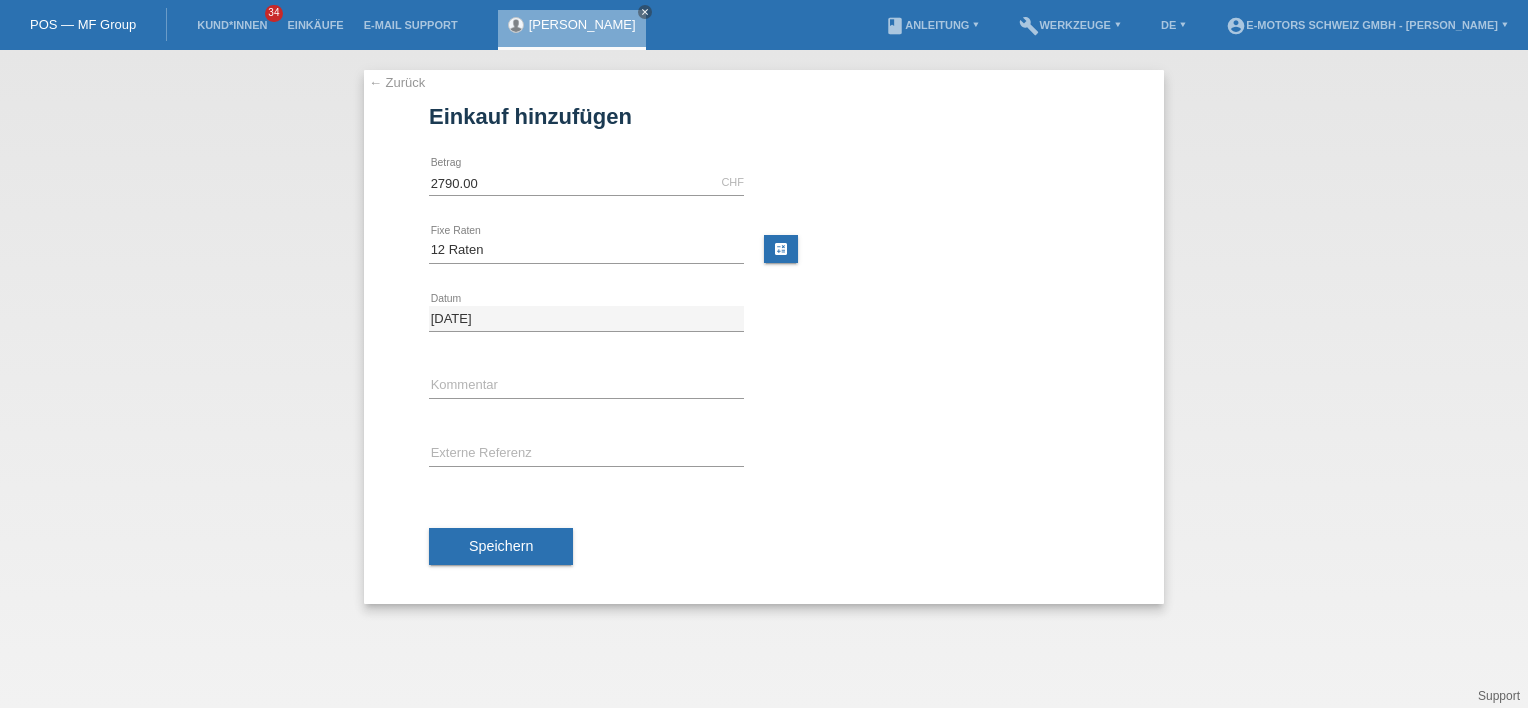 click on "← Zurück
Einkauf hinzufügen
Verfügbarer Betrag:
2790.00
CHF
error
Betrag" at bounding box center [764, 337] 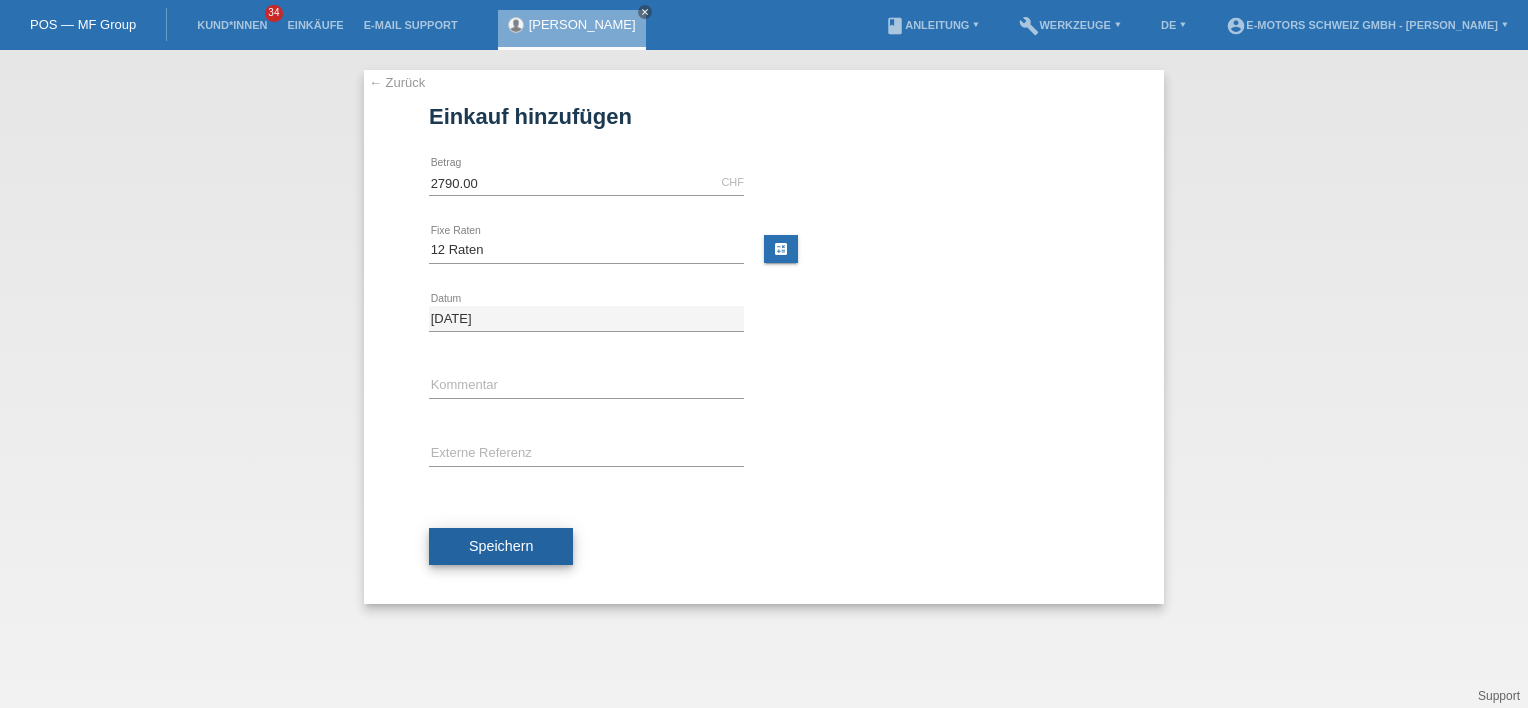 click on "Speichern" at bounding box center [501, 547] 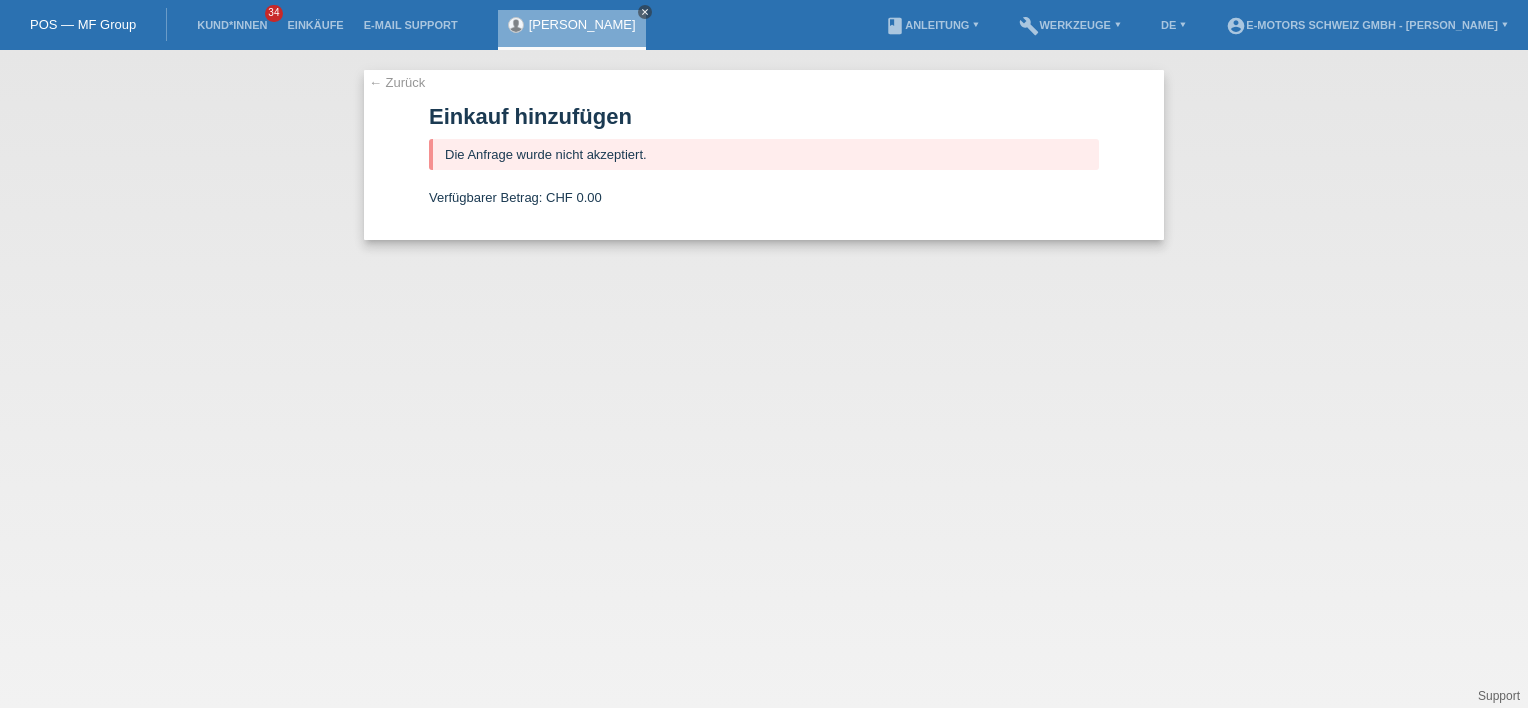click on "close" at bounding box center [645, 12] 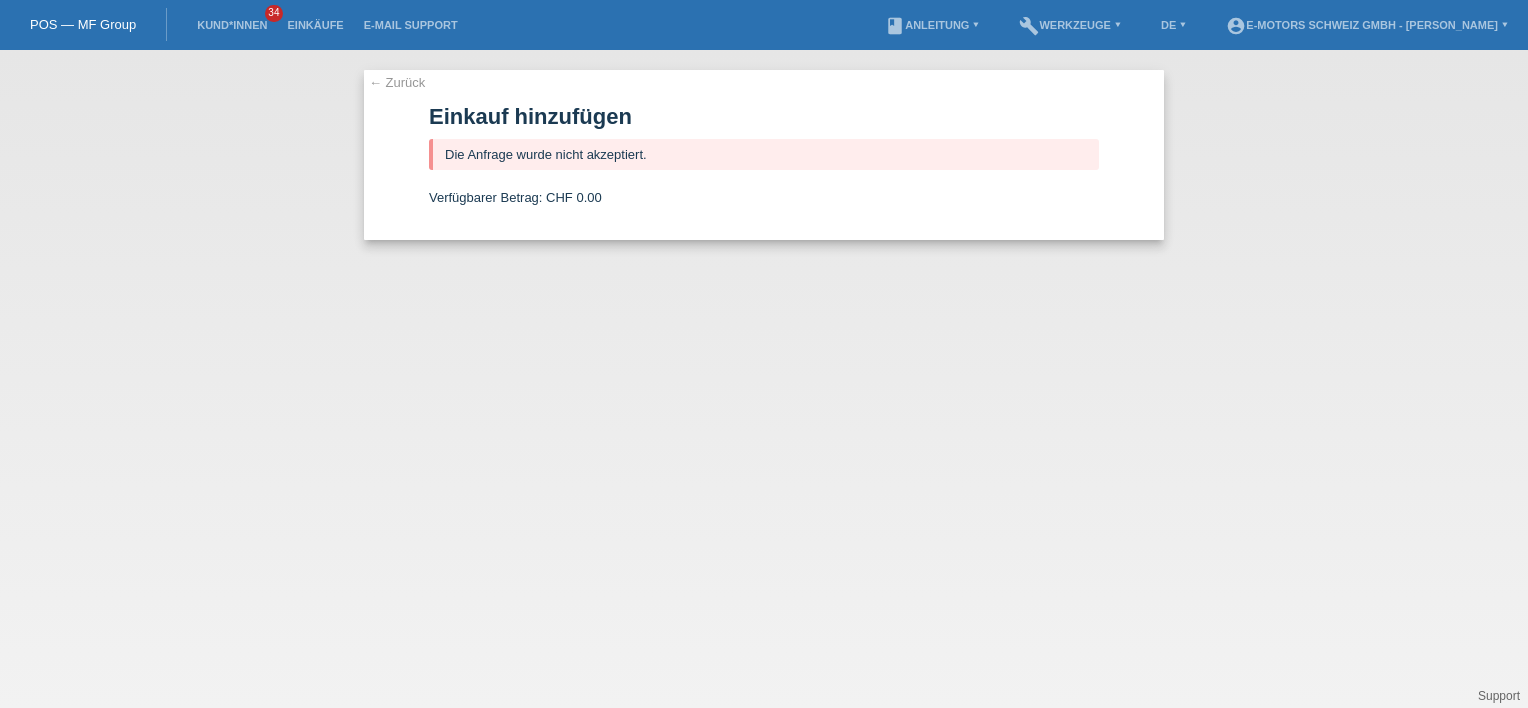 click on "← Zurück" at bounding box center [397, 82] 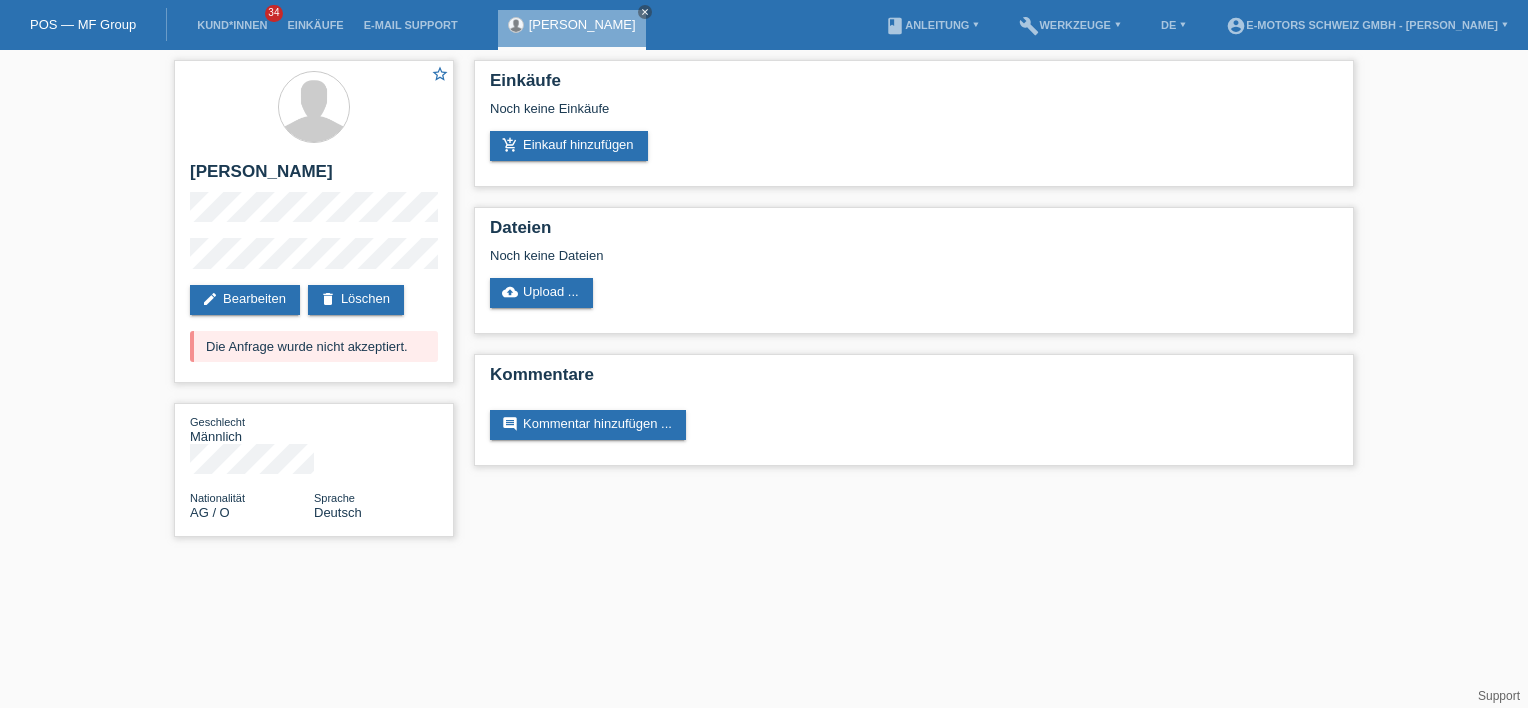 scroll, scrollTop: 0, scrollLeft: 0, axis: both 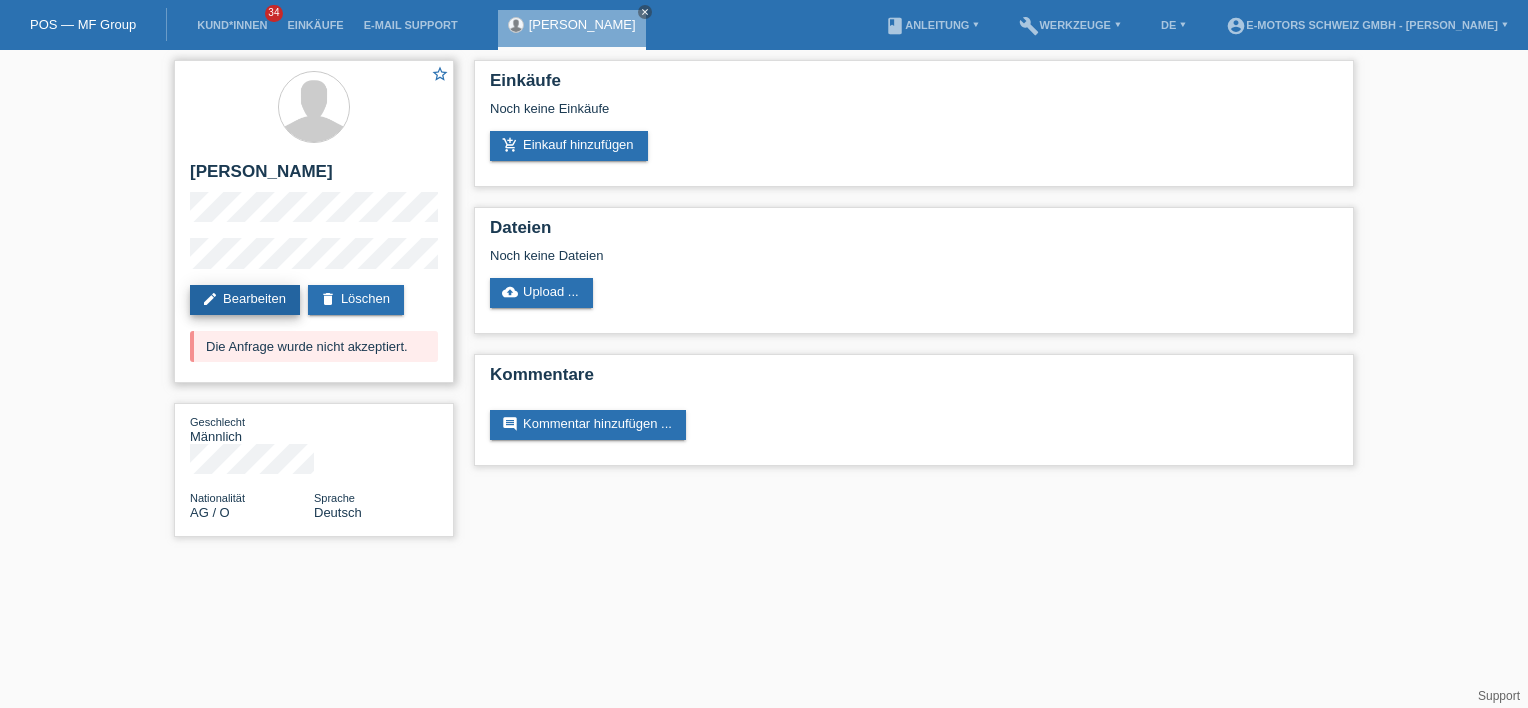 click on "edit  Bearbeiten" at bounding box center [245, 300] 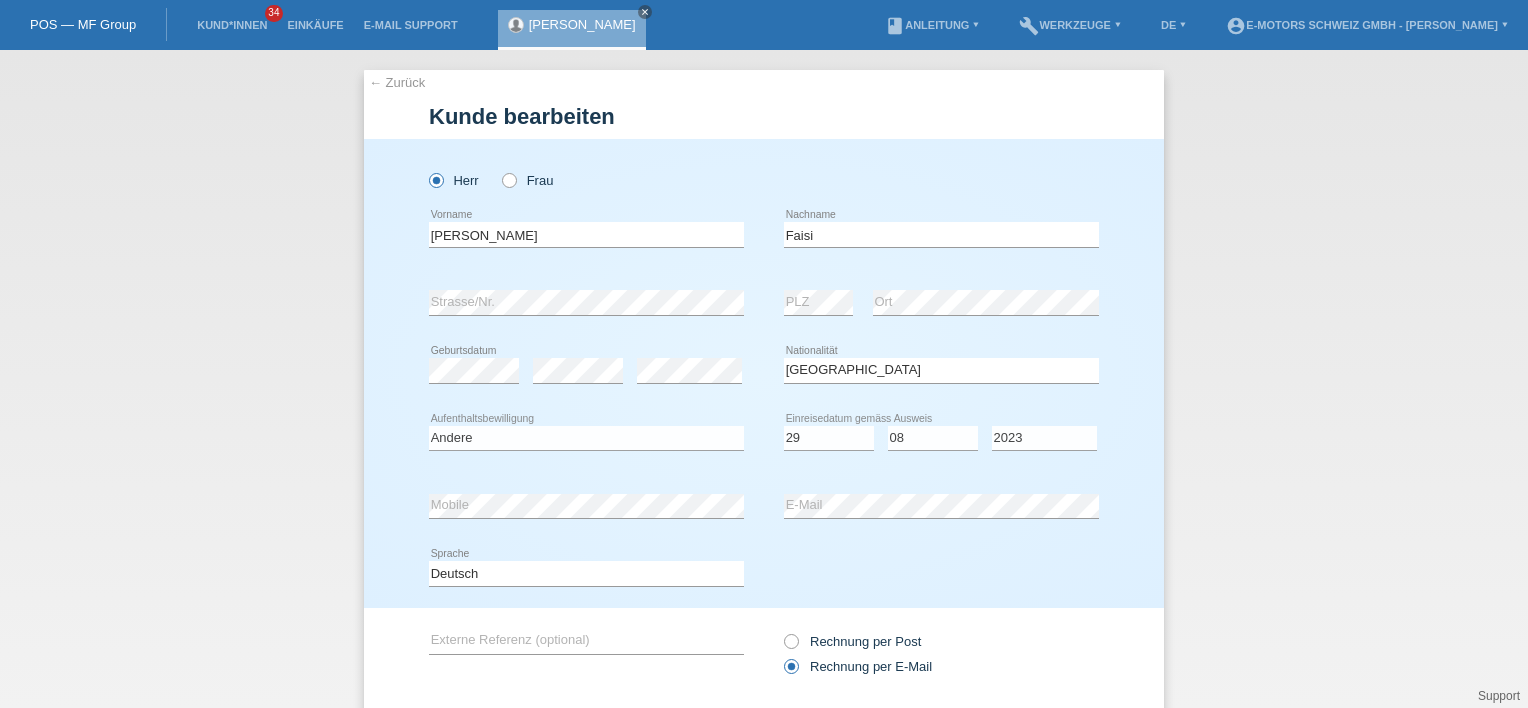 select on "AG" 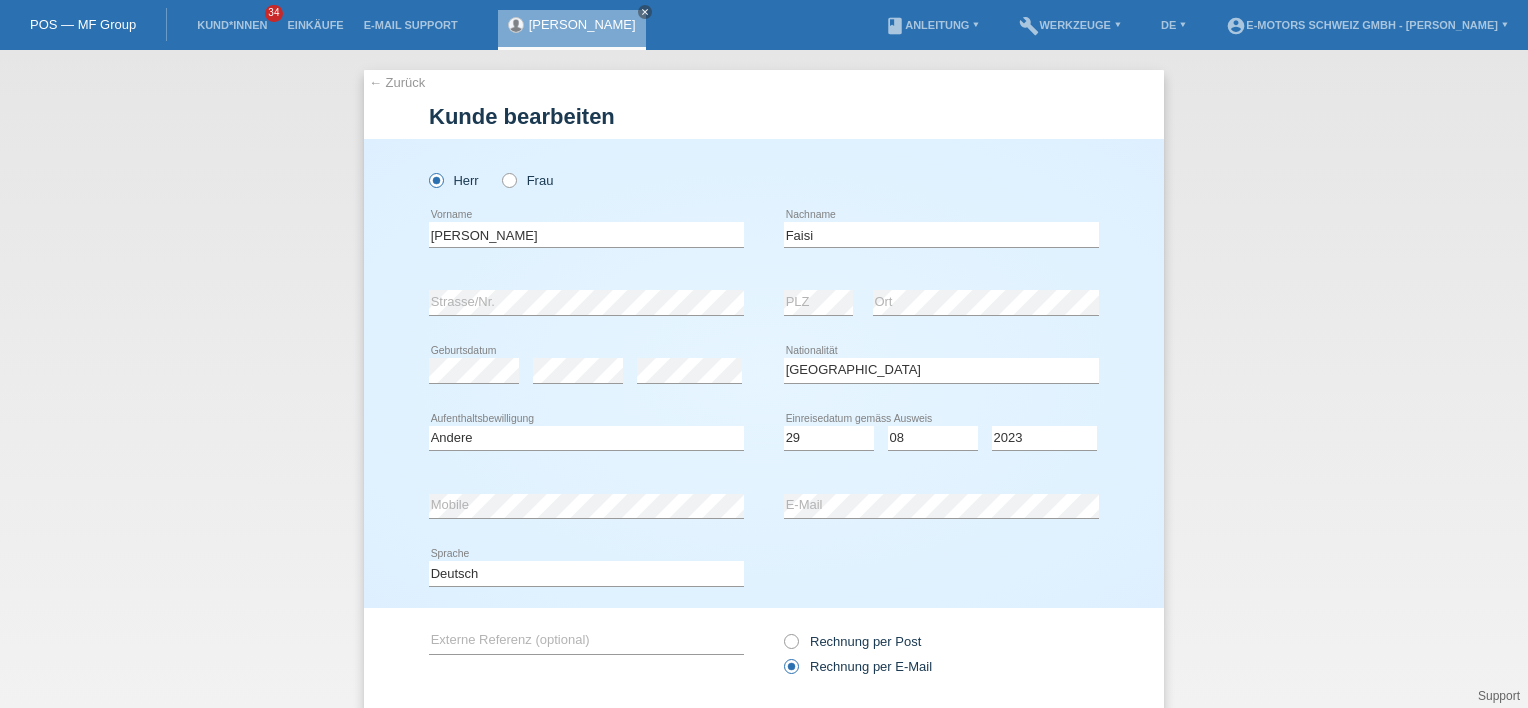 click on "Bitte auswählen...
[GEOGRAPHIC_DATA]
[GEOGRAPHIC_DATA]
[GEOGRAPHIC_DATA]
[GEOGRAPHIC_DATA]
------------
[GEOGRAPHIC_DATA]
[GEOGRAPHIC_DATA]
[GEOGRAPHIC_DATA]
[GEOGRAPHIC_DATA]
[GEOGRAPHIC_DATA] [GEOGRAPHIC_DATA] [GEOGRAPHIC_DATA]" at bounding box center [941, 371] 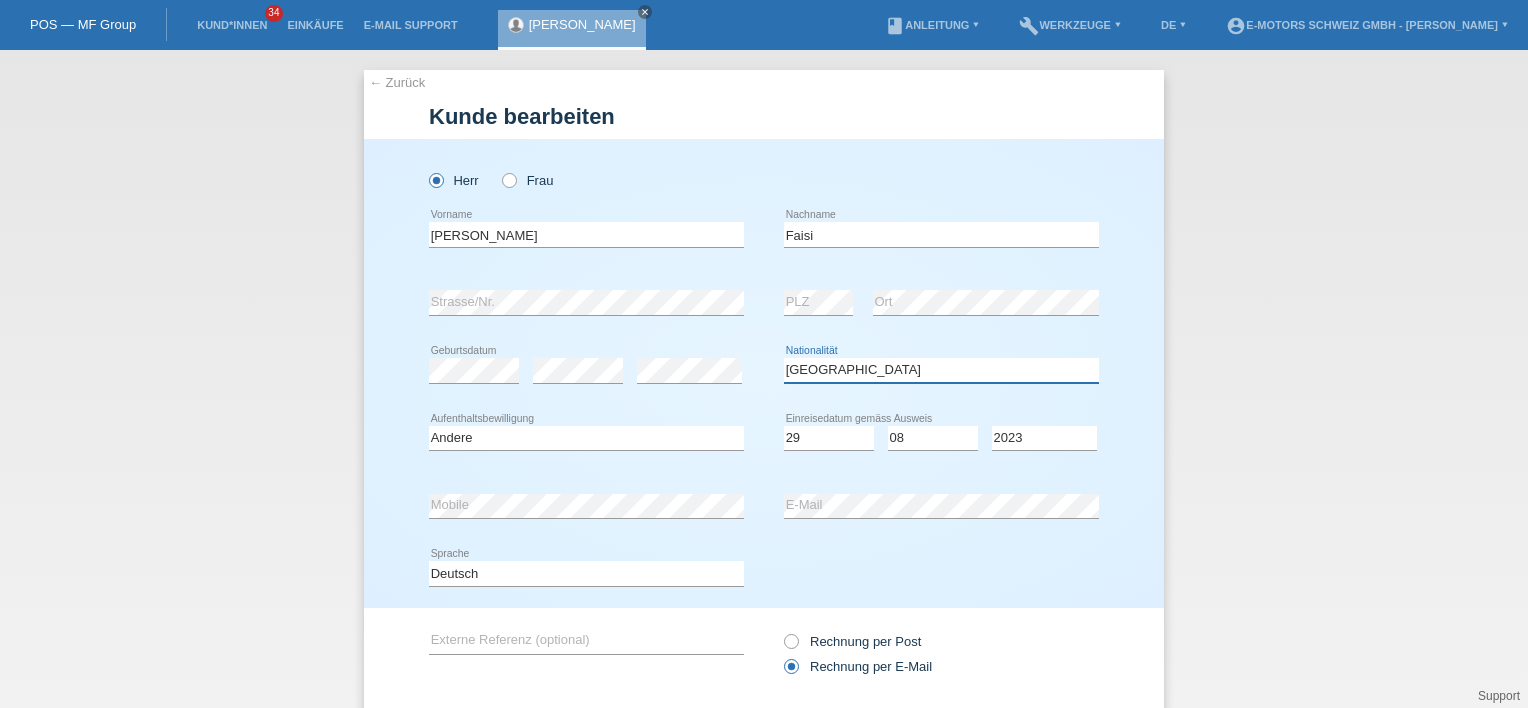 click on "Bitte auswählen...
[GEOGRAPHIC_DATA]
[GEOGRAPHIC_DATA]
[GEOGRAPHIC_DATA]
[GEOGRAPHIC_DATA]
------------
[GEOGRAPHIC_DATA]
[GEOGRAPHIC_DATA]
[GEOGRAPHIC_DATA]
[GEOGRAPHIC_DATA]
[GEOGRAPHIC_DATA]" at bounding box center [941, 370] 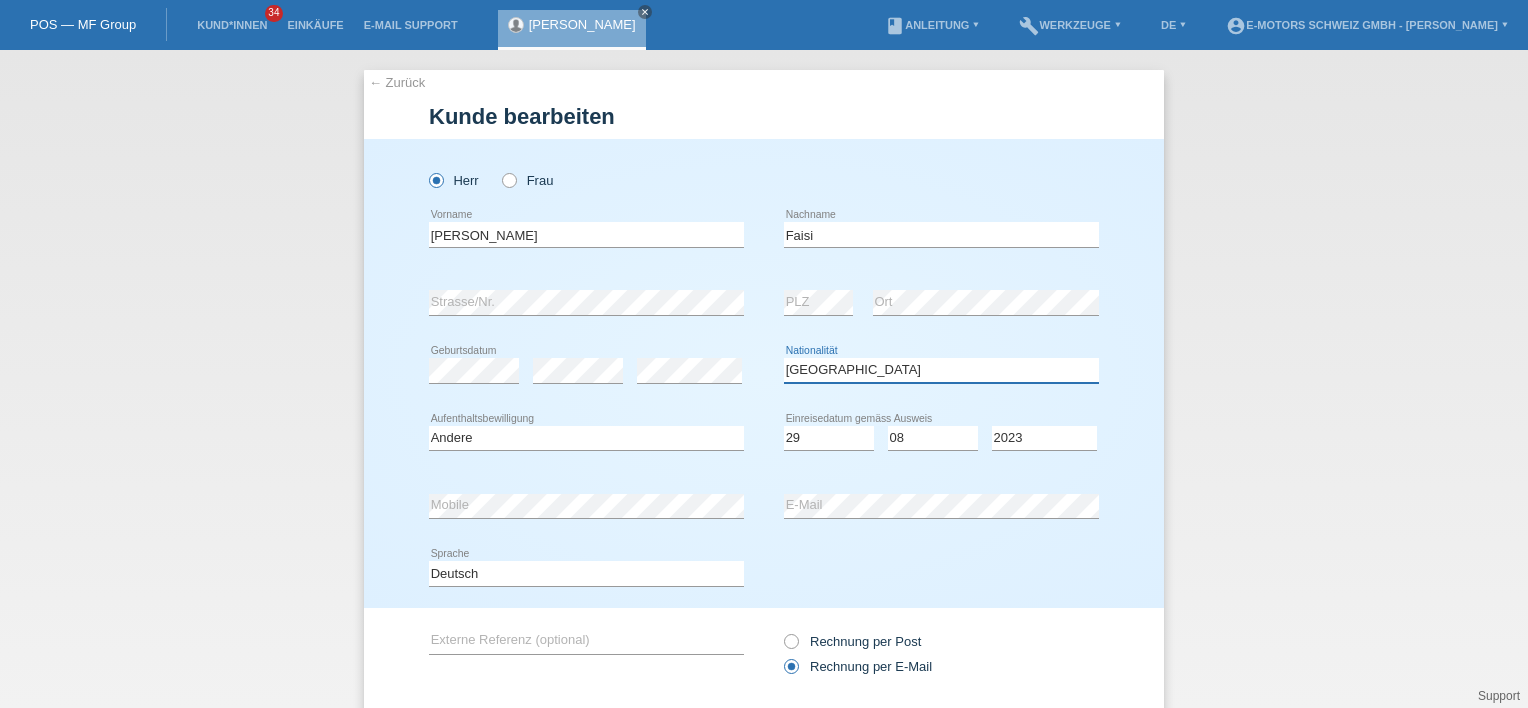 select on "AF" 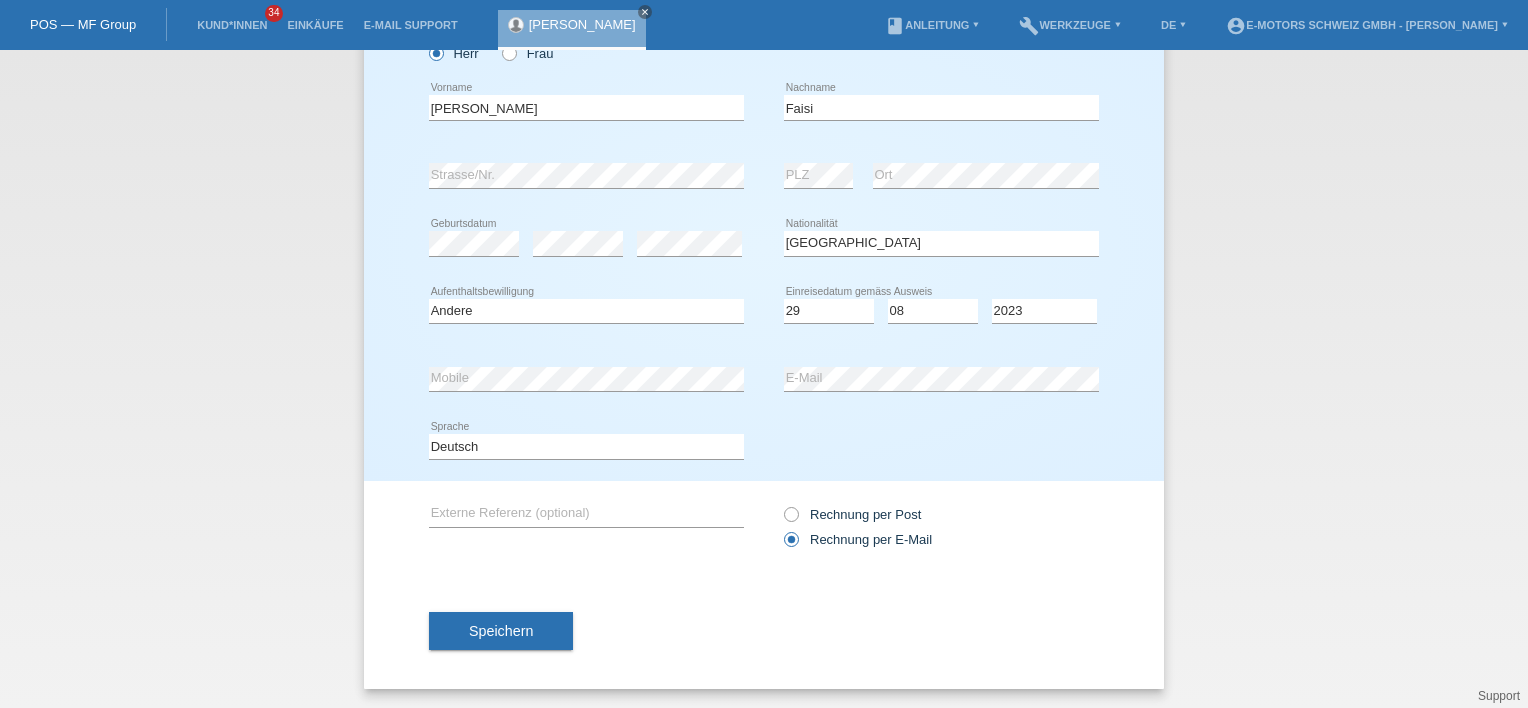drag, startPoint x: 504, startPoint y: 631, endPoint x: 516, endPoint y: 624, distance: 13.892444 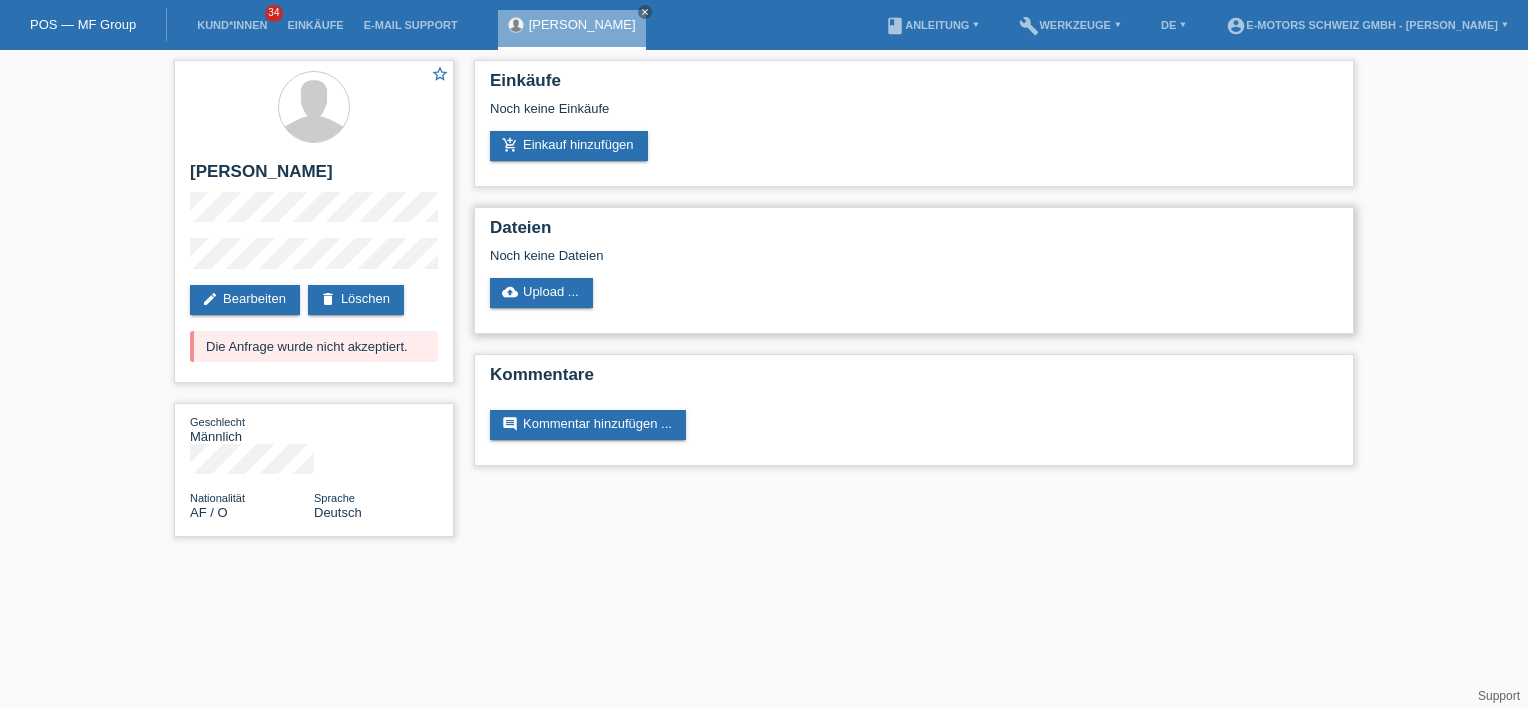 scroll, scrollTop: 0, scrollLeft: 0, axis: both 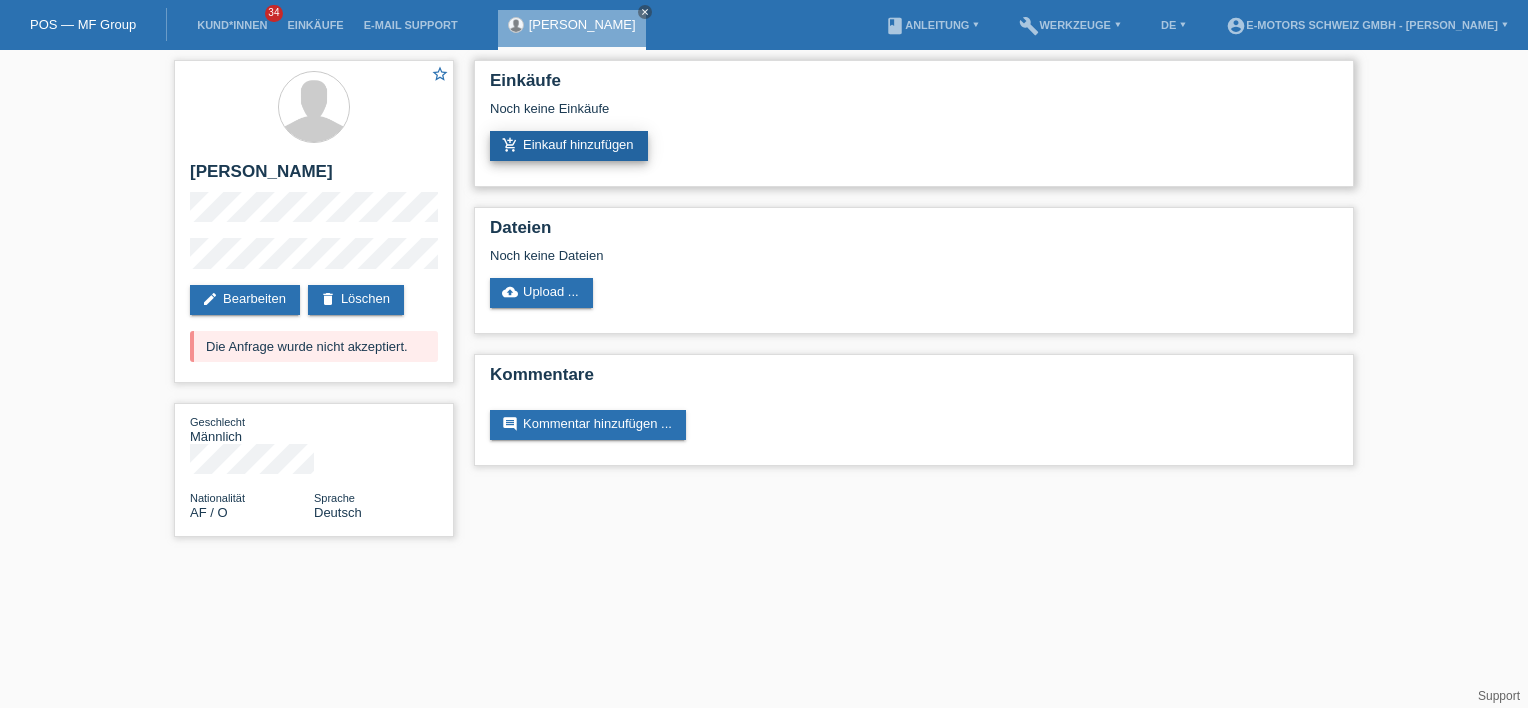 click on "add_shopping_cart  Einkauf hinzufügen" at bounding box center [569, 146] 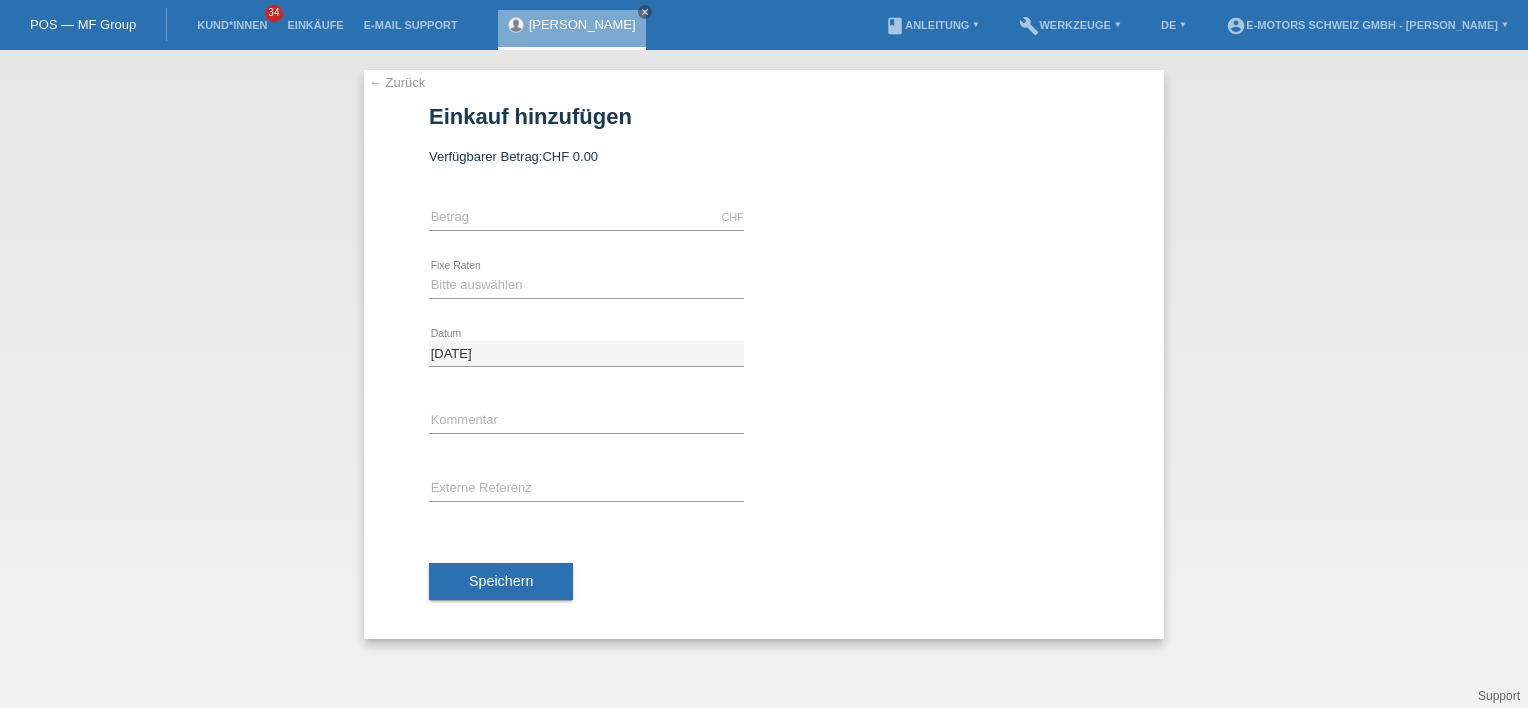 scroll, scrollTop: 0, scrollLeft: 0, axis: both 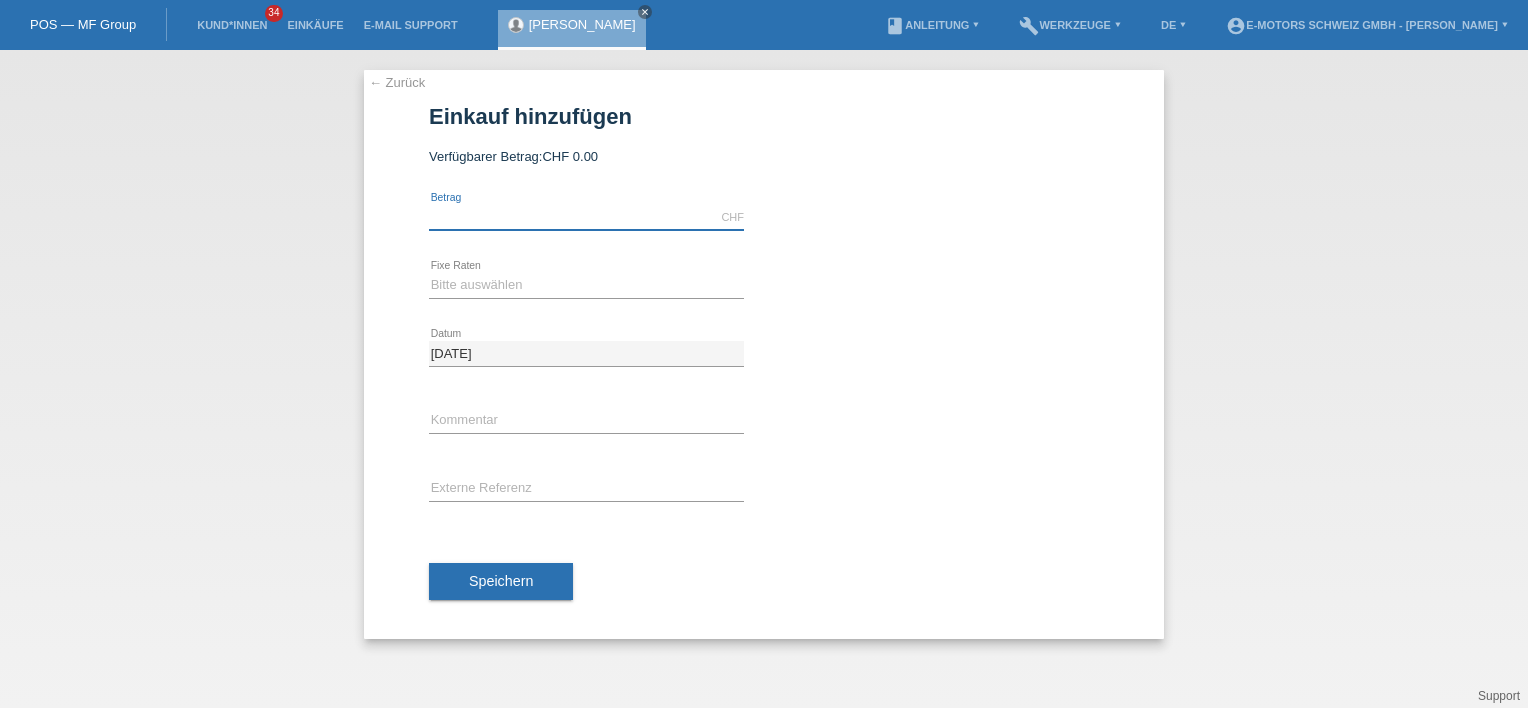 click at bounding box center [586, 217] 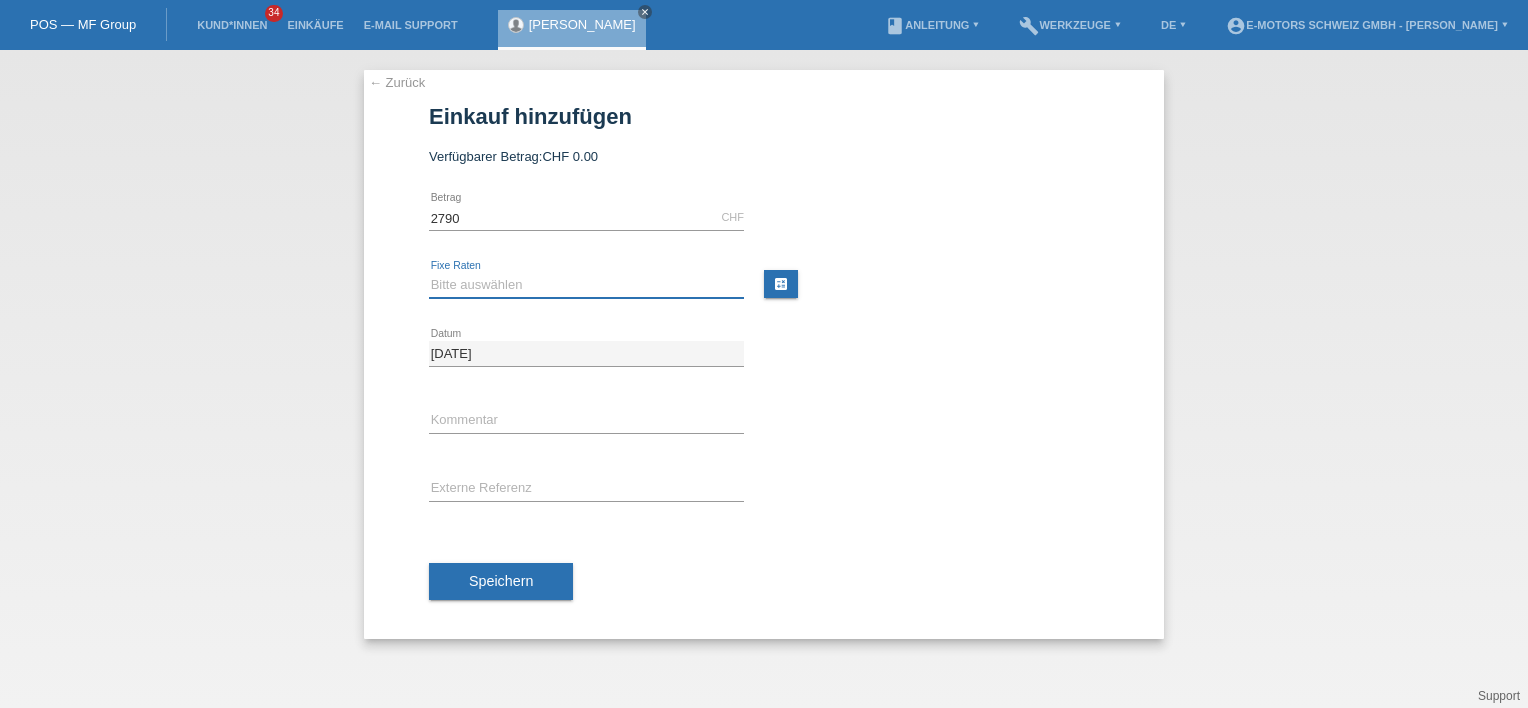 type on "2790.00" 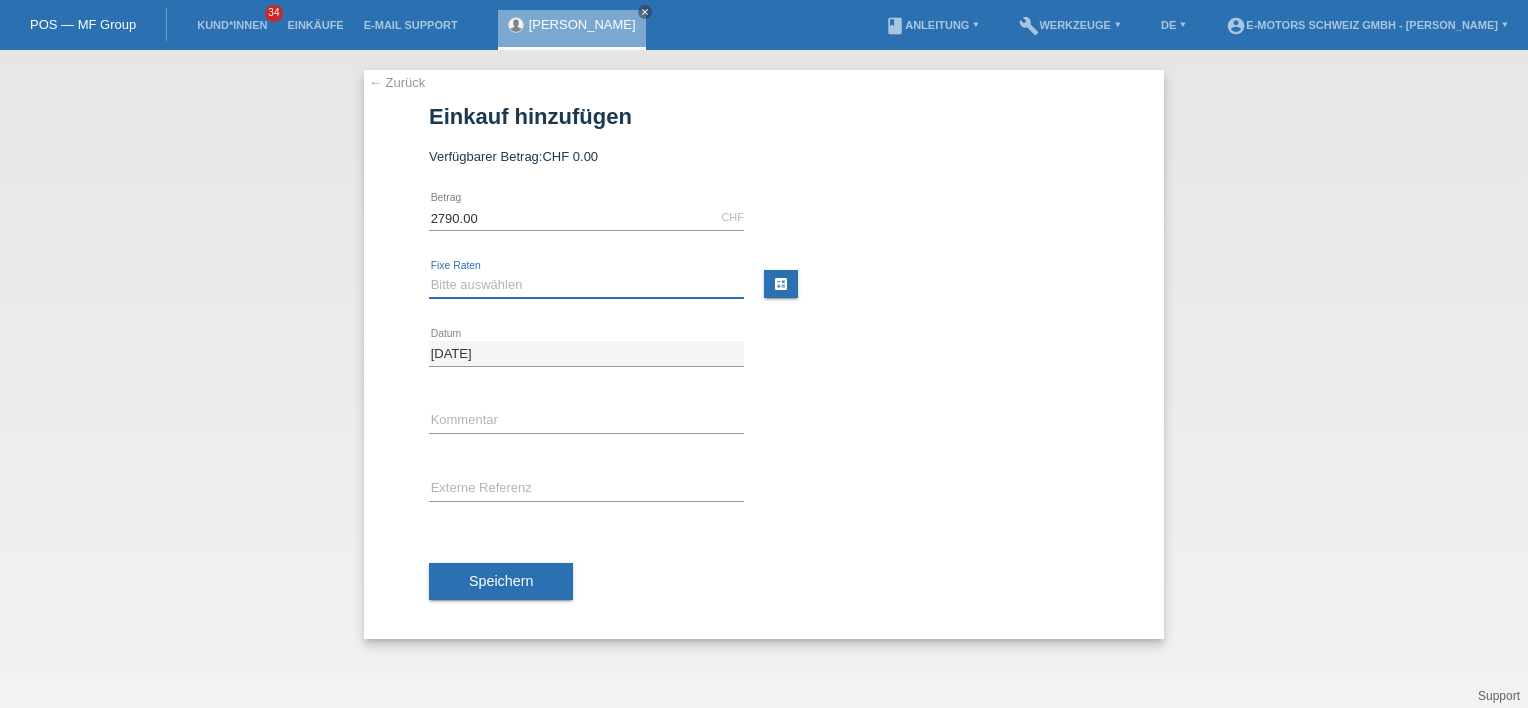 click on "Bitte auswählen
12 Raten
24 Raten
36 Raten
48 Raten" at bounding box center (586, 285) 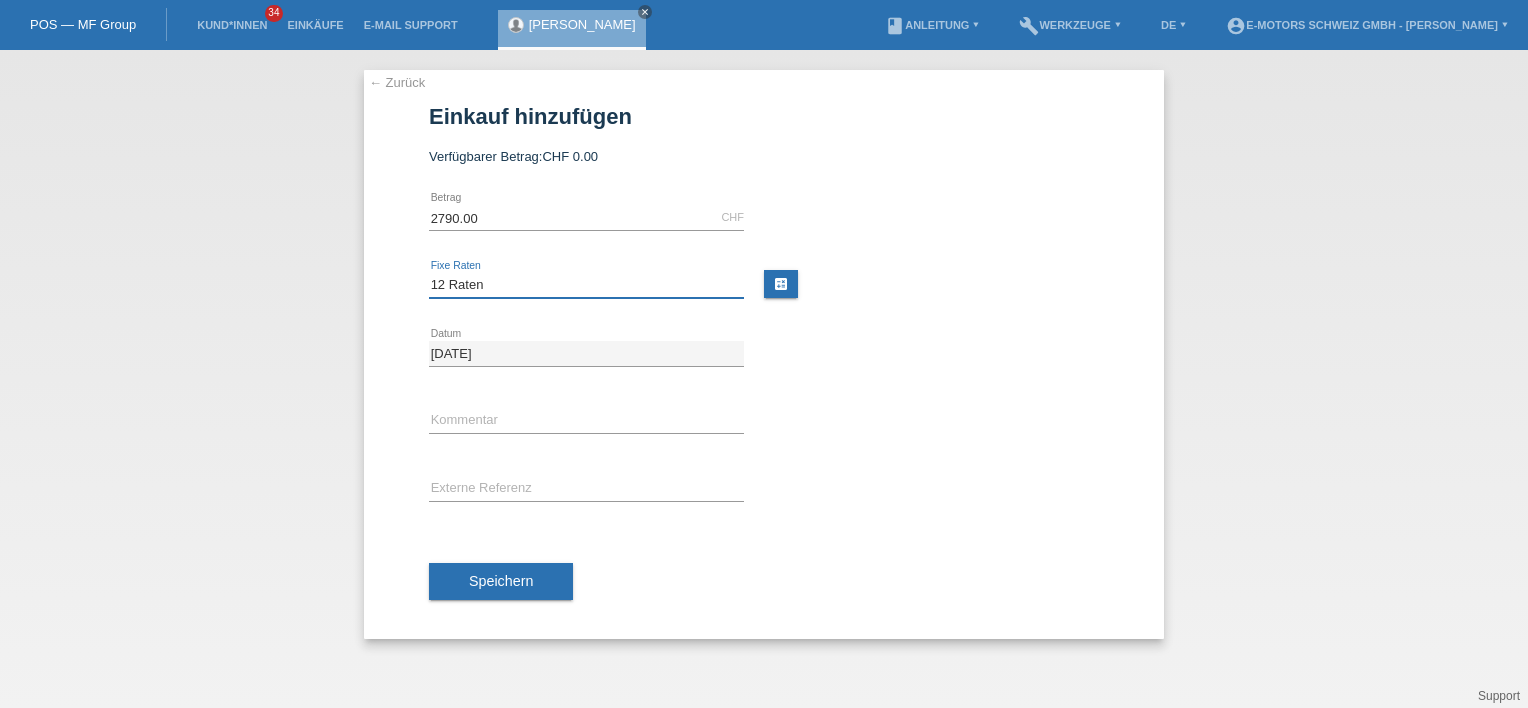 click on "Bitte auswählen
12 Raten
24 Raten
36 Raten
48 Raten" at bounding box center [586, 285] 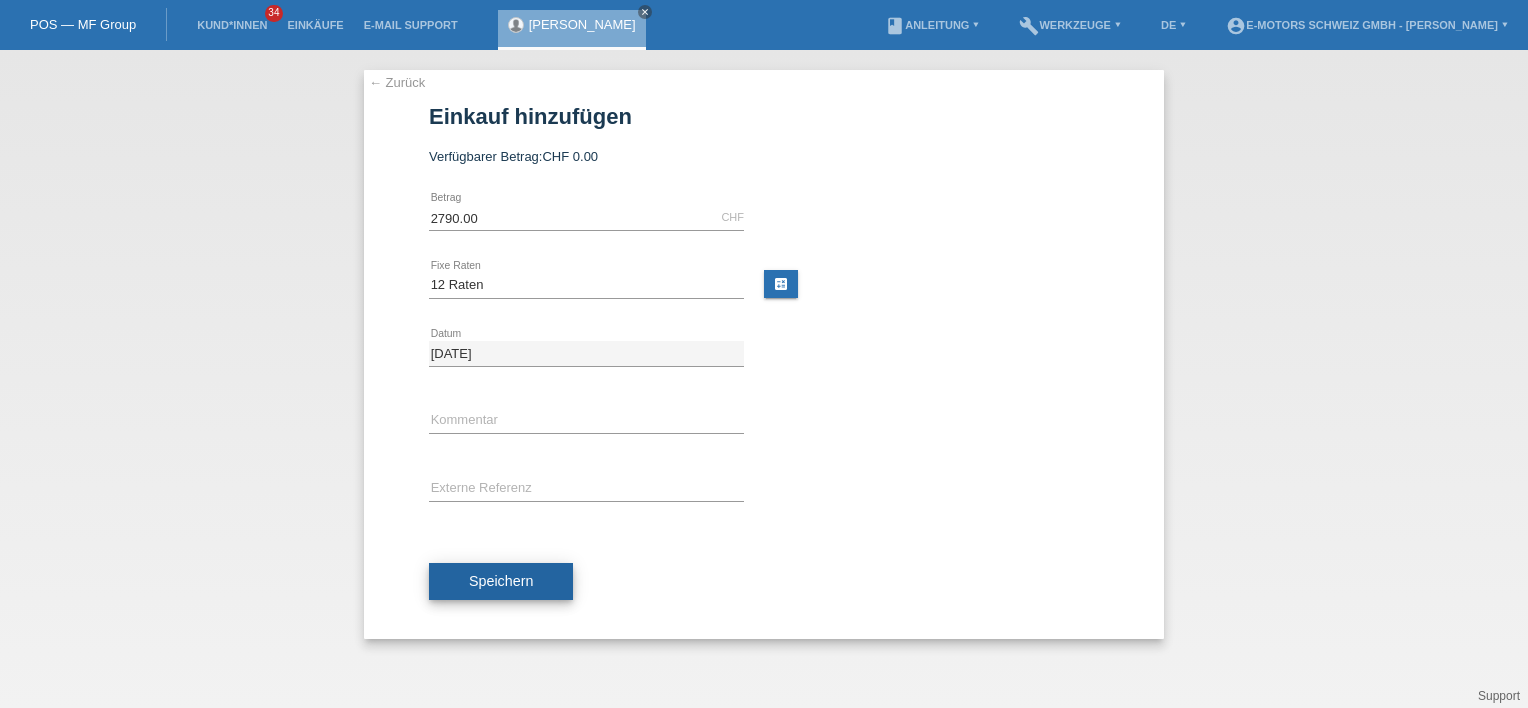click on "Speichern" at bounding box center (501, 581) 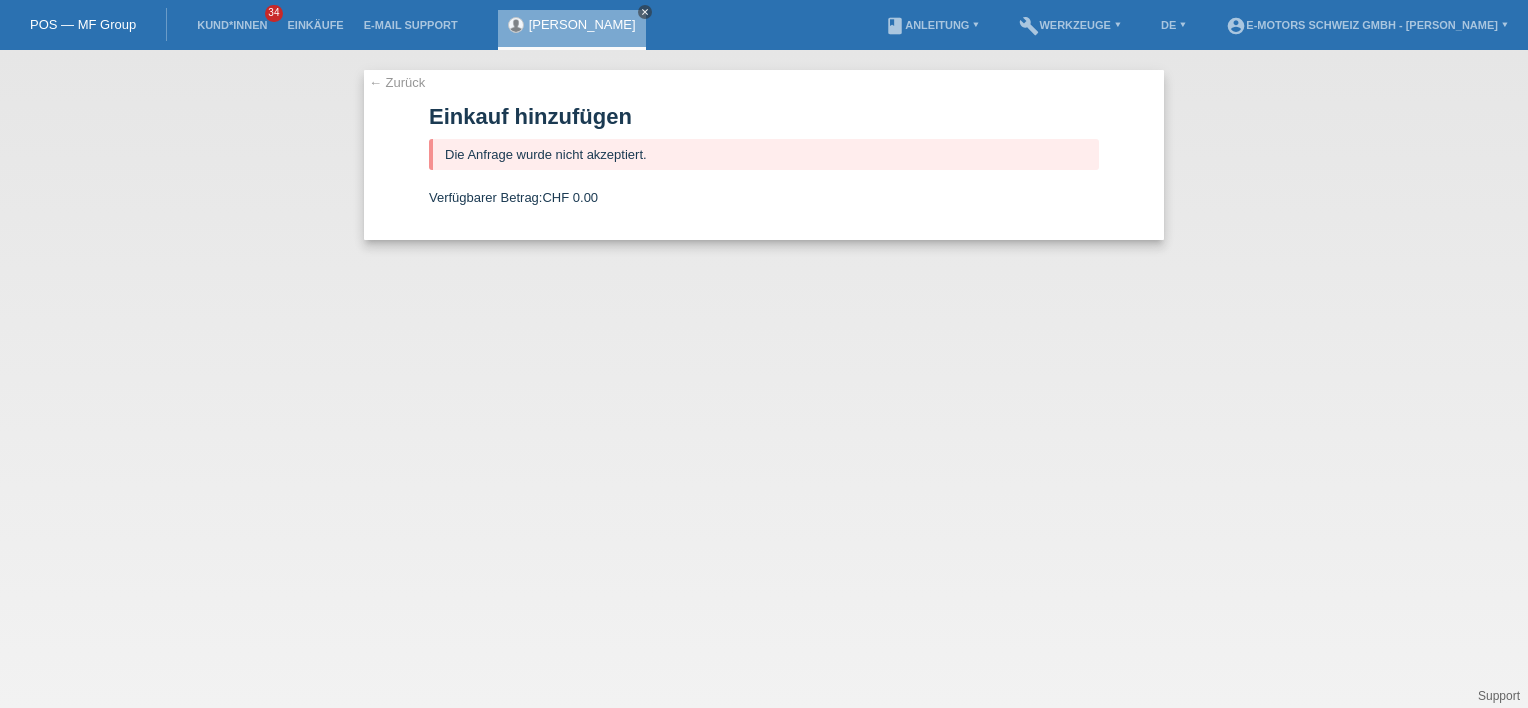 click on "close" at bounding box center [645, 12] 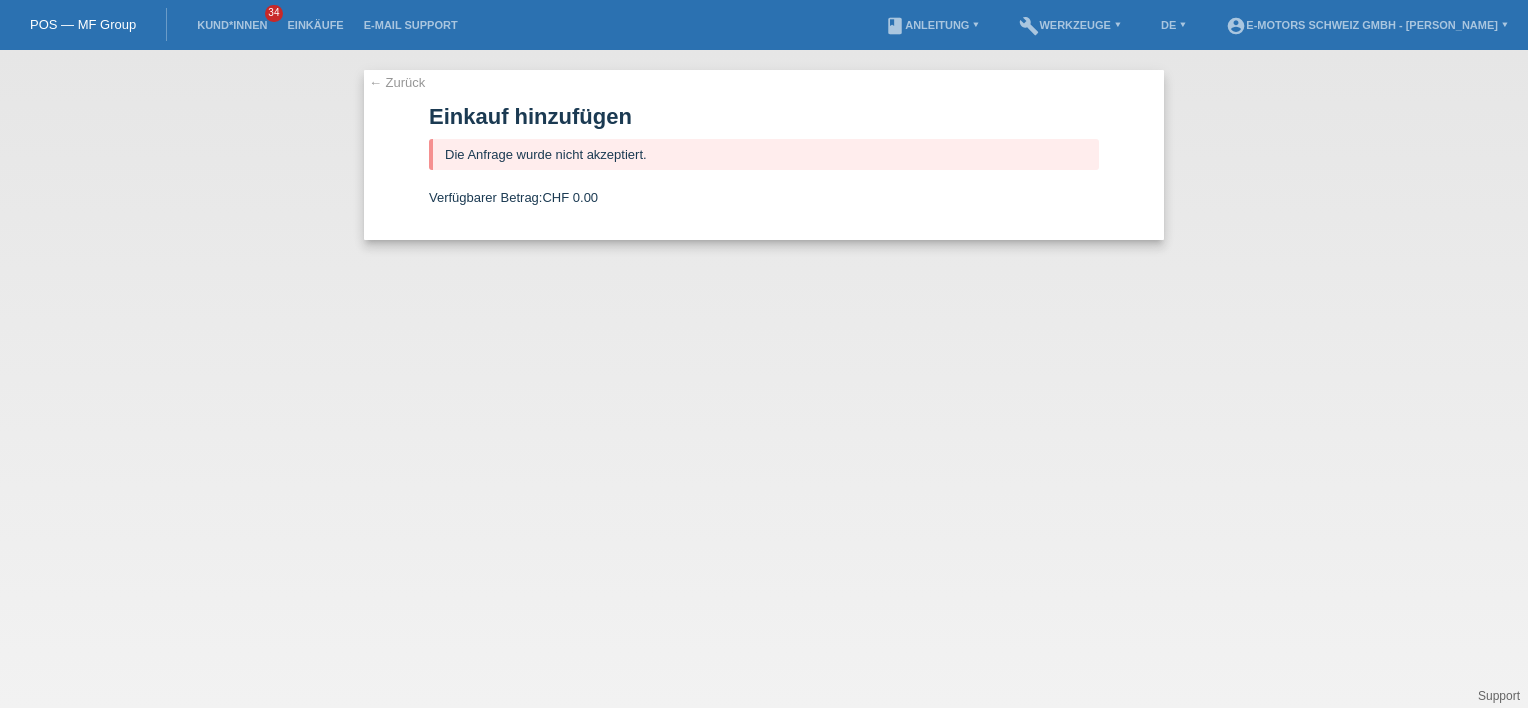 click on "← Zurück" at bounding box center (397, 82) 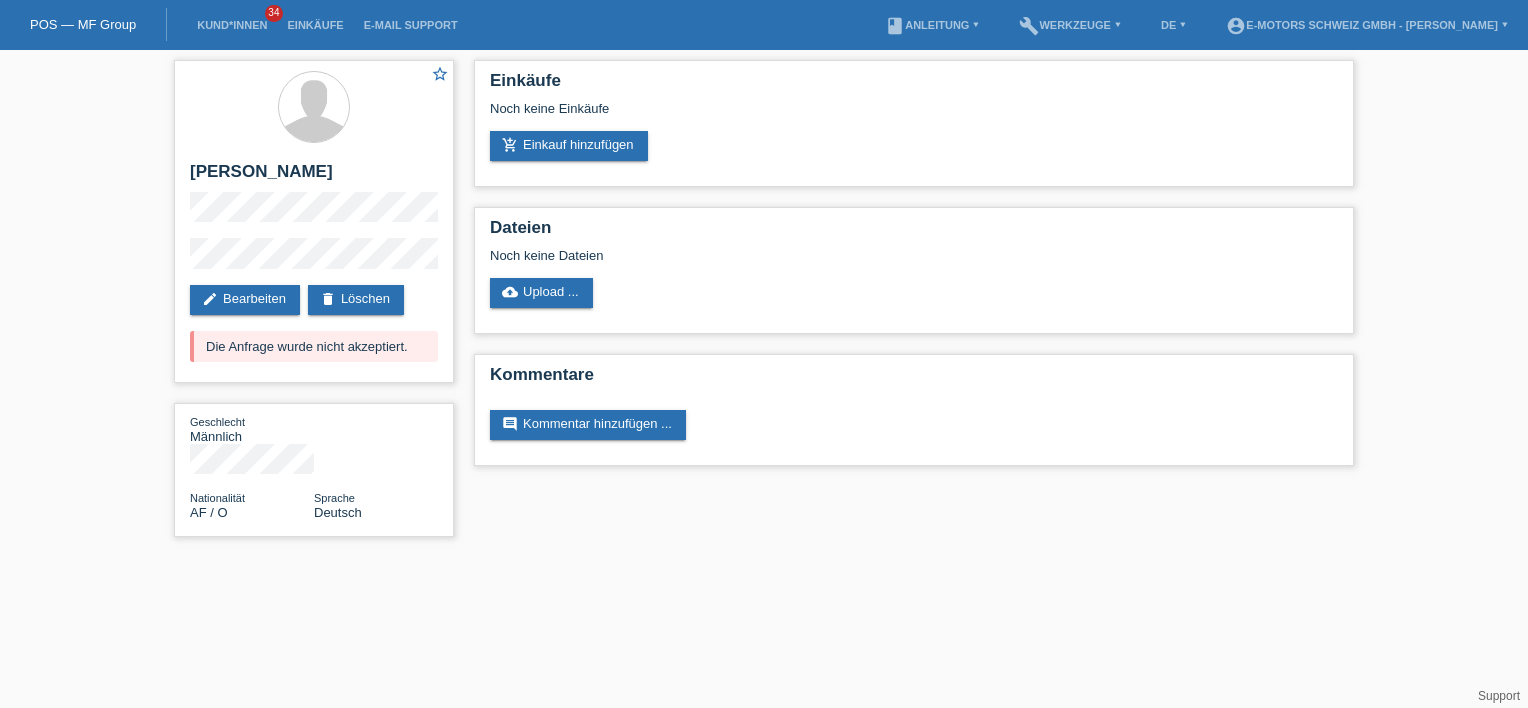 scroll, scrollTop: 0, scrollLeft: 0, axis: both 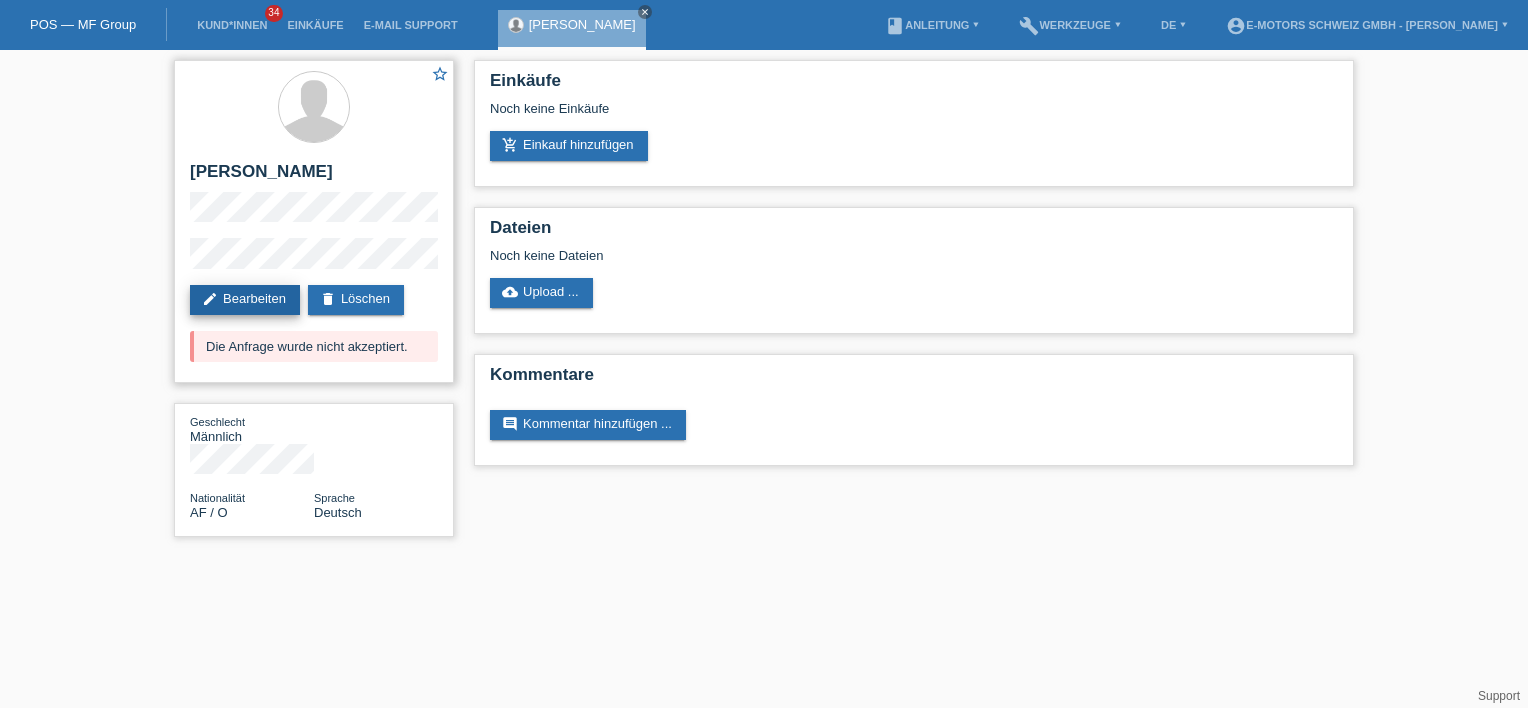 click on "edit  Bearbeiten" at bounding box center (245, 300) 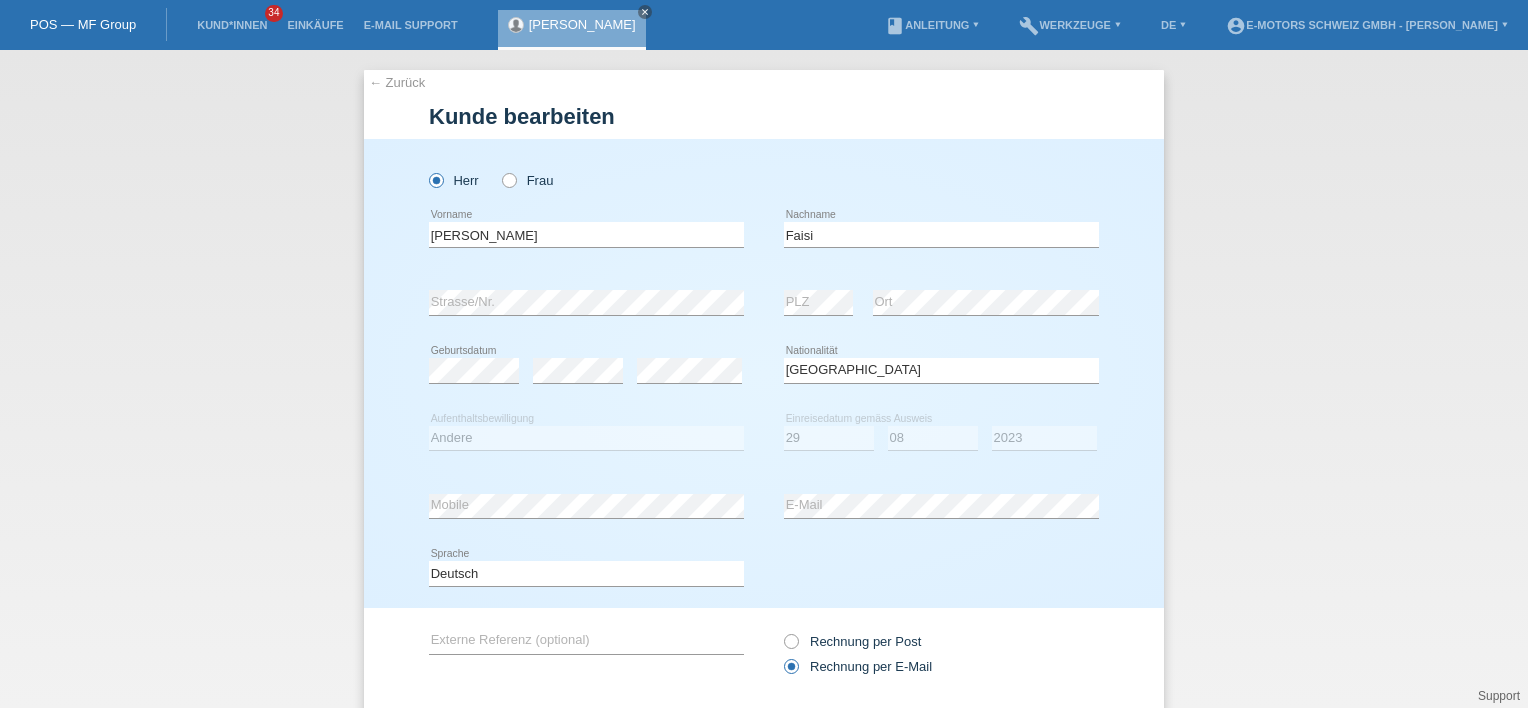 select on "AF" 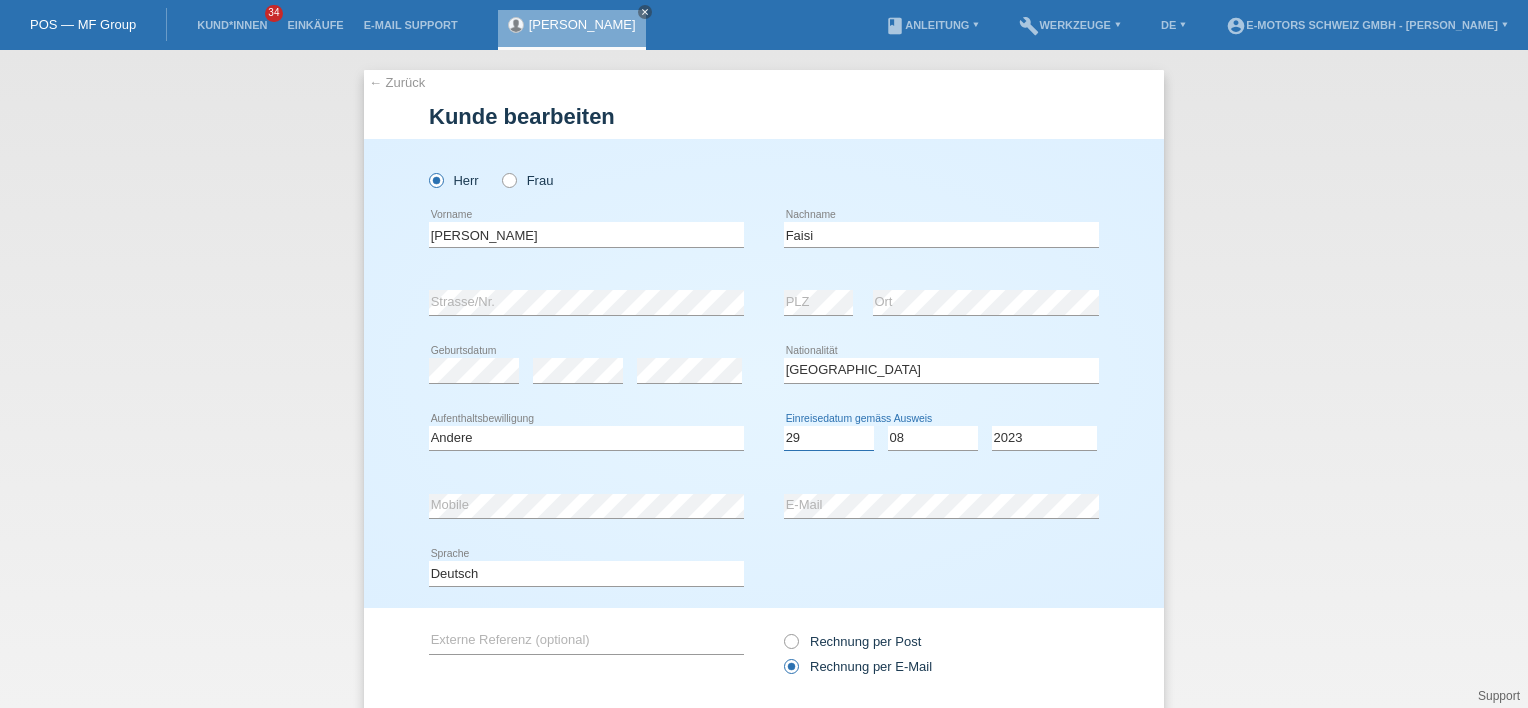 click on "Tag
01
02
03
04
05
06
07
08
09
10 11" at bounding box center (829, 438) 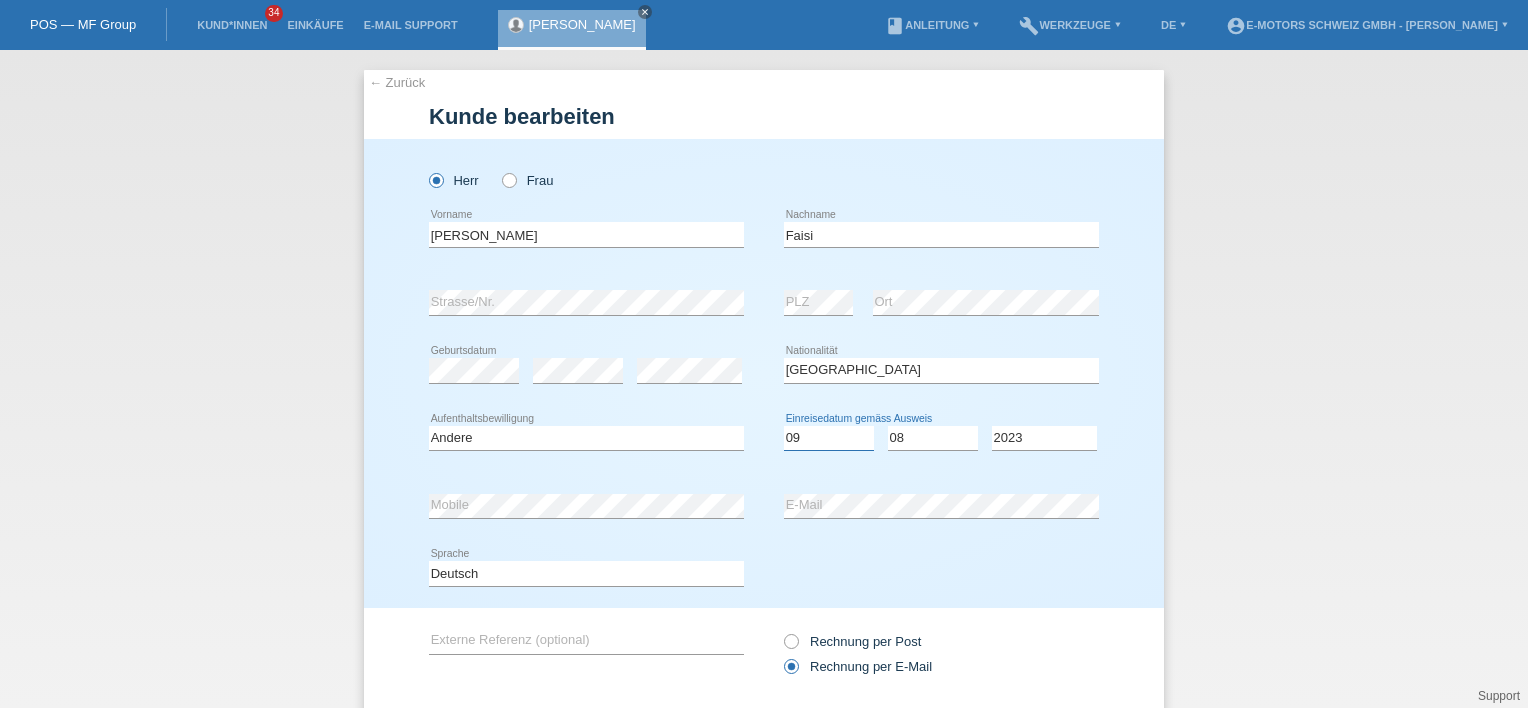 click on "Tag
01
02
03
04
05
06
07
08
09
10 11" at bounding box center (829, 438) 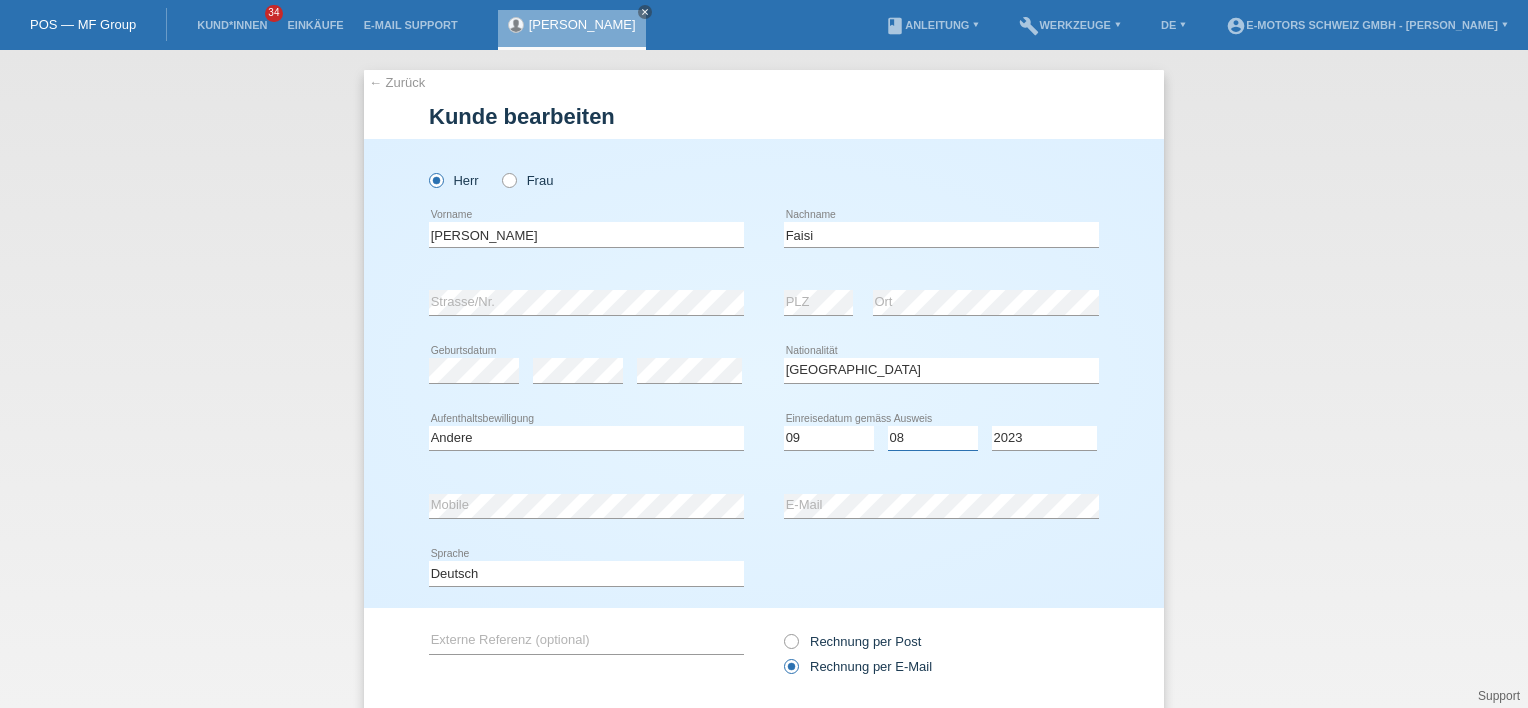 click on "Monat
01
02
03
04
05
06
07
08
09
10 11" at bounding box center [933, 438] 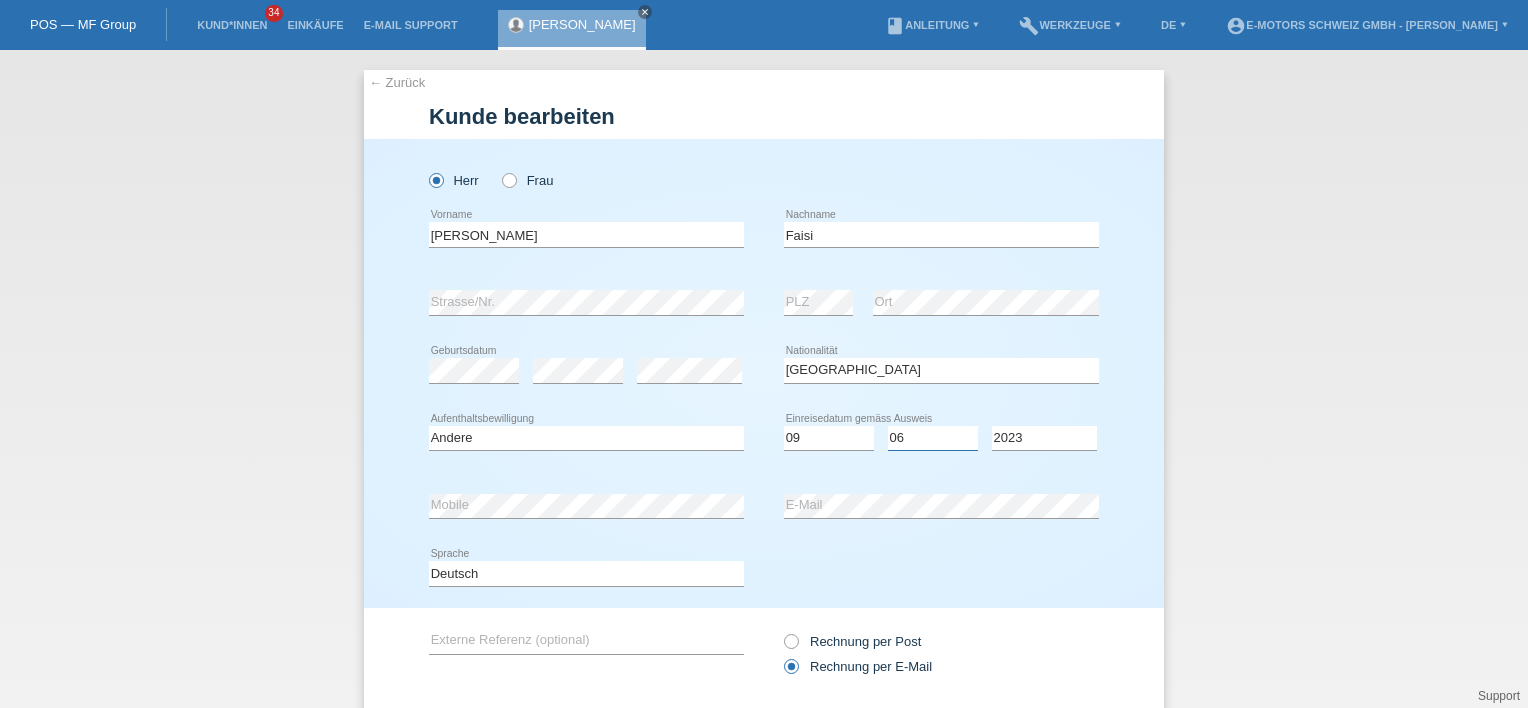 click on "Monat
01
02
03
04
05
06
07
08
09
10 11" at bounding box center (933, 438) 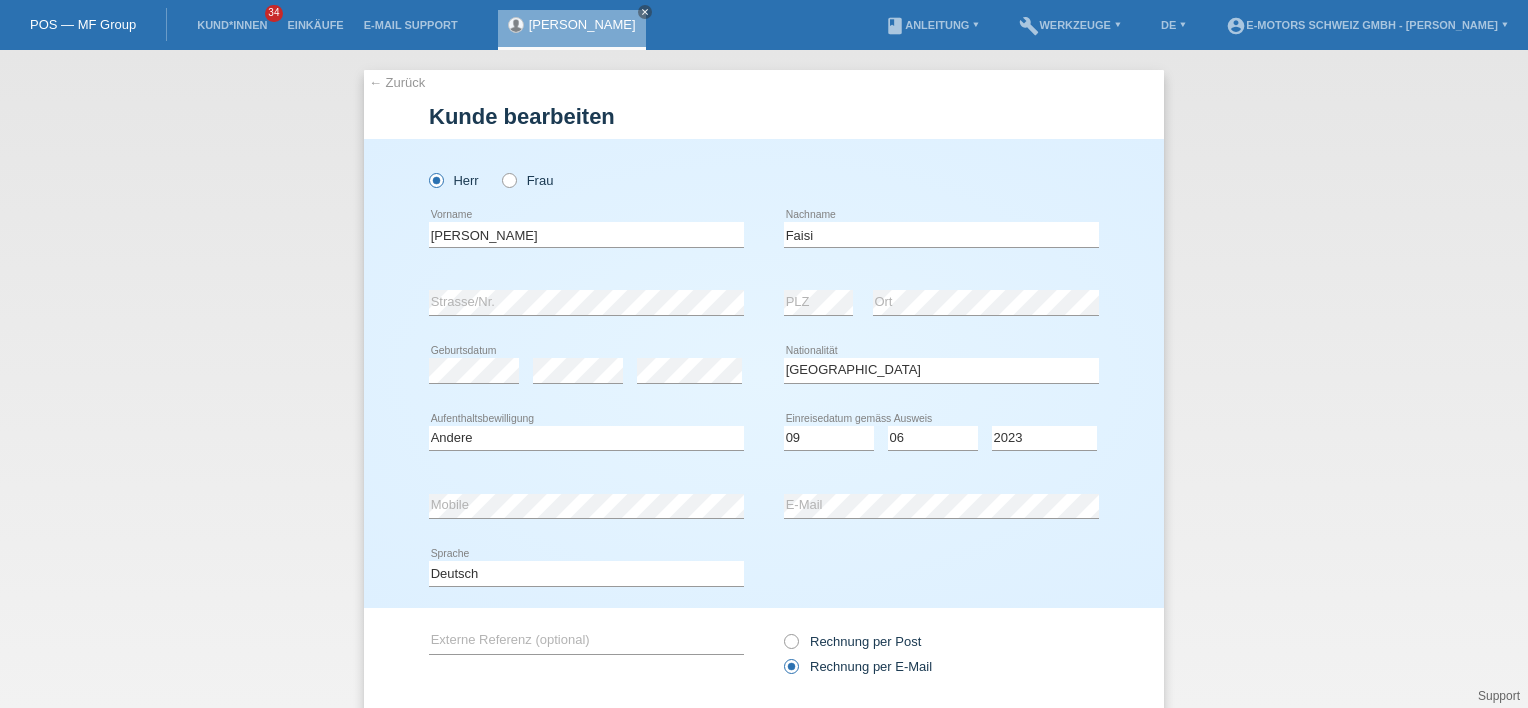click on "Monat
01
02
03
04
05
06
07
08
09 10 11 12 error" at bounding box center (933, 439) 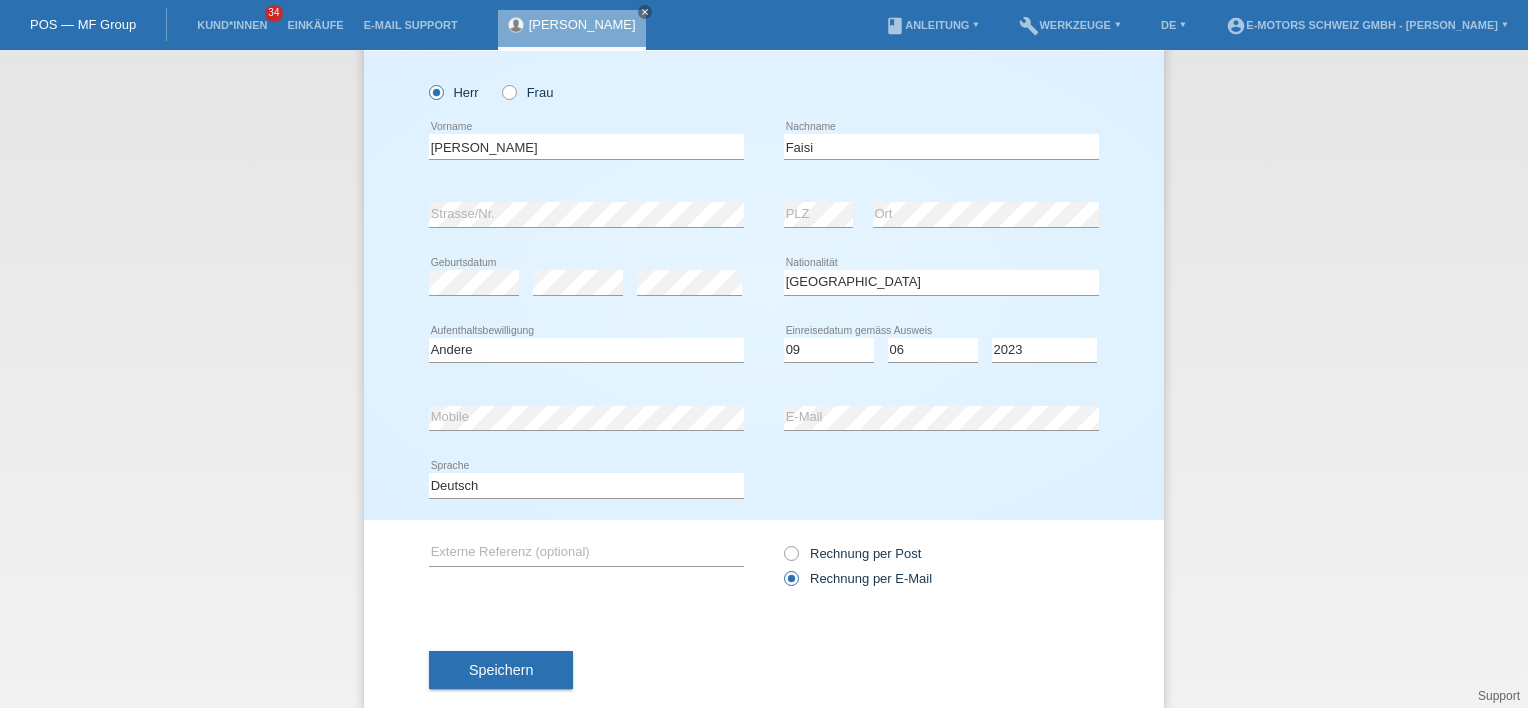 scroll, scrollTop: 127, scrollLeft: 0, axis: vertical 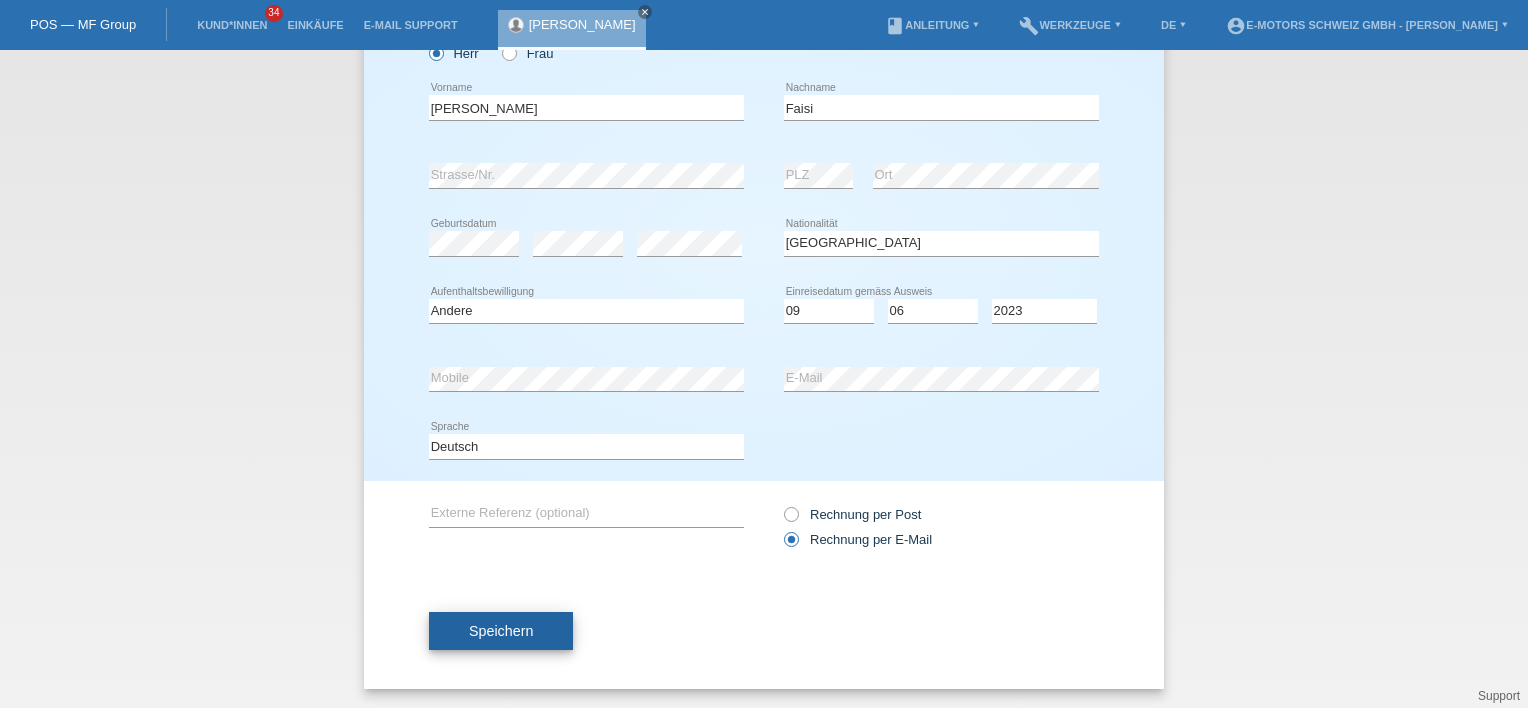 click on "Speichern" at bounding box center [501, 631] 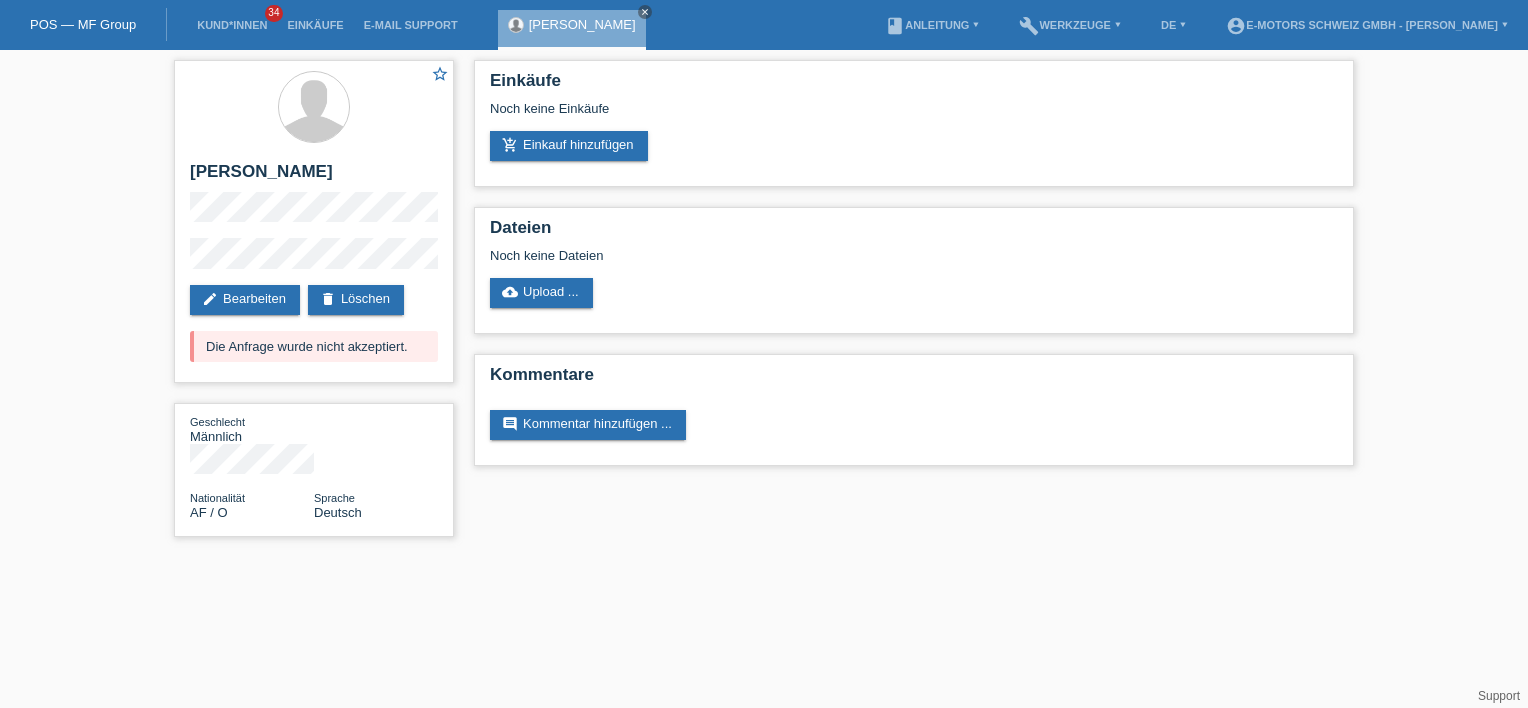 scroll, scrollTop: 0, scrollLeft: 0, axis: both 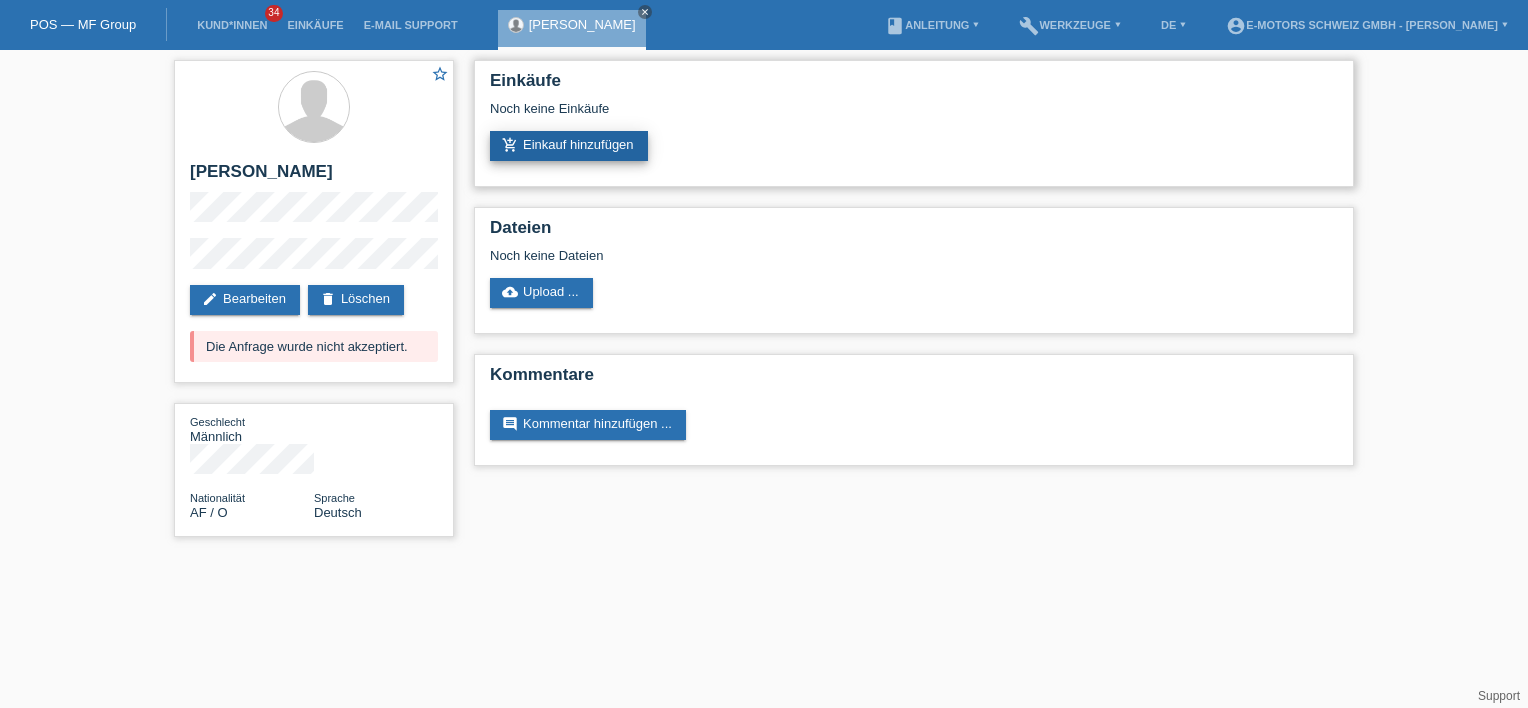 click on "add_shopping_cart  Einkauf hinzufügen" at bounding box center [569, 146] 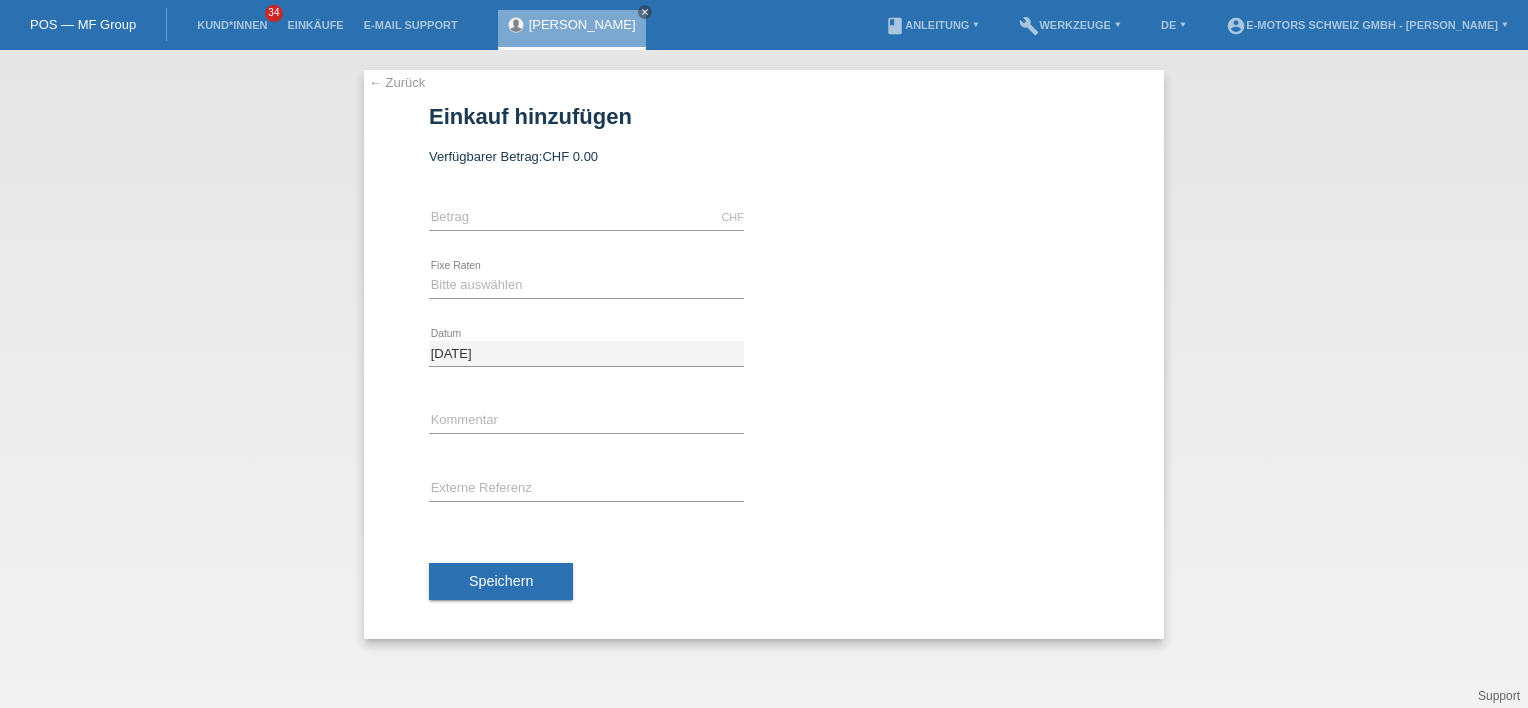 scroll, scrollTop: 0, scrollLeft: 0, axis: both 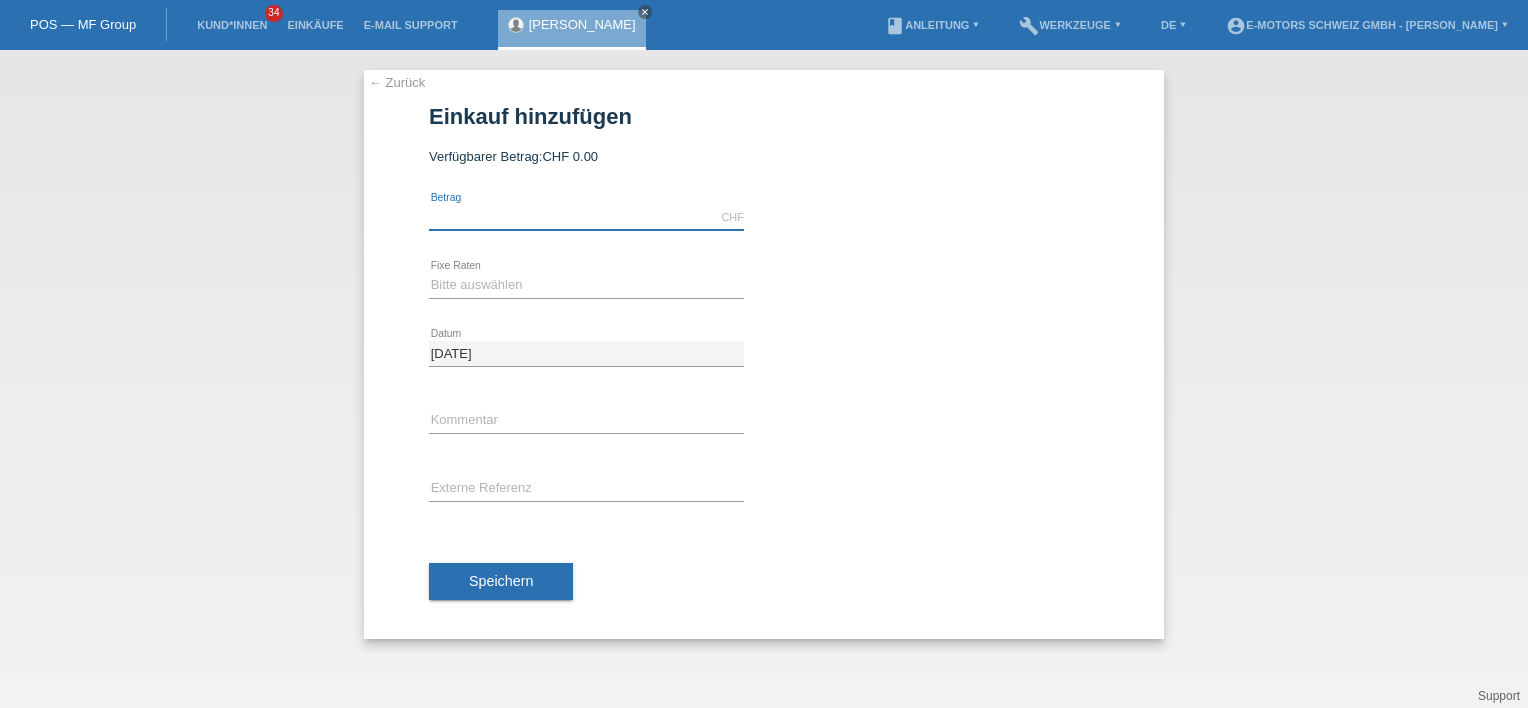click at bounding box center [586, 217] 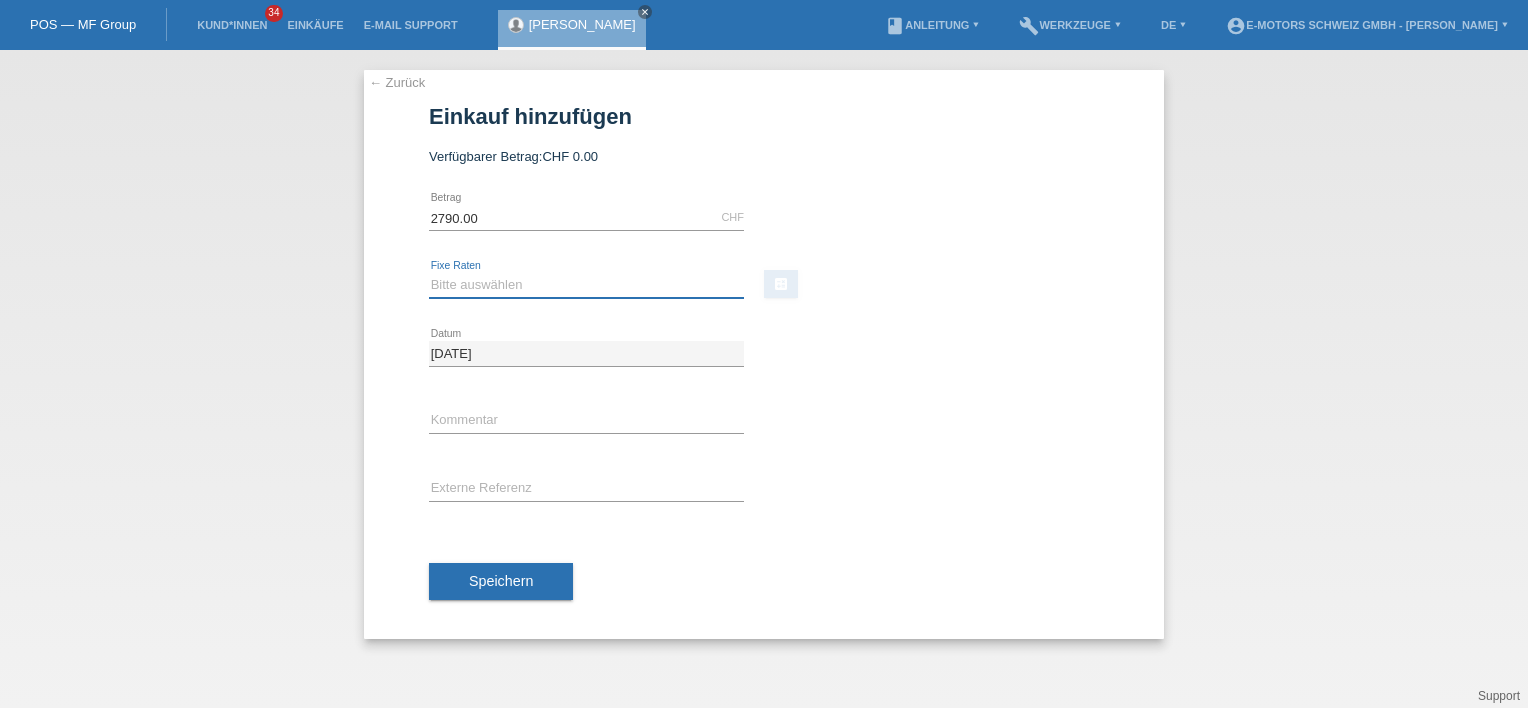 click on "Bitte auswählen
12 Raten
24 Raten
36 Raten
48 Raten" at bounding box center [586, 285] 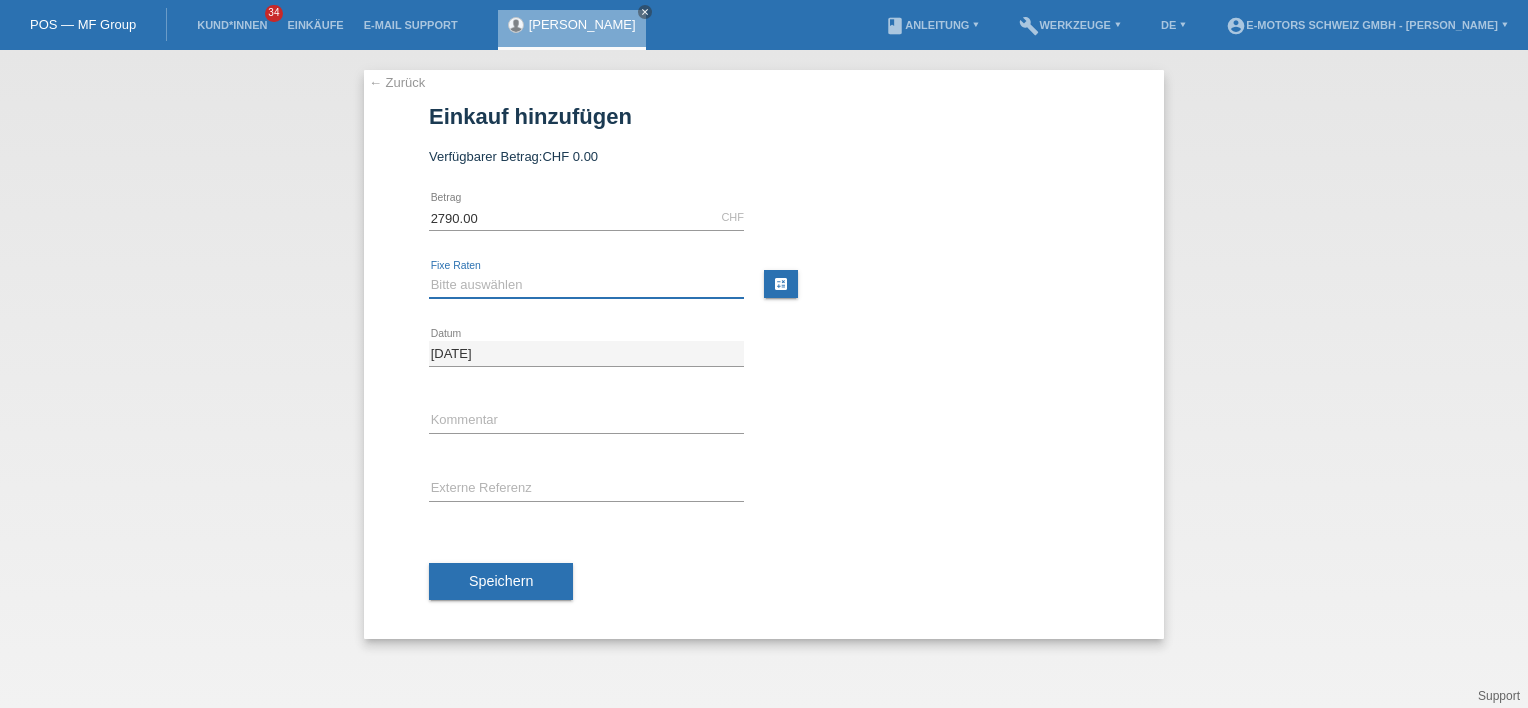 select on "213" 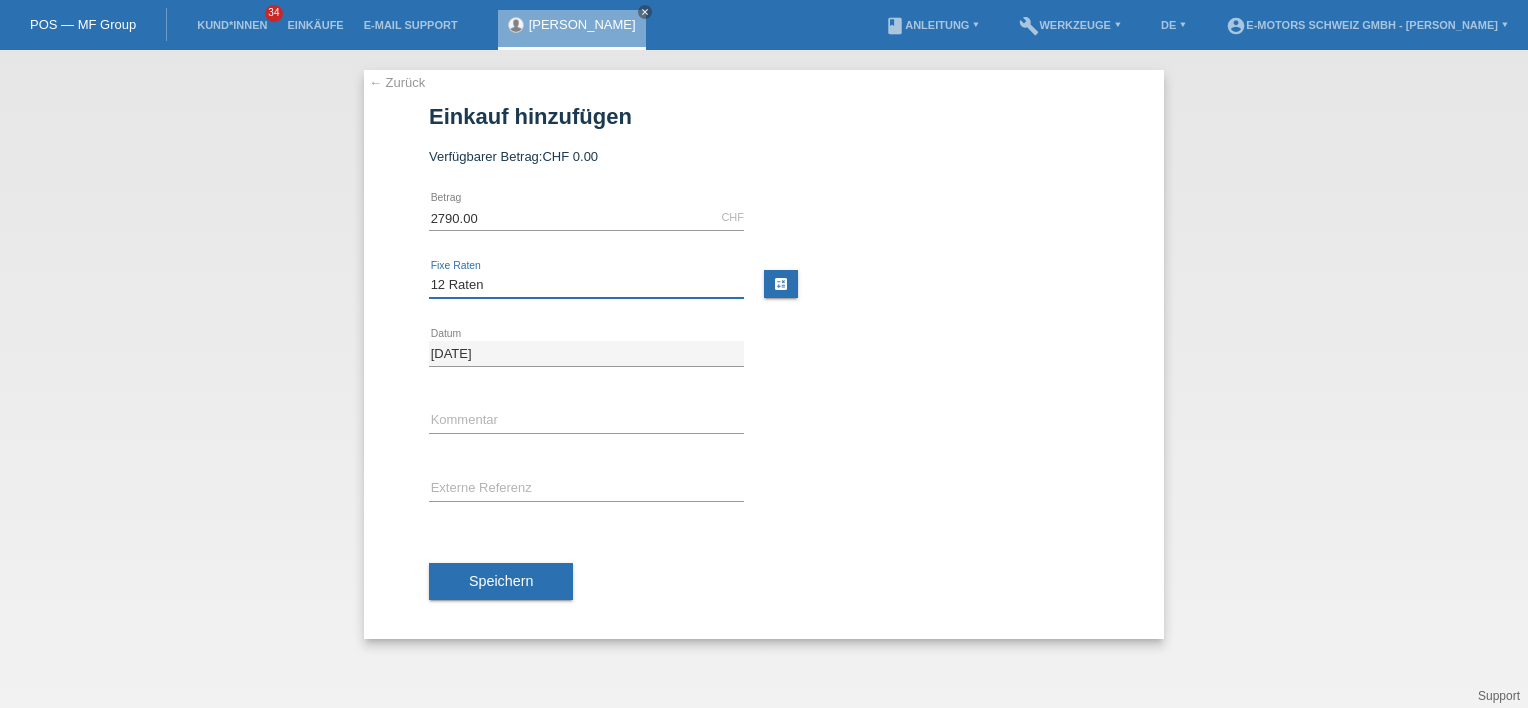 click on "Bitte auswählen
12 Raten
24 Raten
36 Raten
48 Raten" at bounding box center [586, 285] 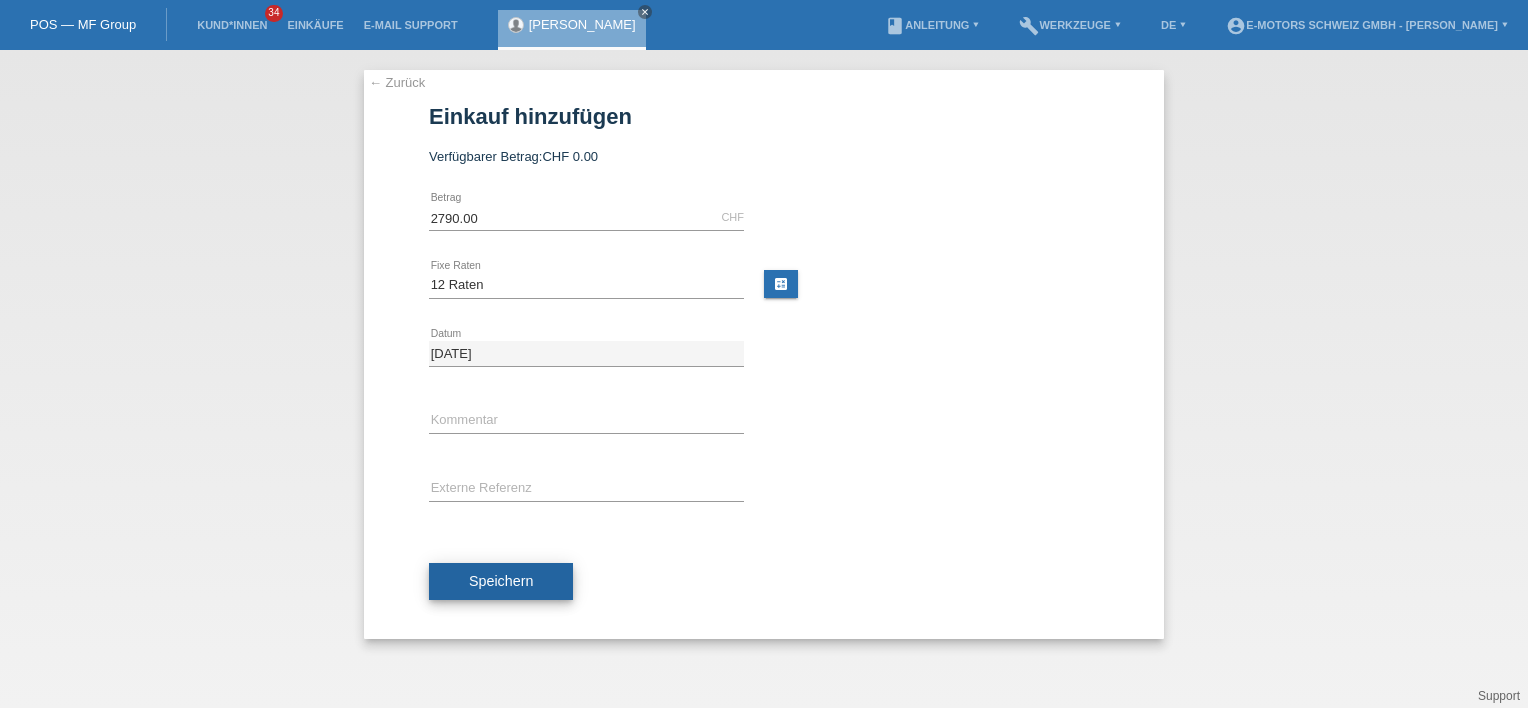 click on "Speichern" at bounding box center (501, 581) 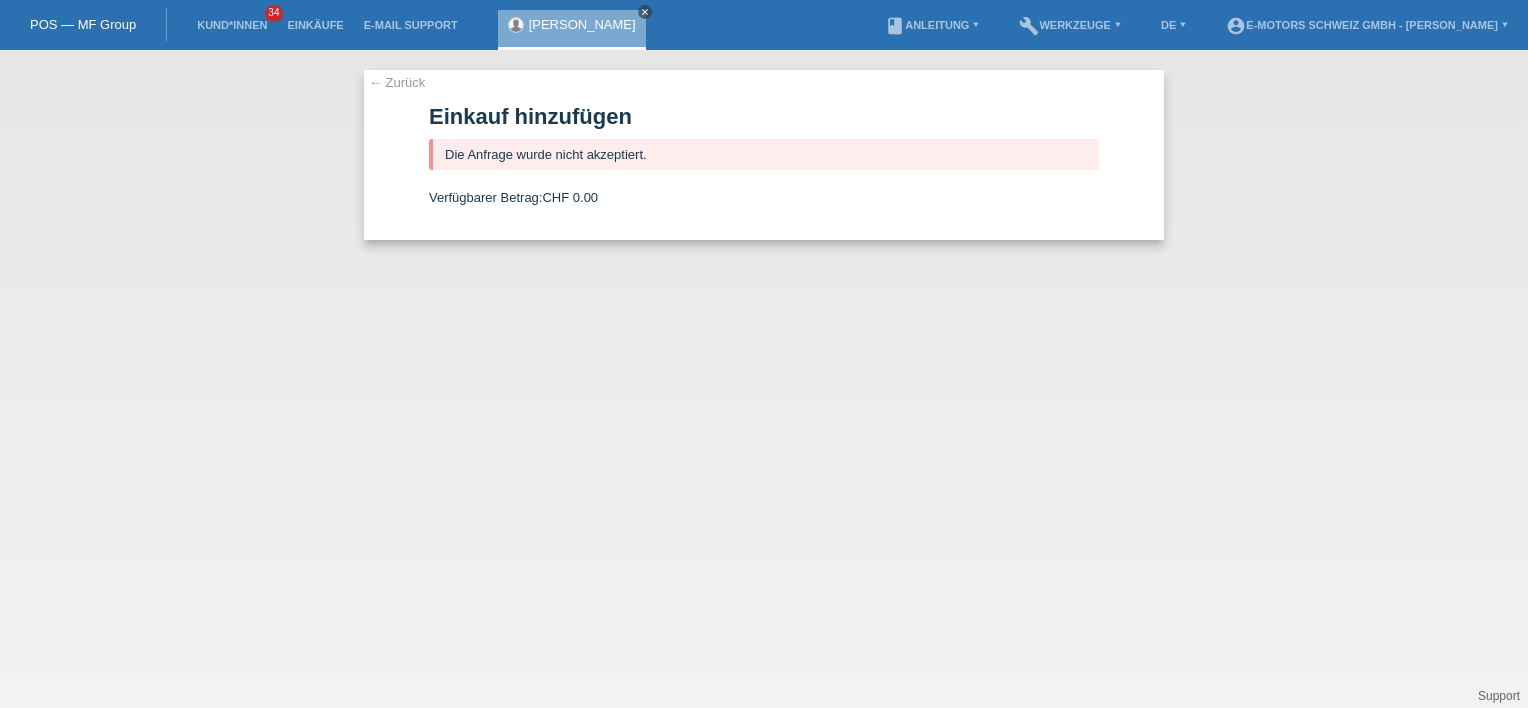 click on "close" at bounding box center [645, 12] 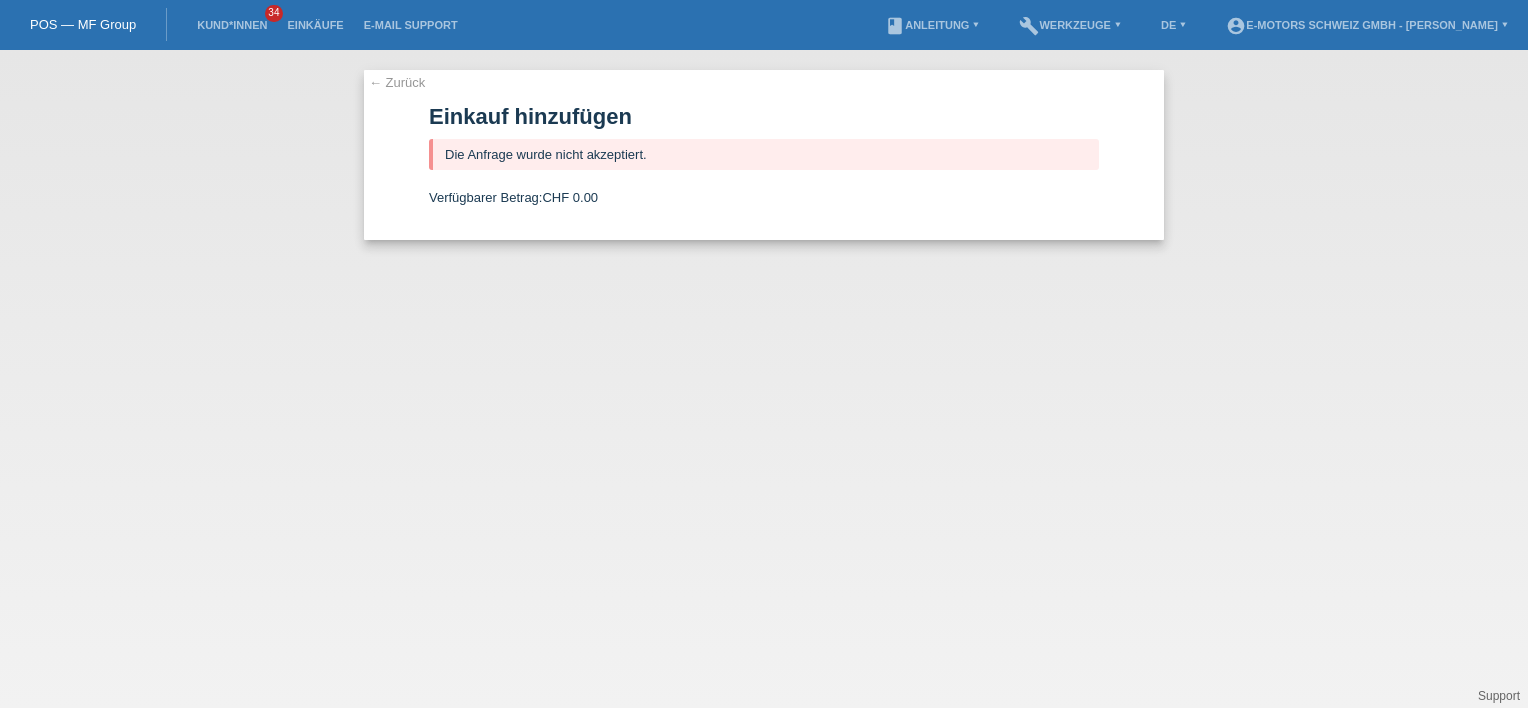 click on "← Zurück" at bounding box center [397, 82] 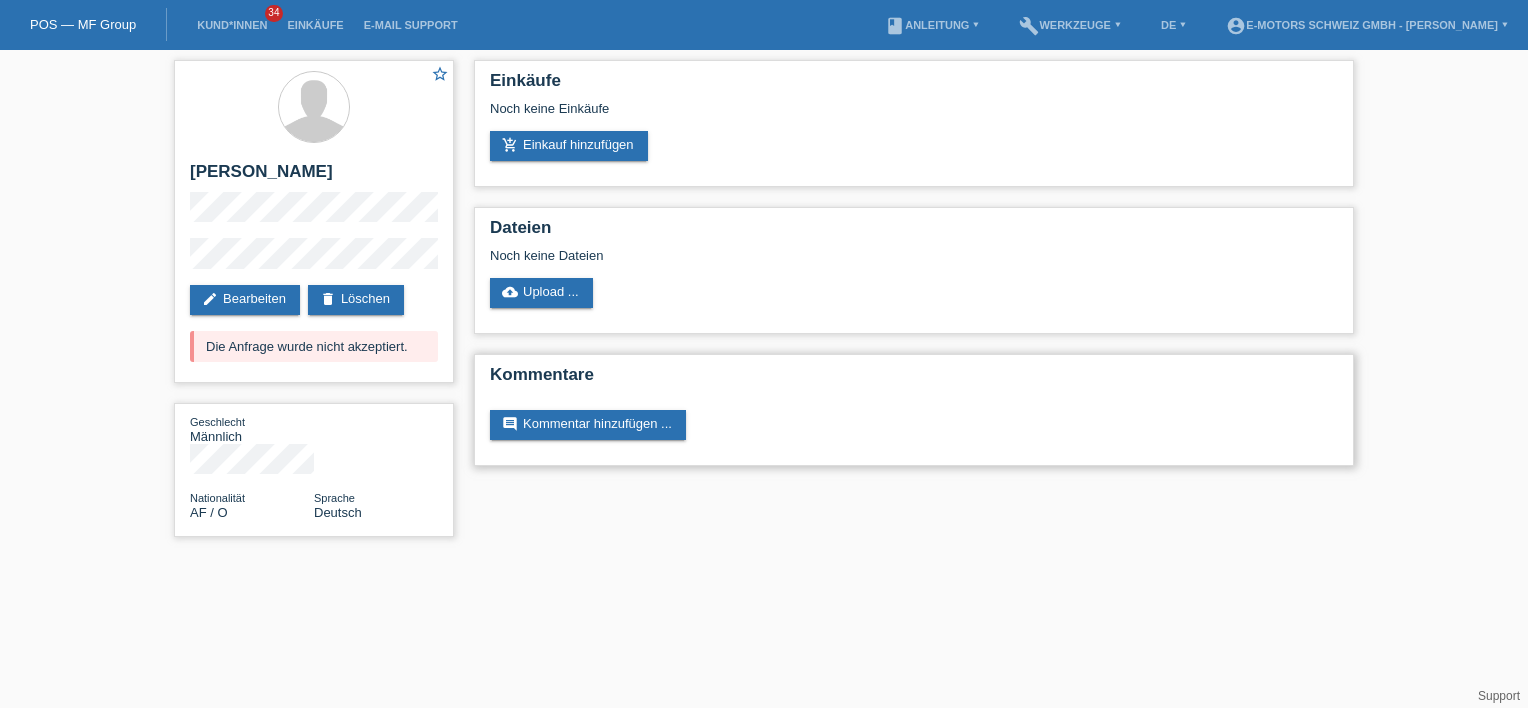 scroll, scrollTop: 0, scrollLeft: 0, axis: both 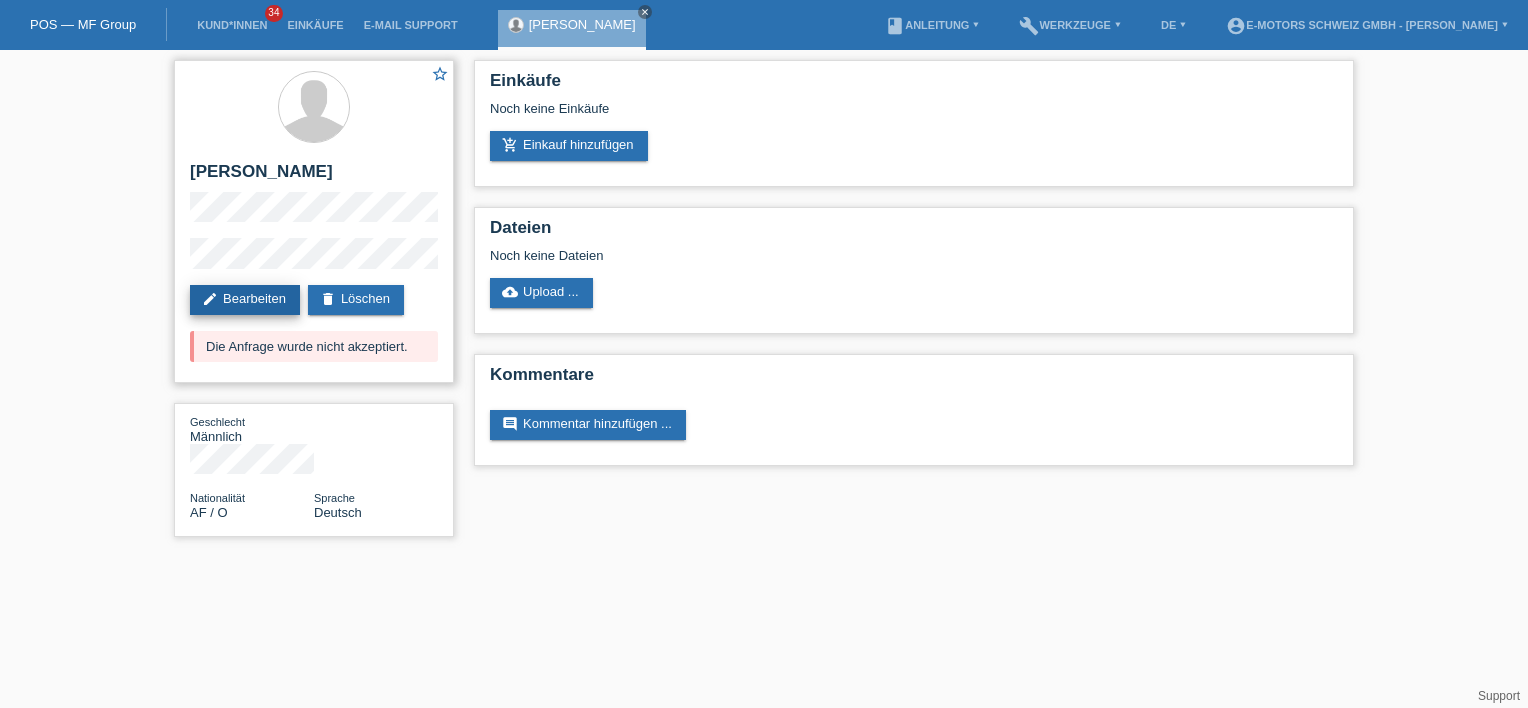 click on "edit  Bearbeiten" at bounding box center [245, 300] 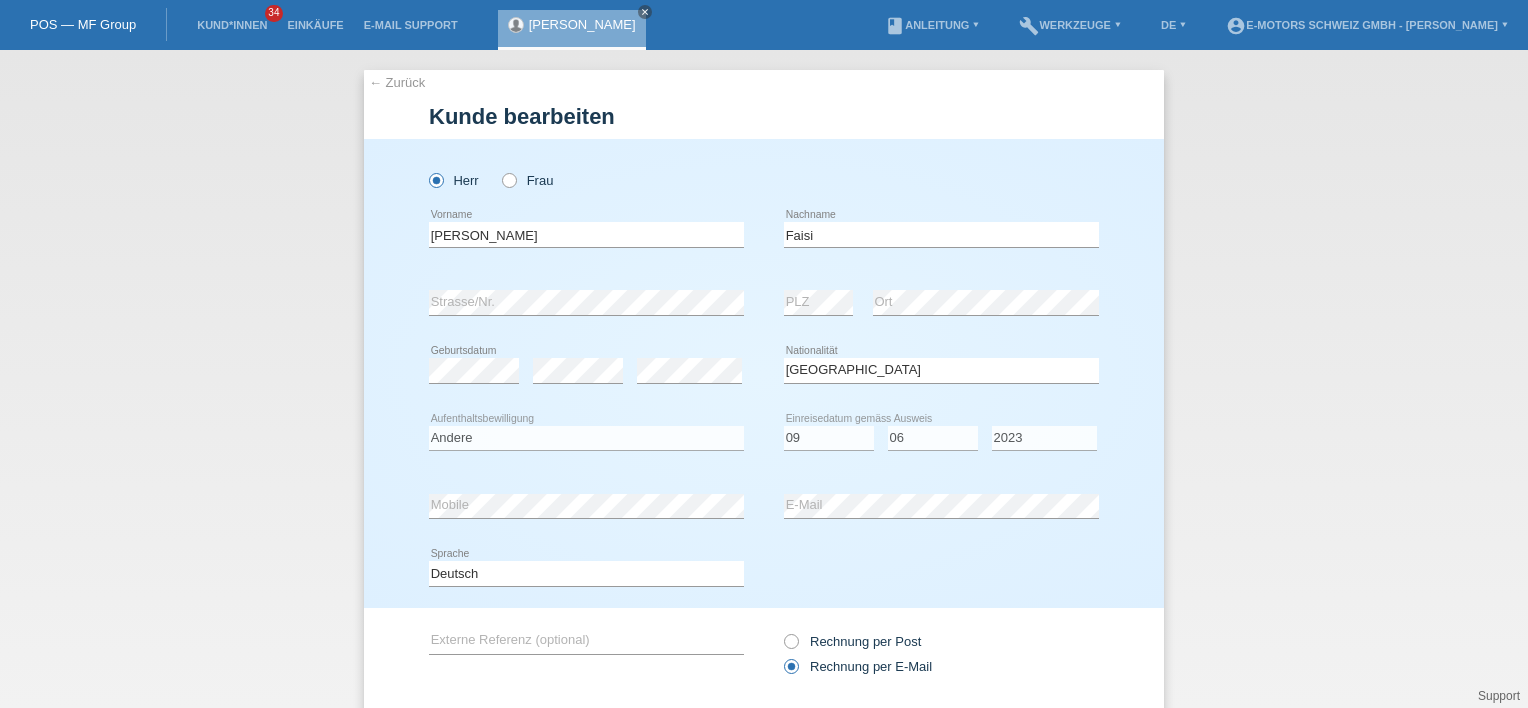 select on "AF" 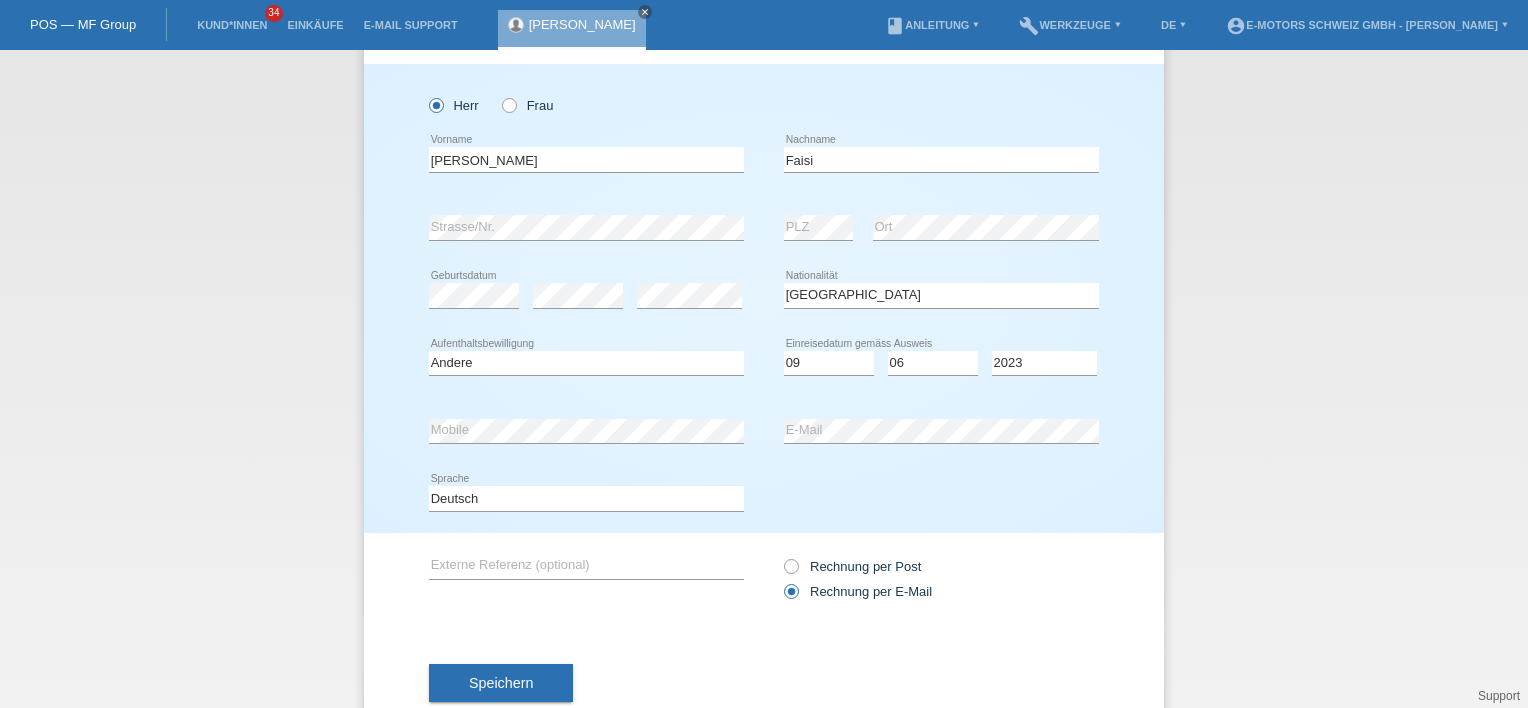 scroll, scrollTop: 0, scrollLeft: 0, axis: both 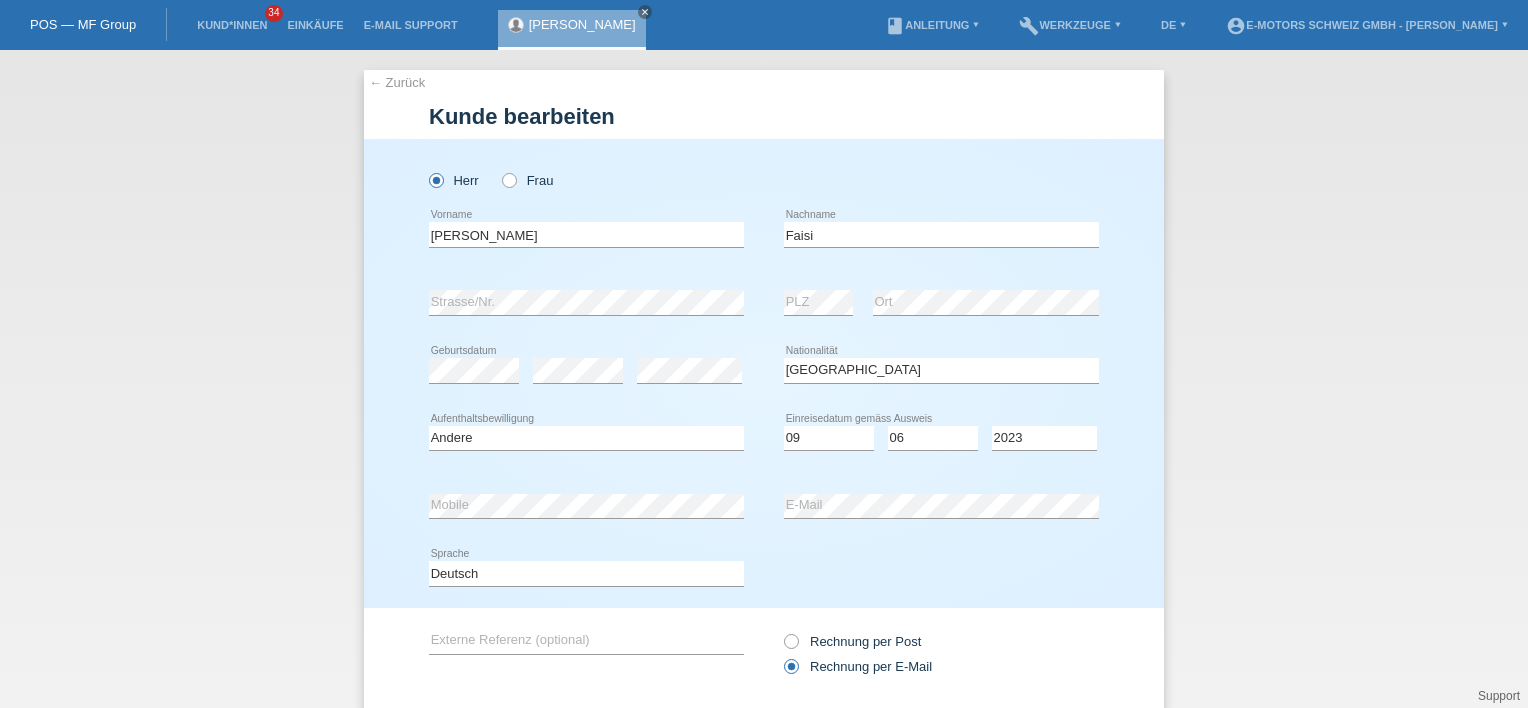 click on "Herr
Frau
Rostam Ahmad
error
Vorname" at bounding box center [764, 373] 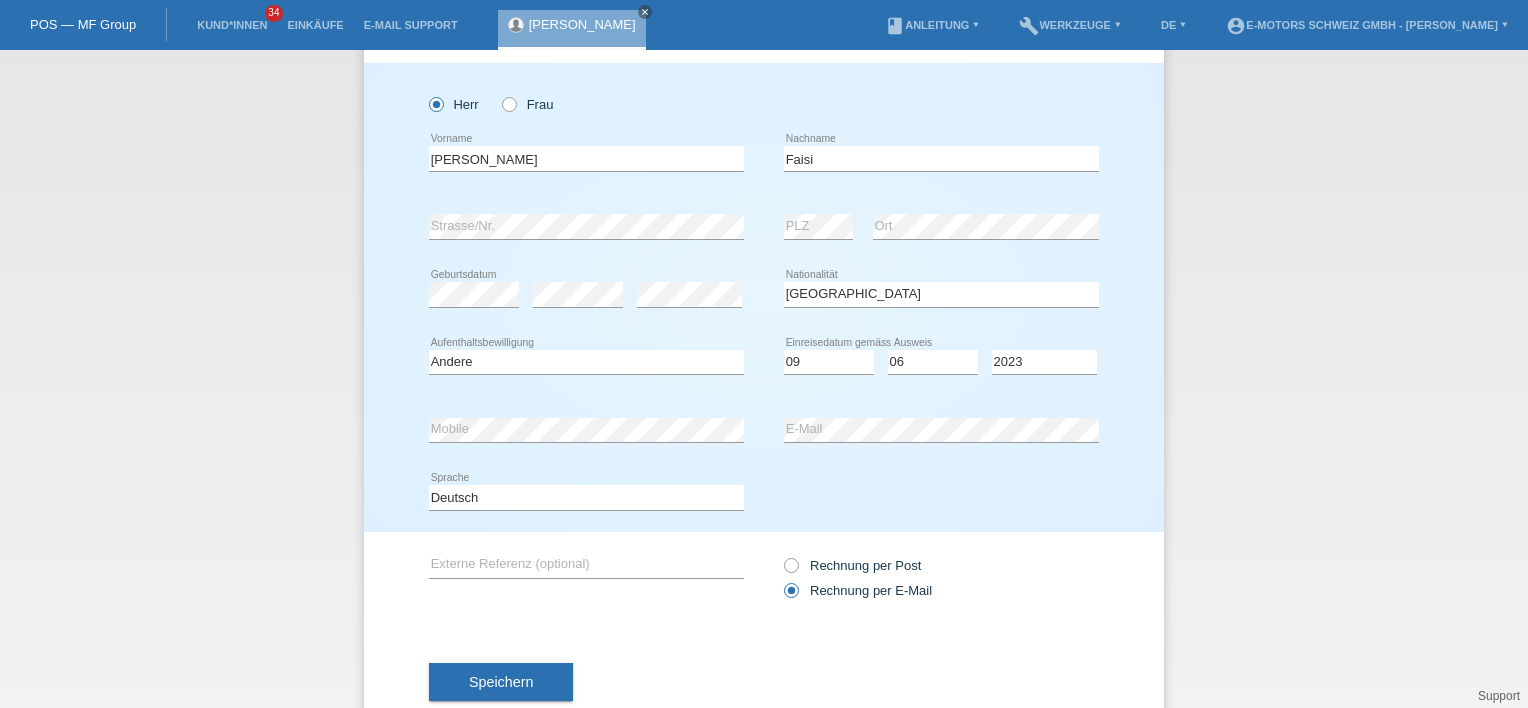 scroll, scrollTop: 127, scrollLeft: 0, axis: vertical 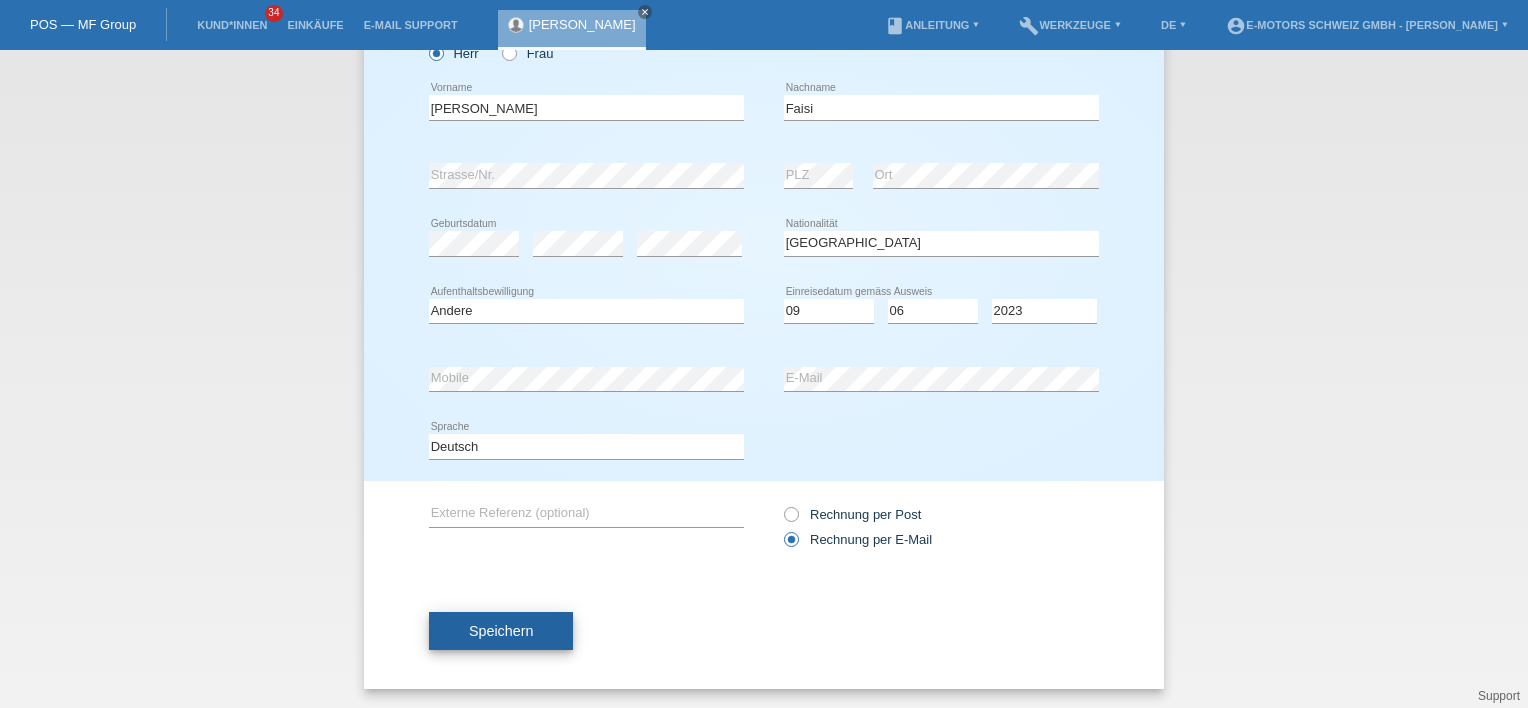 click on "Speichern" at bounding box center [501, 631] 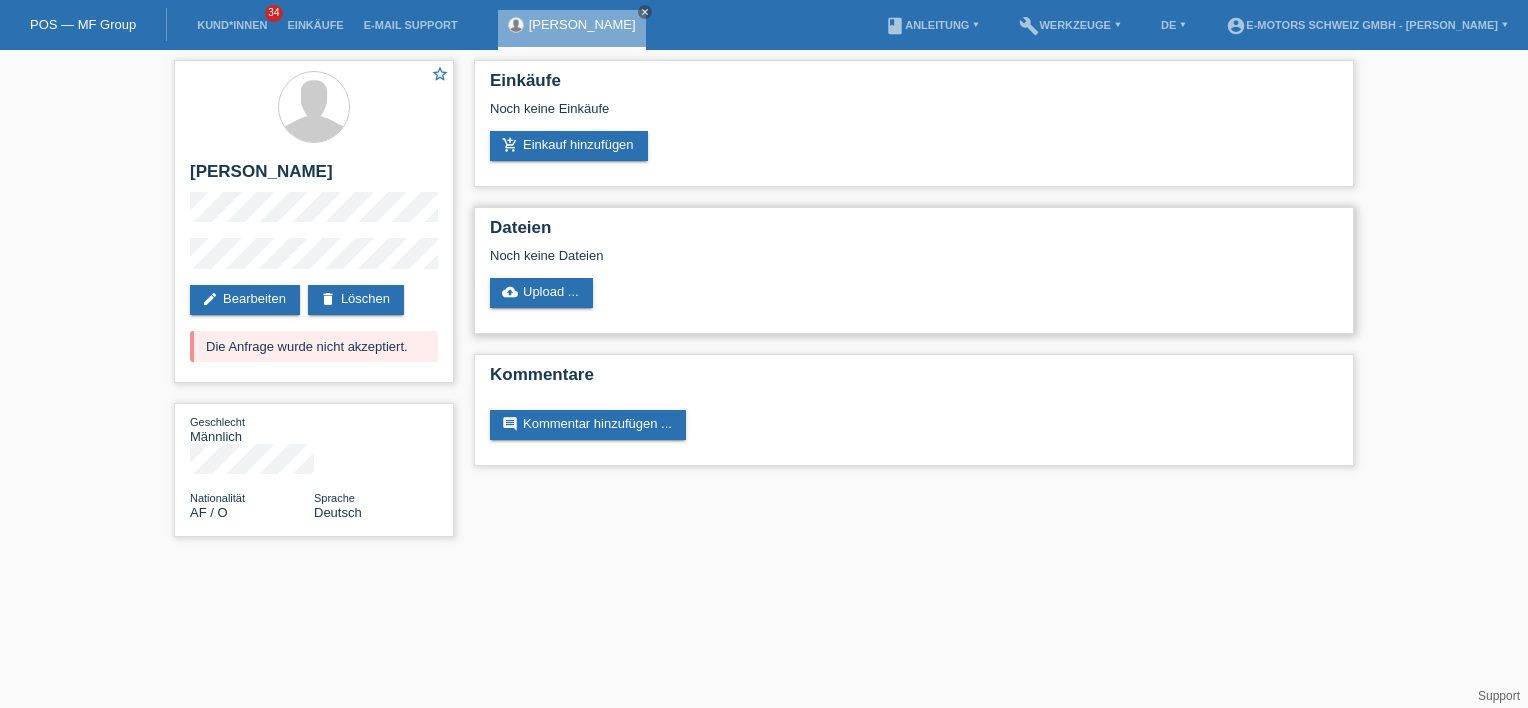 scroll, scrollTop: 0, scrollLeft: 0, axis: both 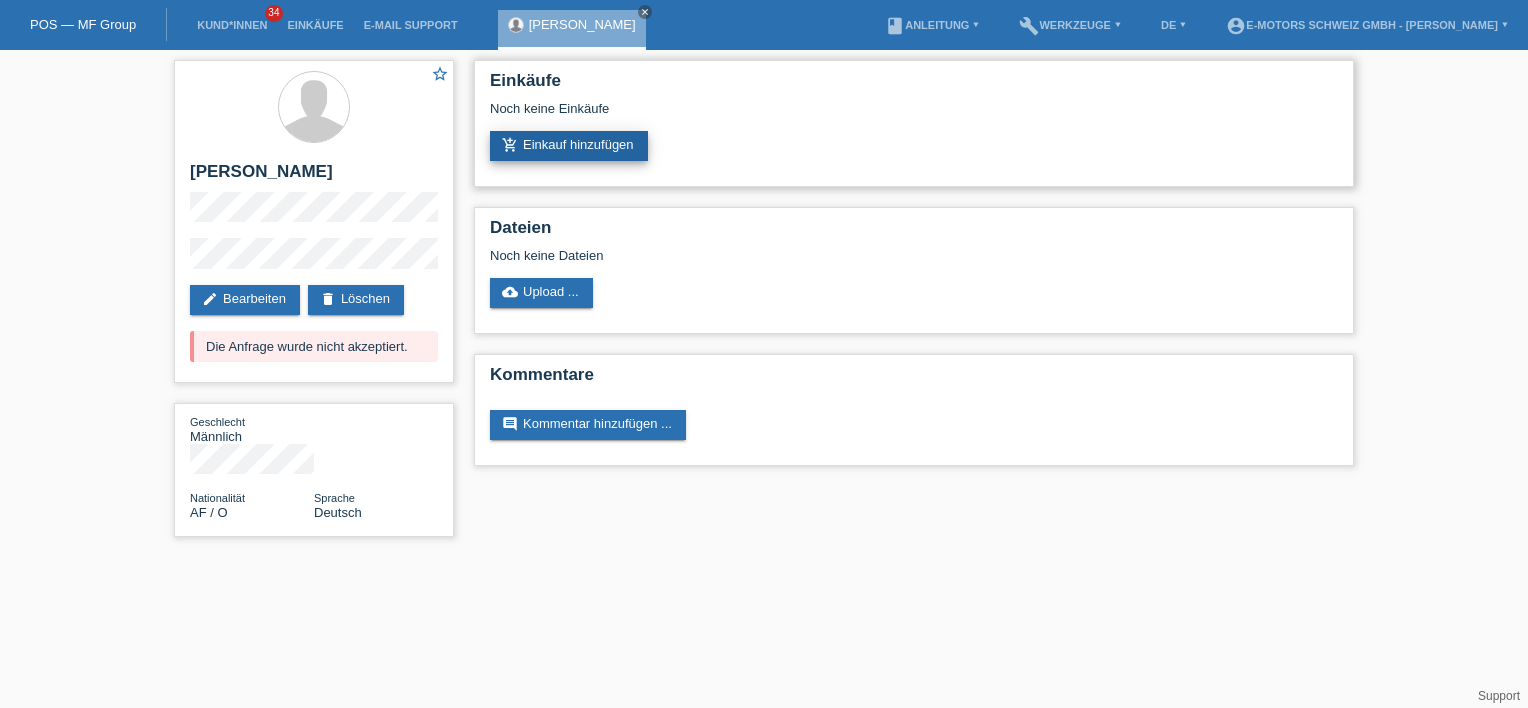 click on "add_shopping_cart  Einkauf hinzufügen" at bounding box center [569, 146] 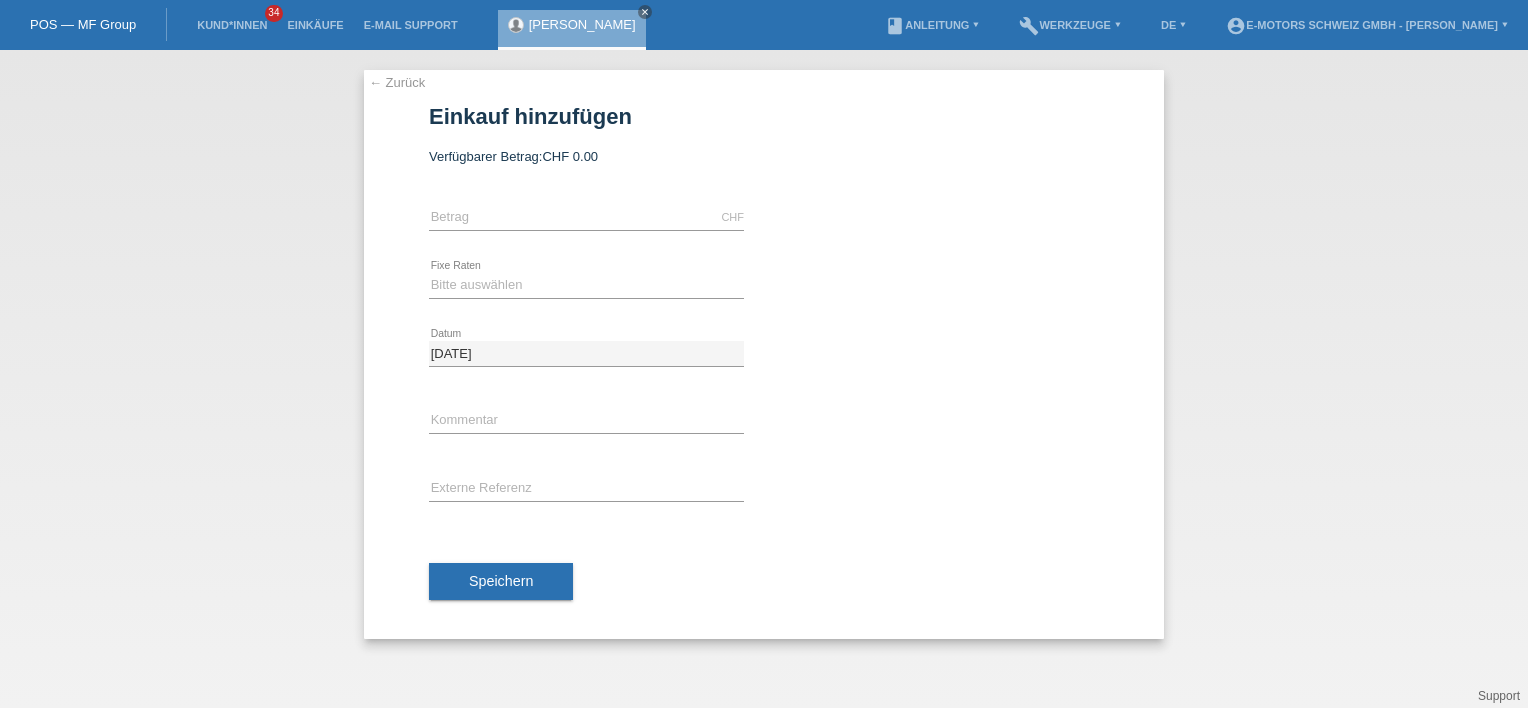 scroll, scrollTop: 0, scrollLeft: 0, axis: both 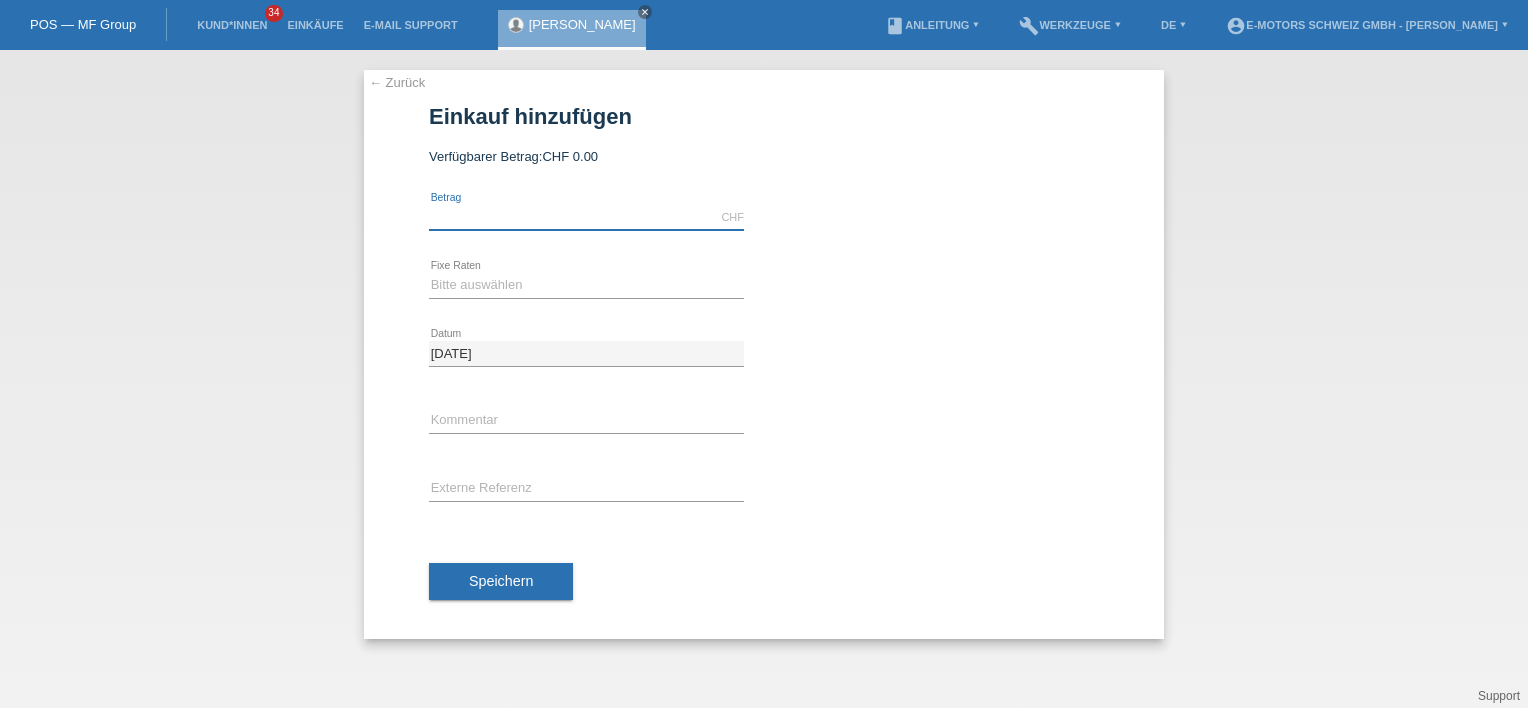 click at bounding box center (586, 217) 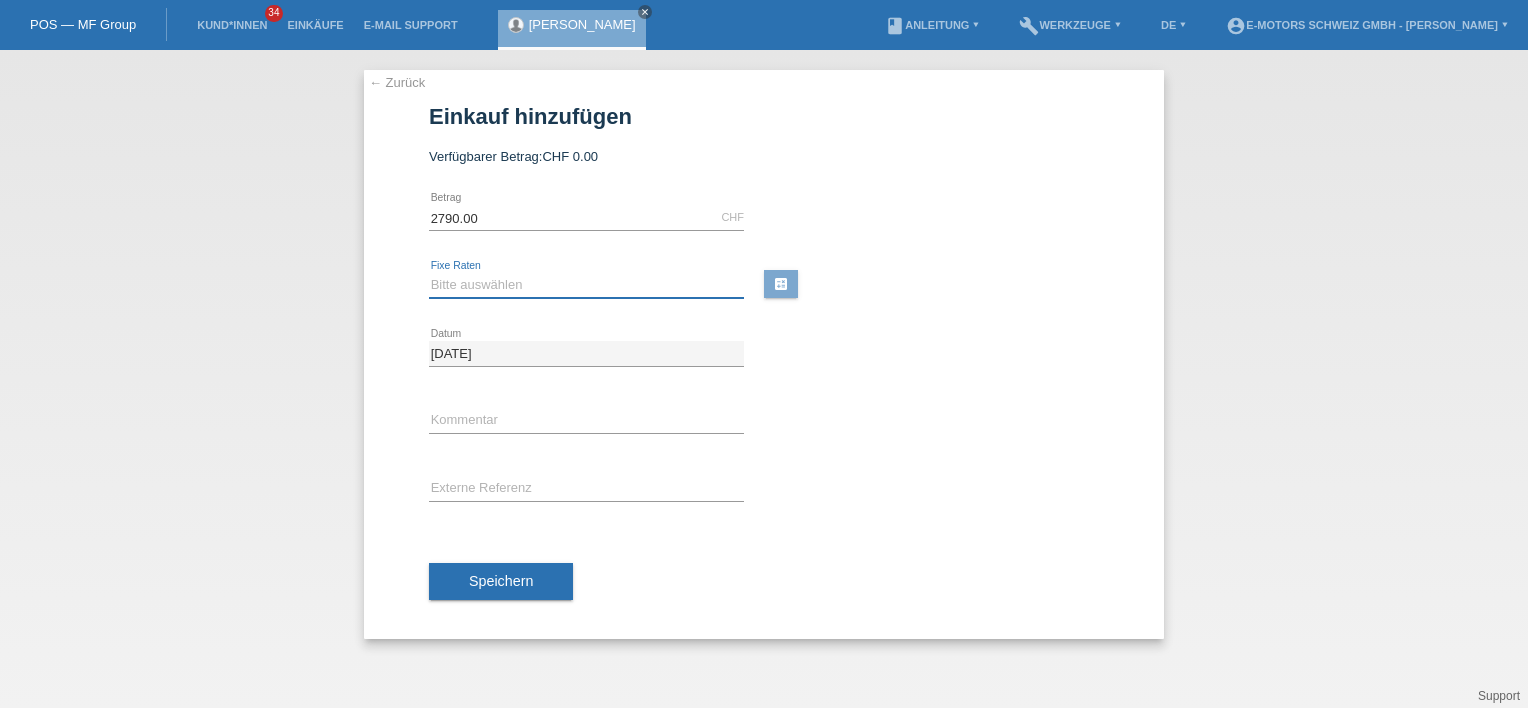 click on "Bitte auswählen
12 Raten
24 Raten
36 Raten
48 Raten" at bounding box center [586, 285] 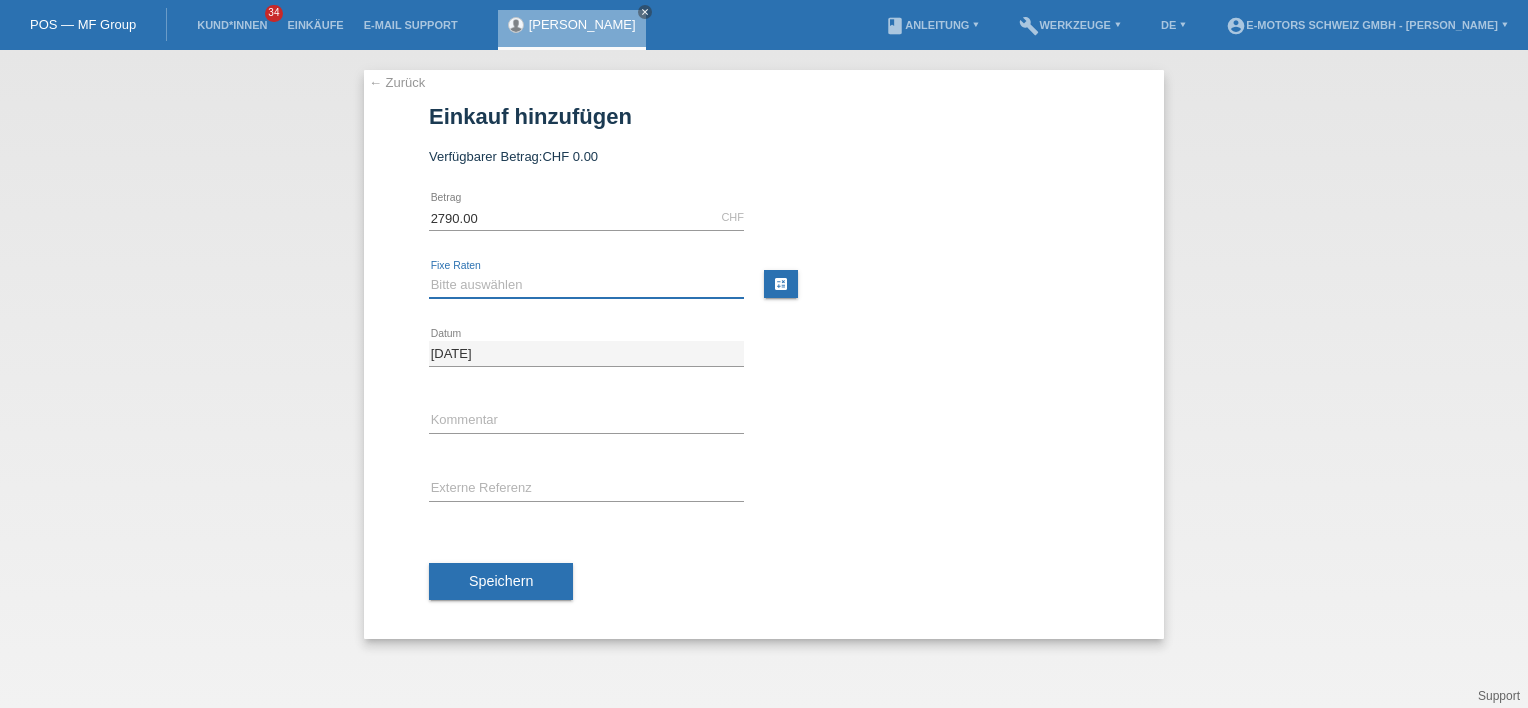 select on "213" 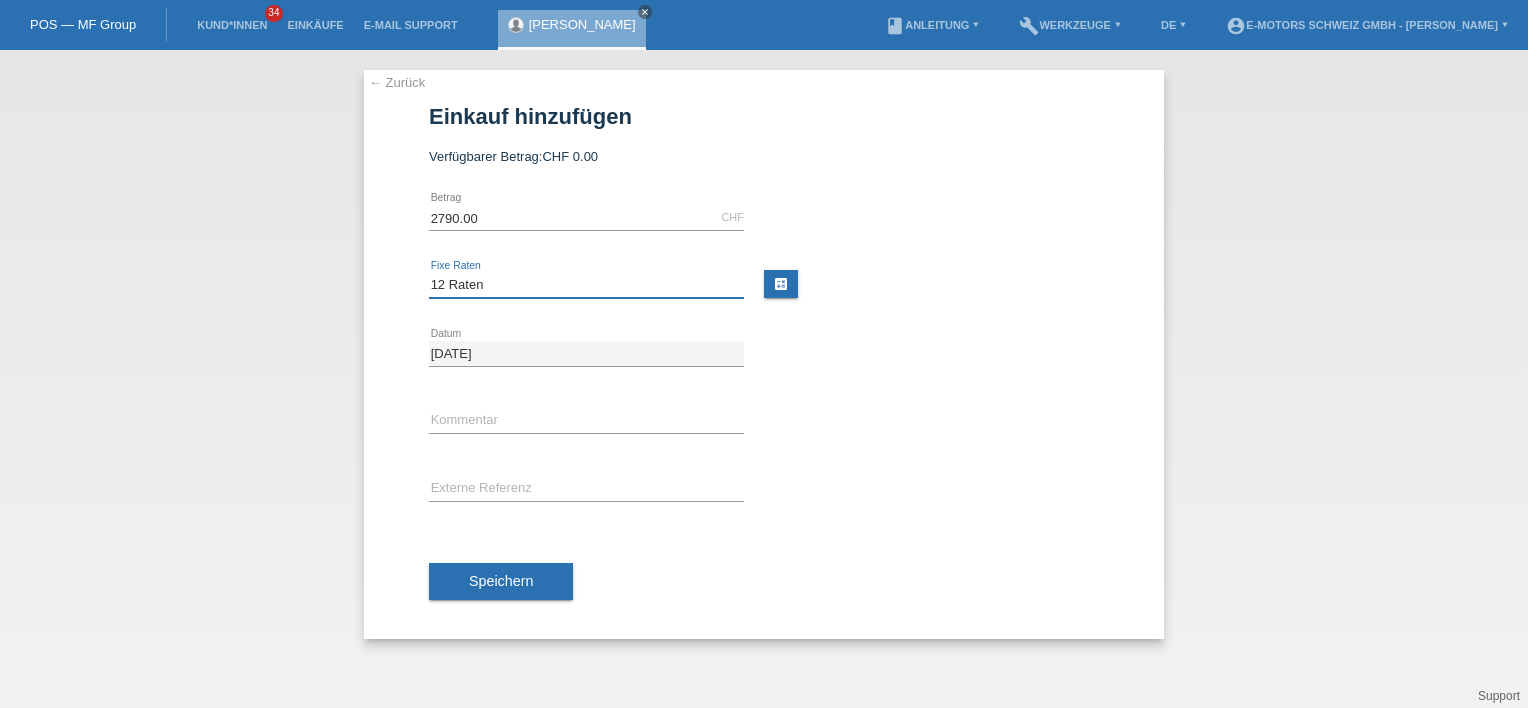 click on "Bitte auswählen
12 Raten
24 Raten
36 Raten
48 Raten" at bounding box center (586, 285) 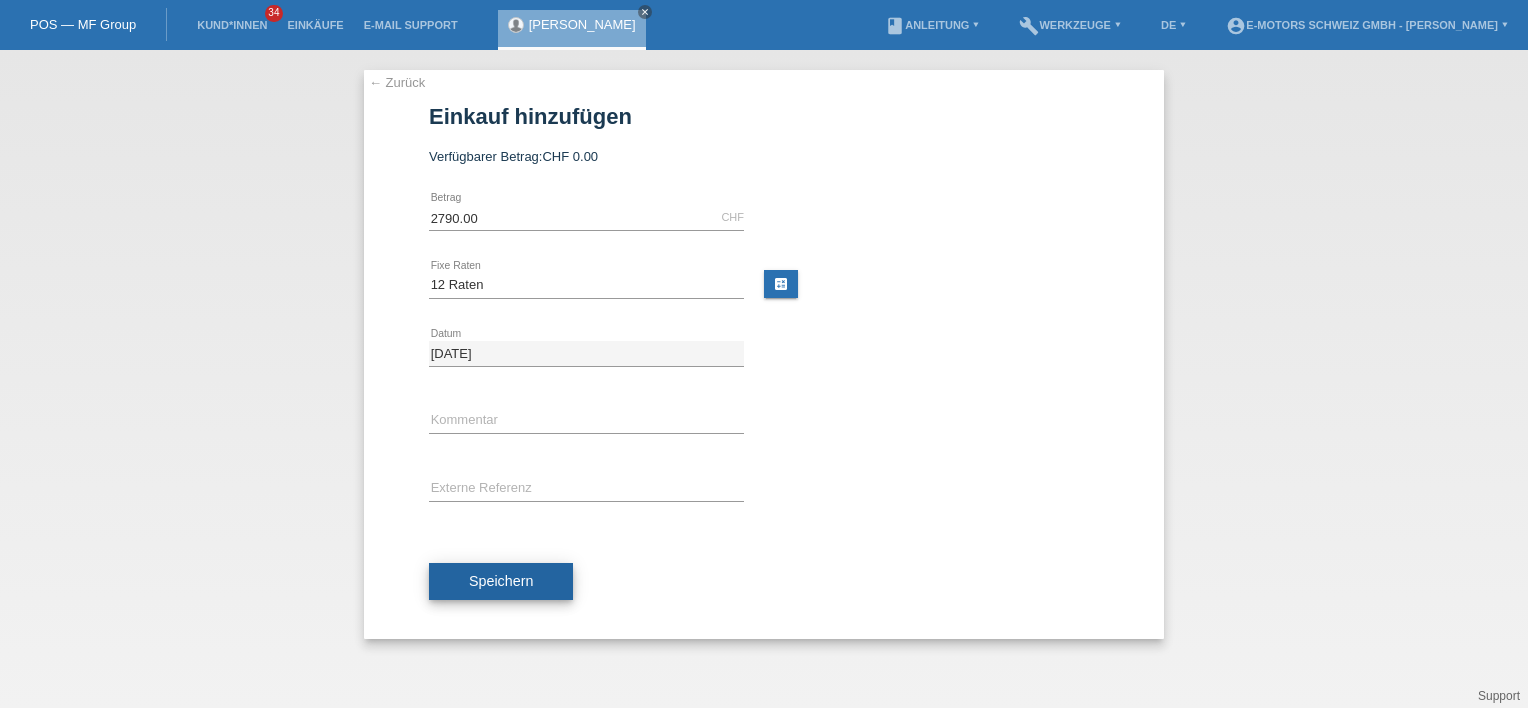 click on "Speichern" at bounding box center [501, 582] 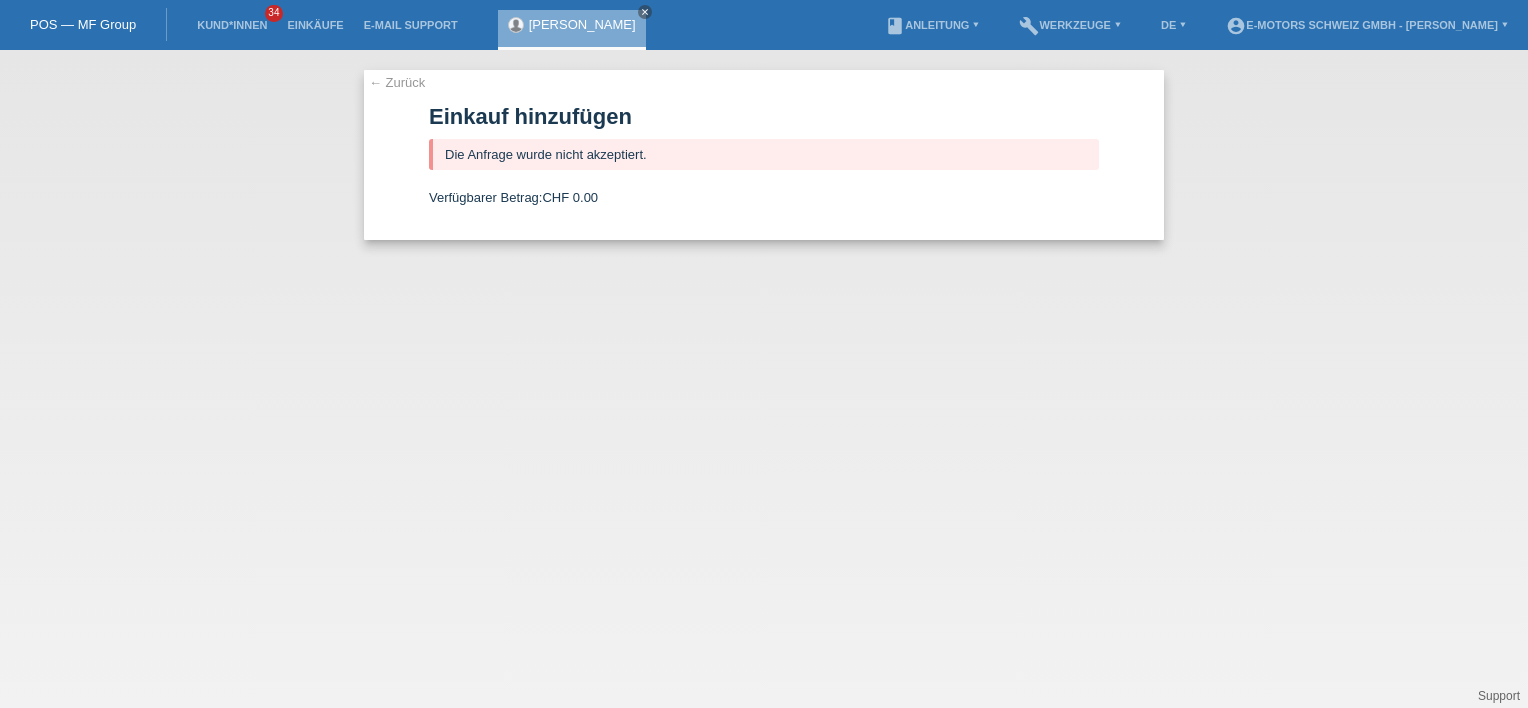 click on "← Zurück
Einkauf hinzufügen
Die Anfrage wurde nicht akzeptiert.
Verfügbarer Betrag:
CHF 0.00
2790.00
CHF                                 error Betrag" at bounding box center (764, 379) 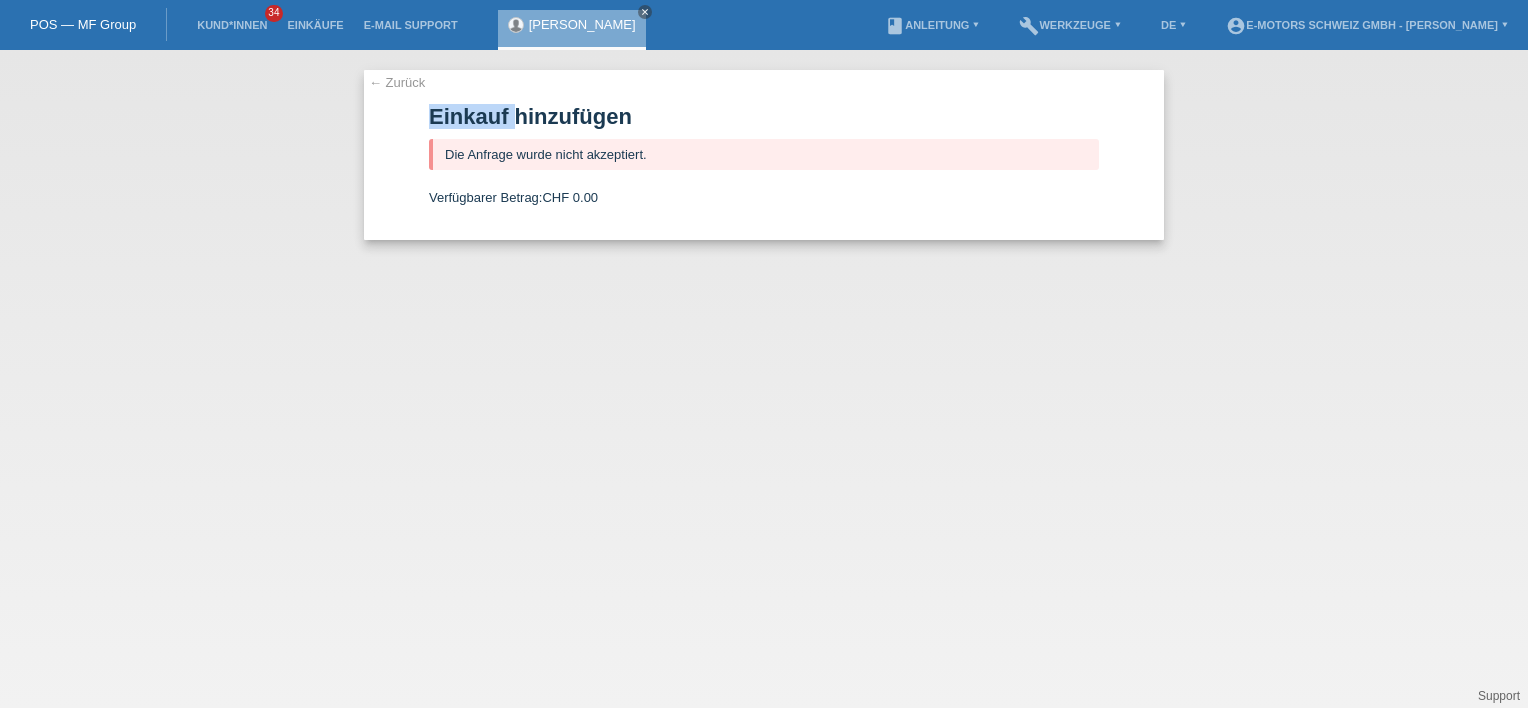 click on "← Zurück
Einkauf hinzufügen
Die Anfrage wurde nicht akzeptiert.
Verfügbarer Betrag:
CHF 0.00
2790.00
CHF                                 error Betrag 12 Raten" at bounding box center (764, 155) 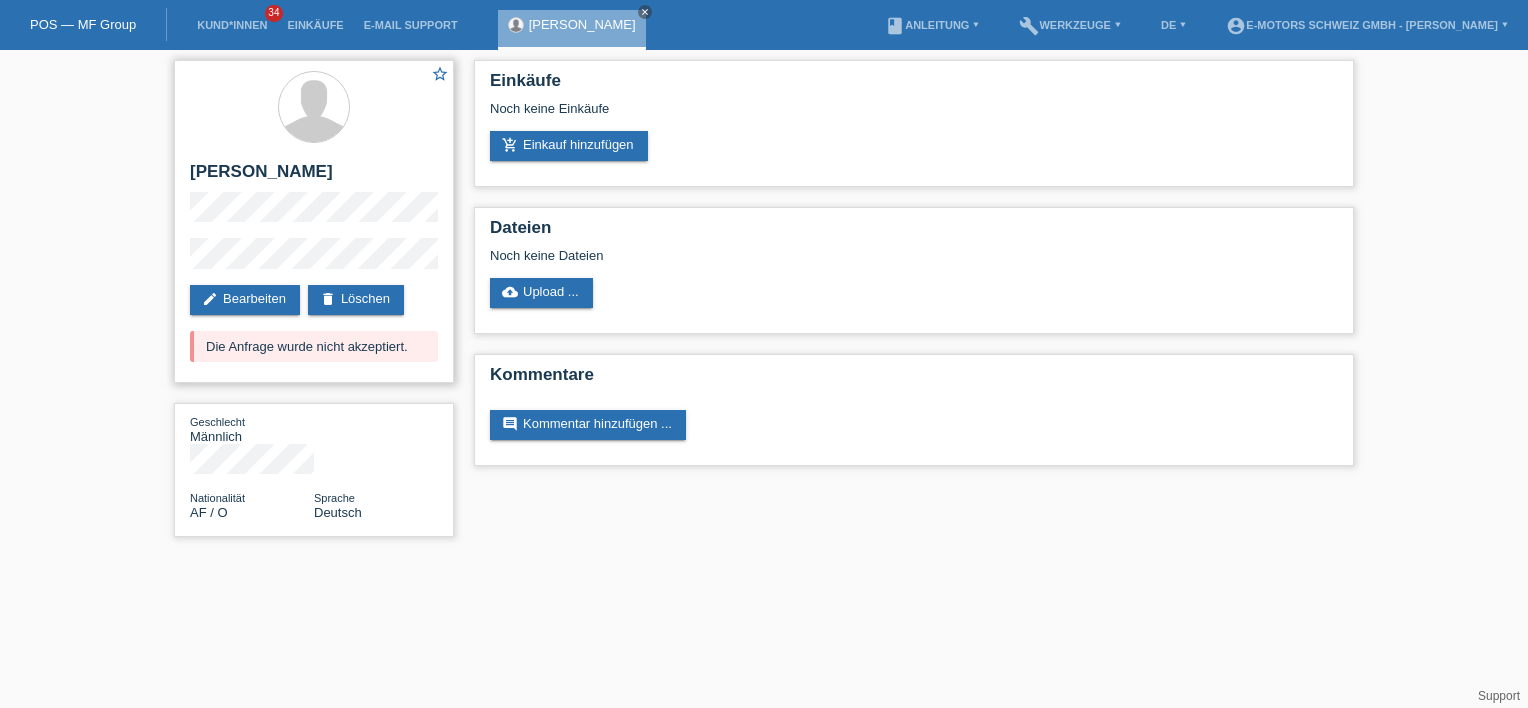 scroll, scrollTop: 0, scrollLeft: 0, axis: both 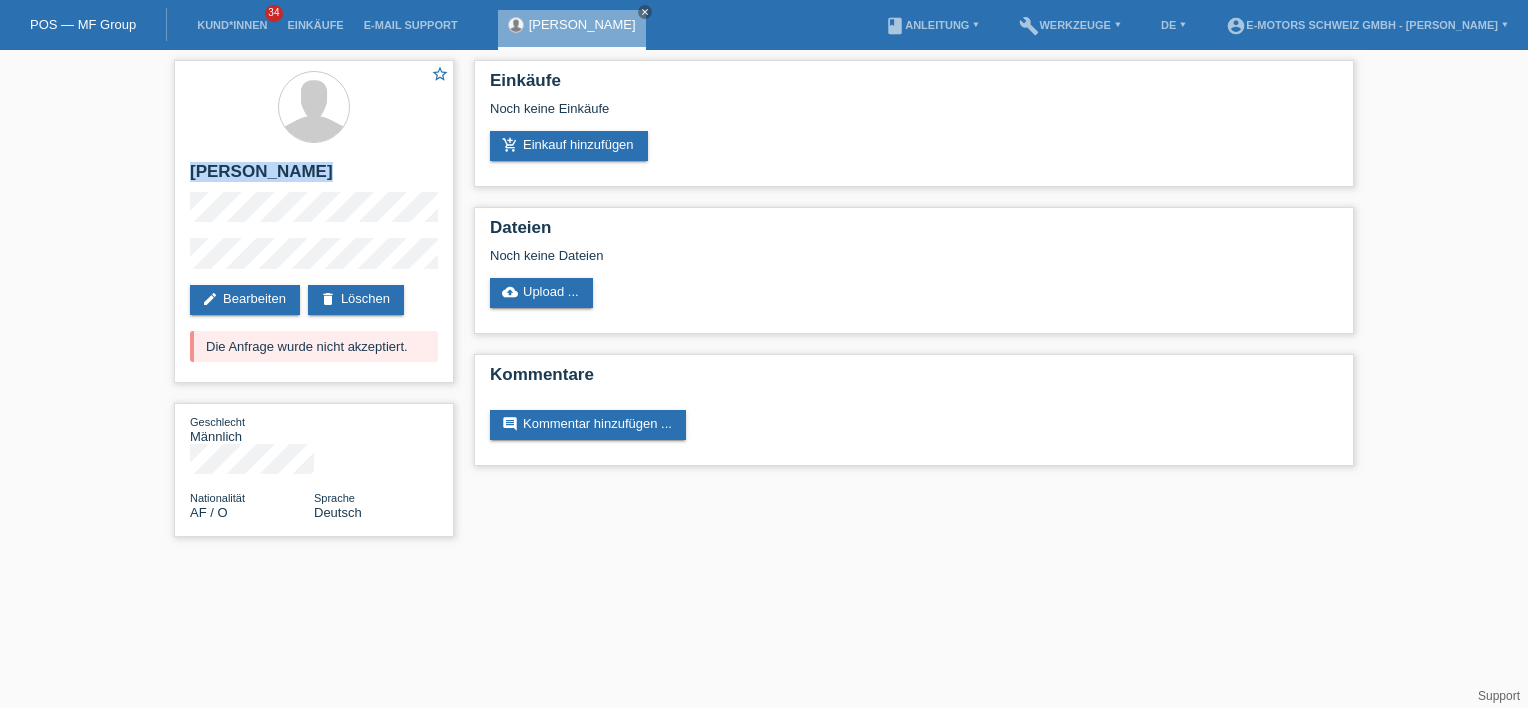 click on "star_border
Rostam Ahmad Faisi
edit  Bearbeiten
delete  Löschen
Die Anfrage wurde nicht akzeptiert.
Geschlecht
Männlich
Nationalität
AF / O
Sprache
Deutsch
Einkäufe" at bounding box center (764, 303) 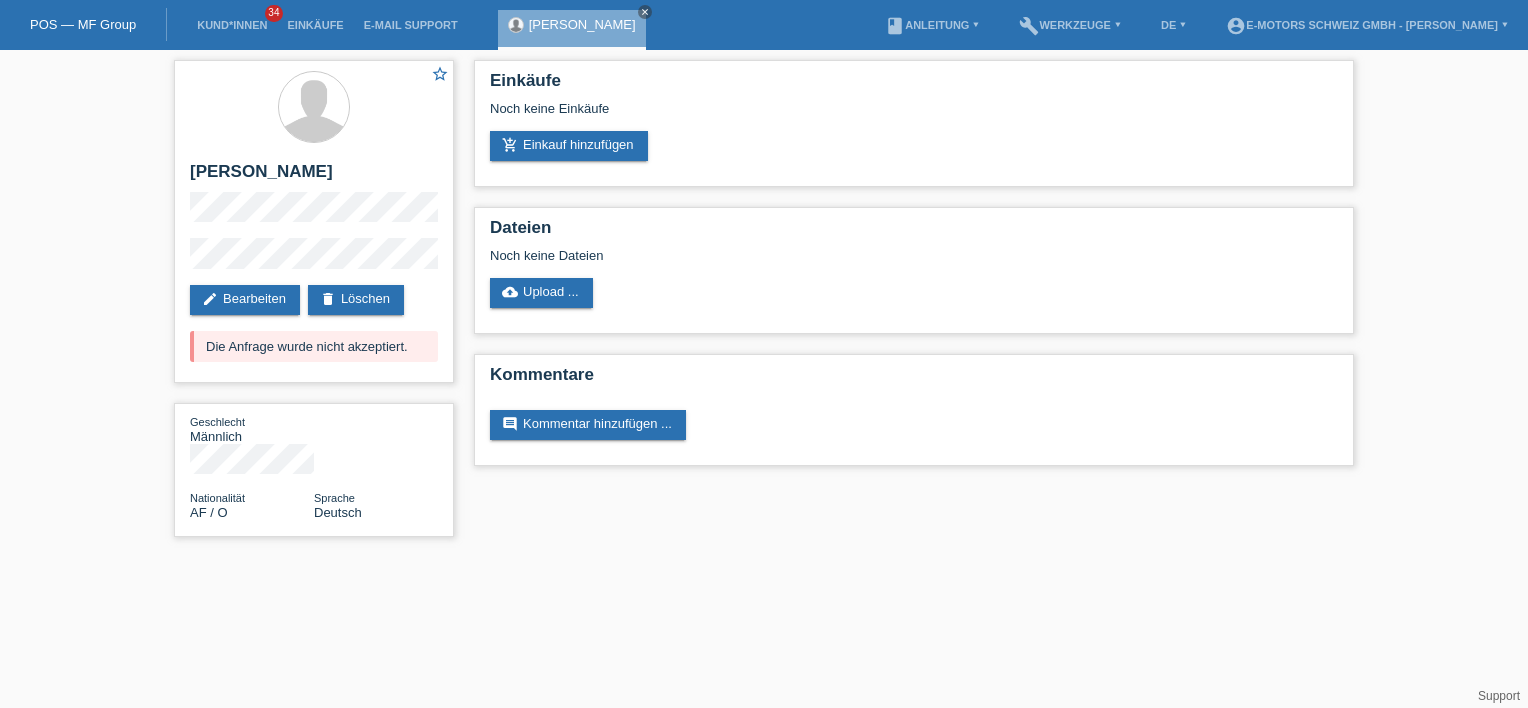 click on "POS — MF Group
Kund*innen
34
Einkäufe
E-Mail Support
Rostam Ahmad Faisi
close
menu" at bounding box center [764, 278] 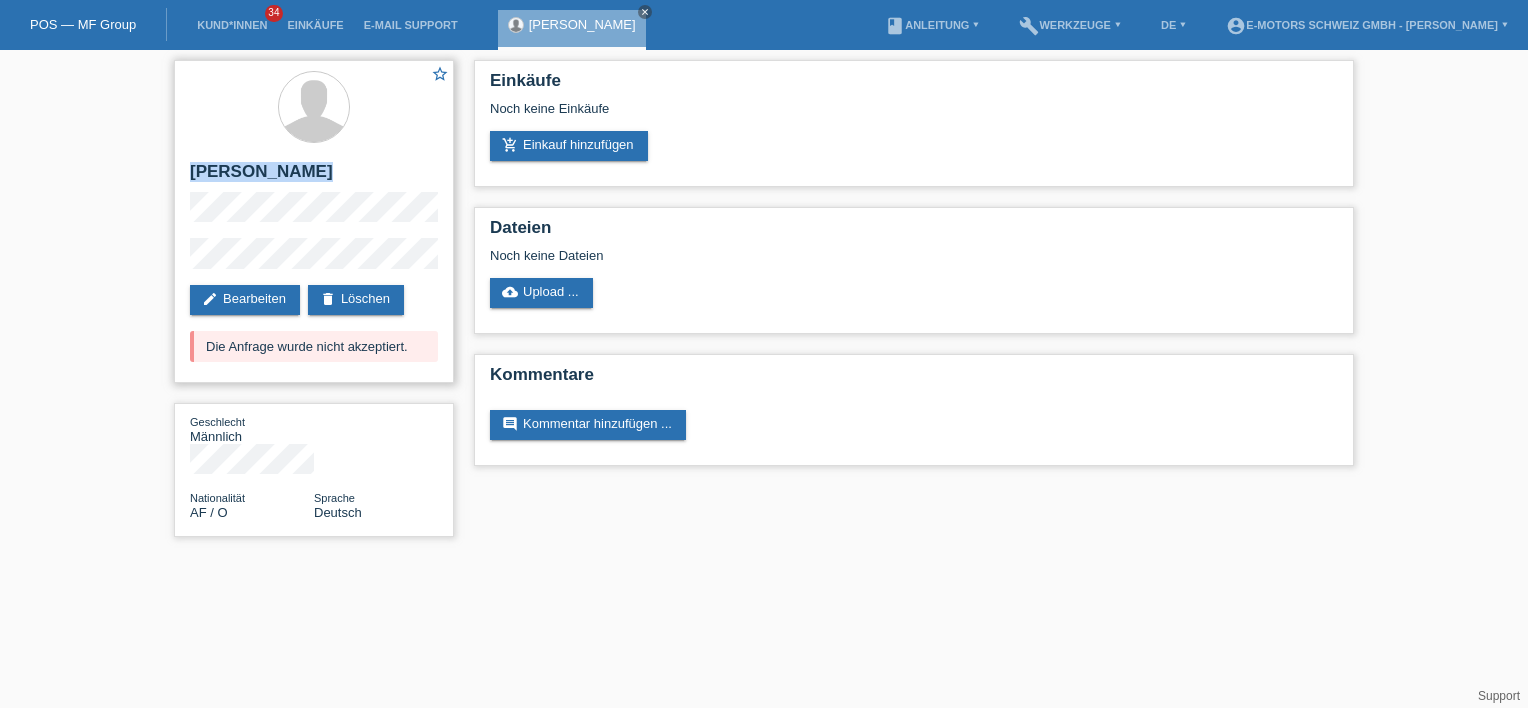 click on "star_border
Rostam Ahmad Faisi
edit  Bearbeiten
delete  Löschen
Die Anfrage wurde nicht akzeptiert." at bounding box center [314, 221] 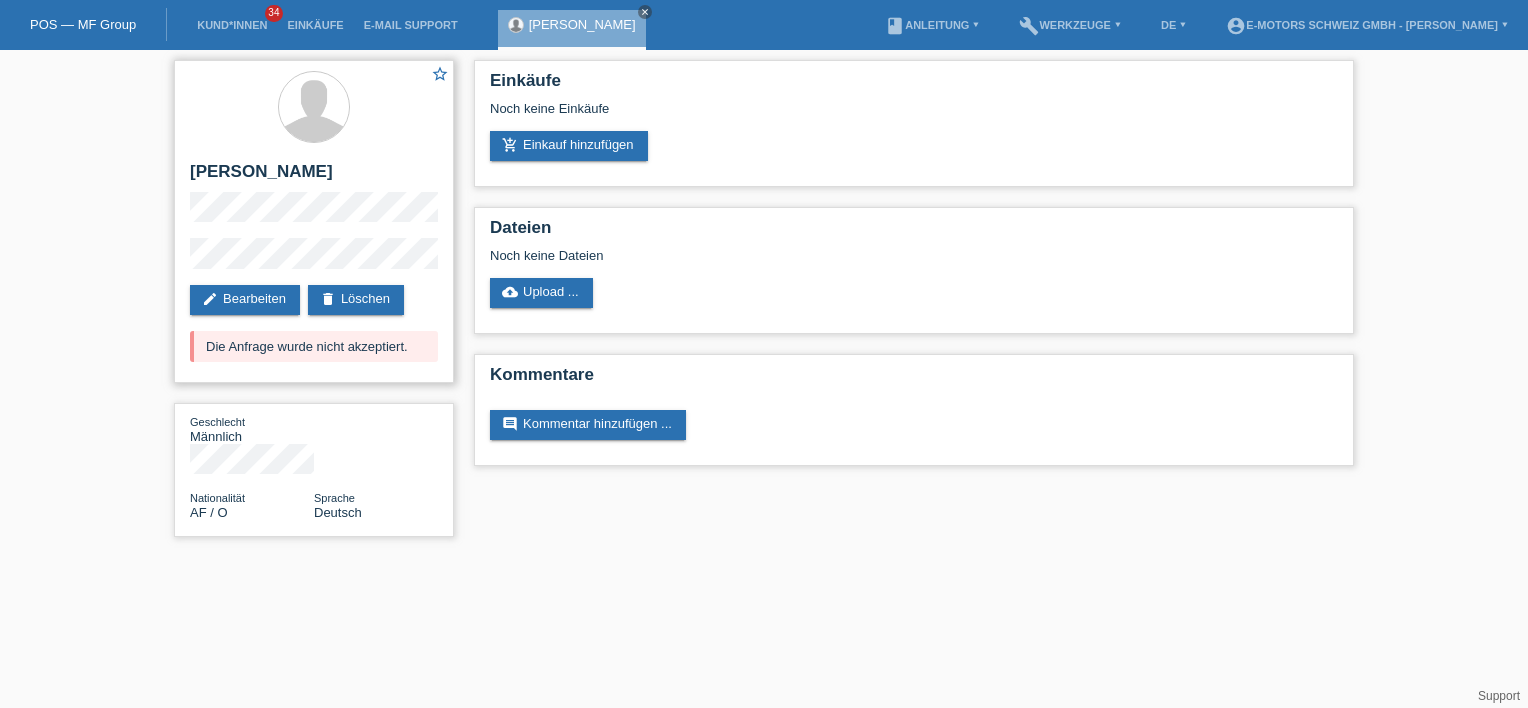 click on "star_border
Rostam Ahmad Faisi
edit  Bearbeiten
delete  Löschen
Die Anfrage wurde nicht akzeptiert." at bounding box center [314, 221] 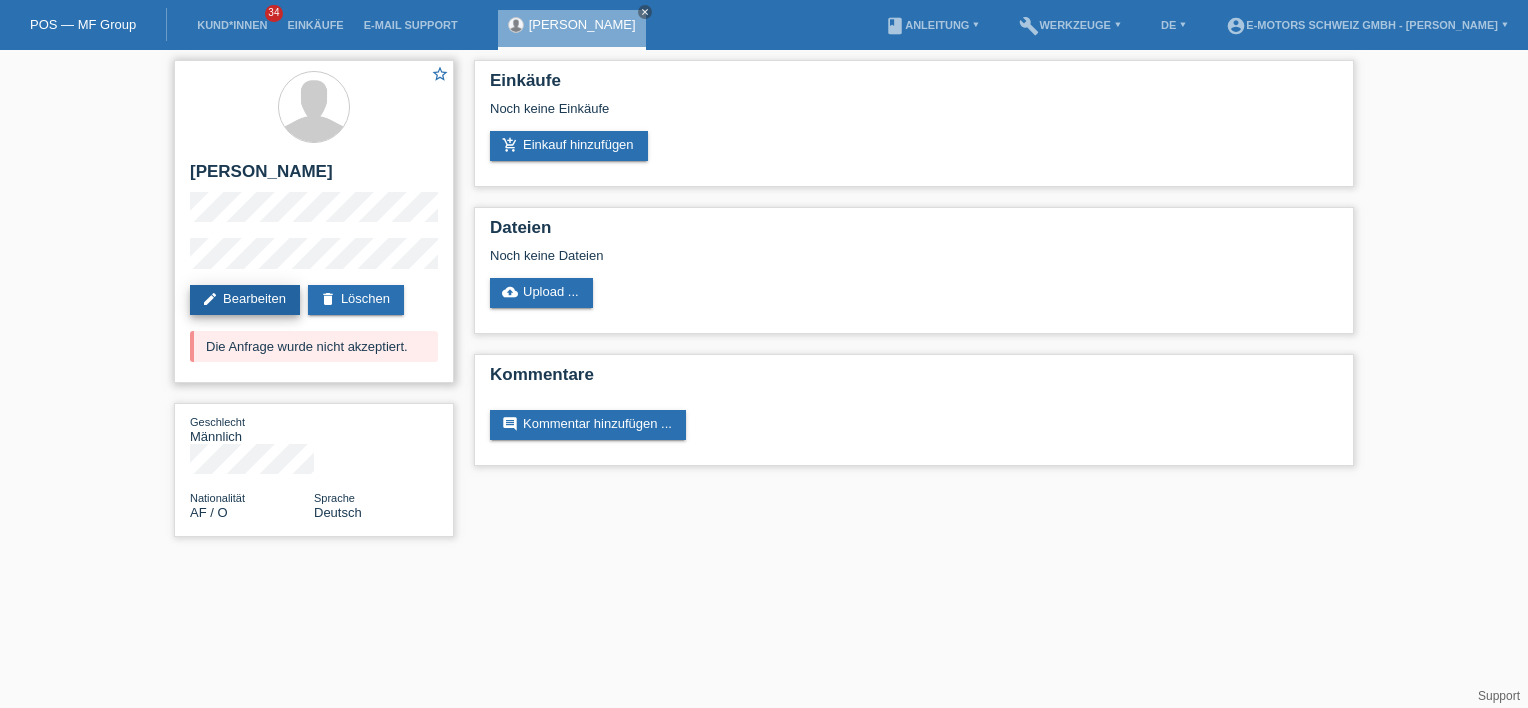 click on "edit  Bearbeiten" at bounding box center [245, 300] 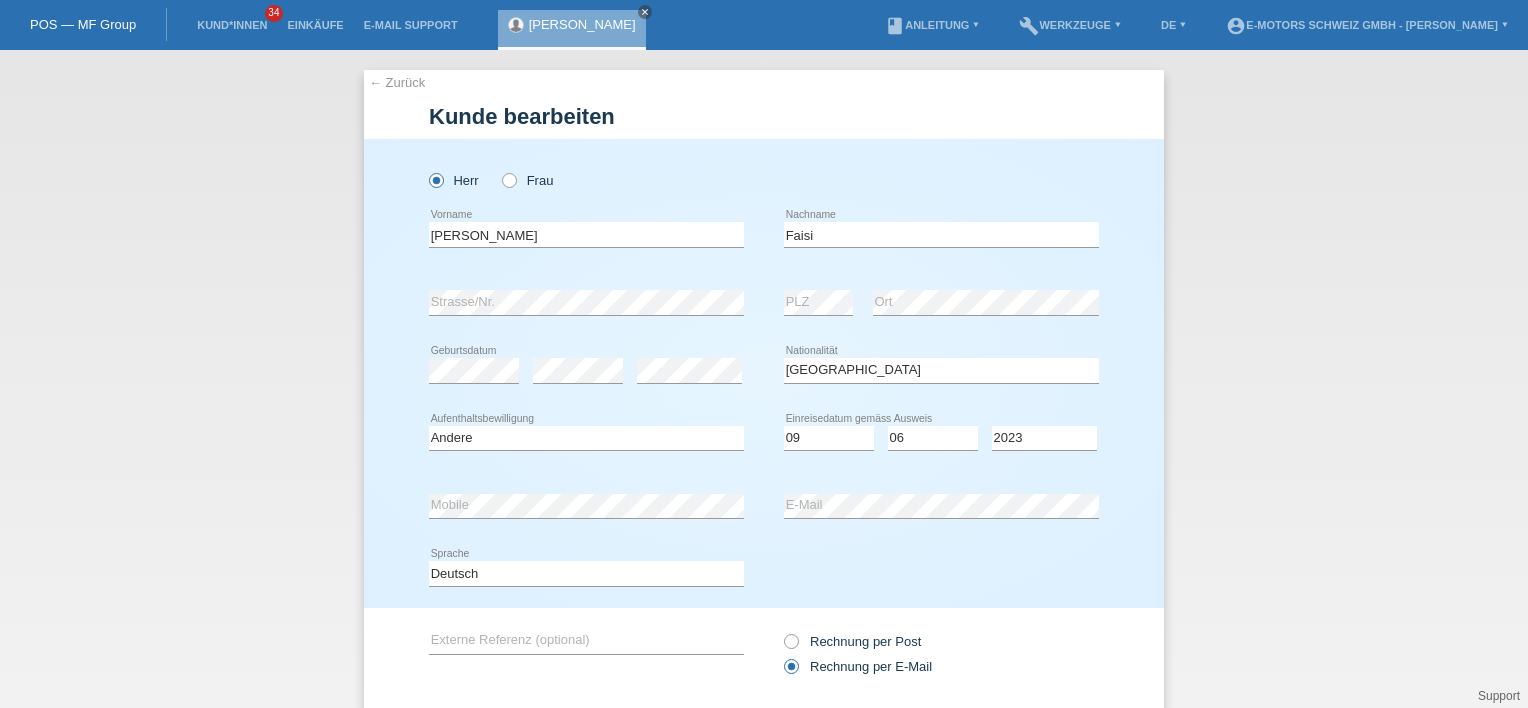 select on "AF" 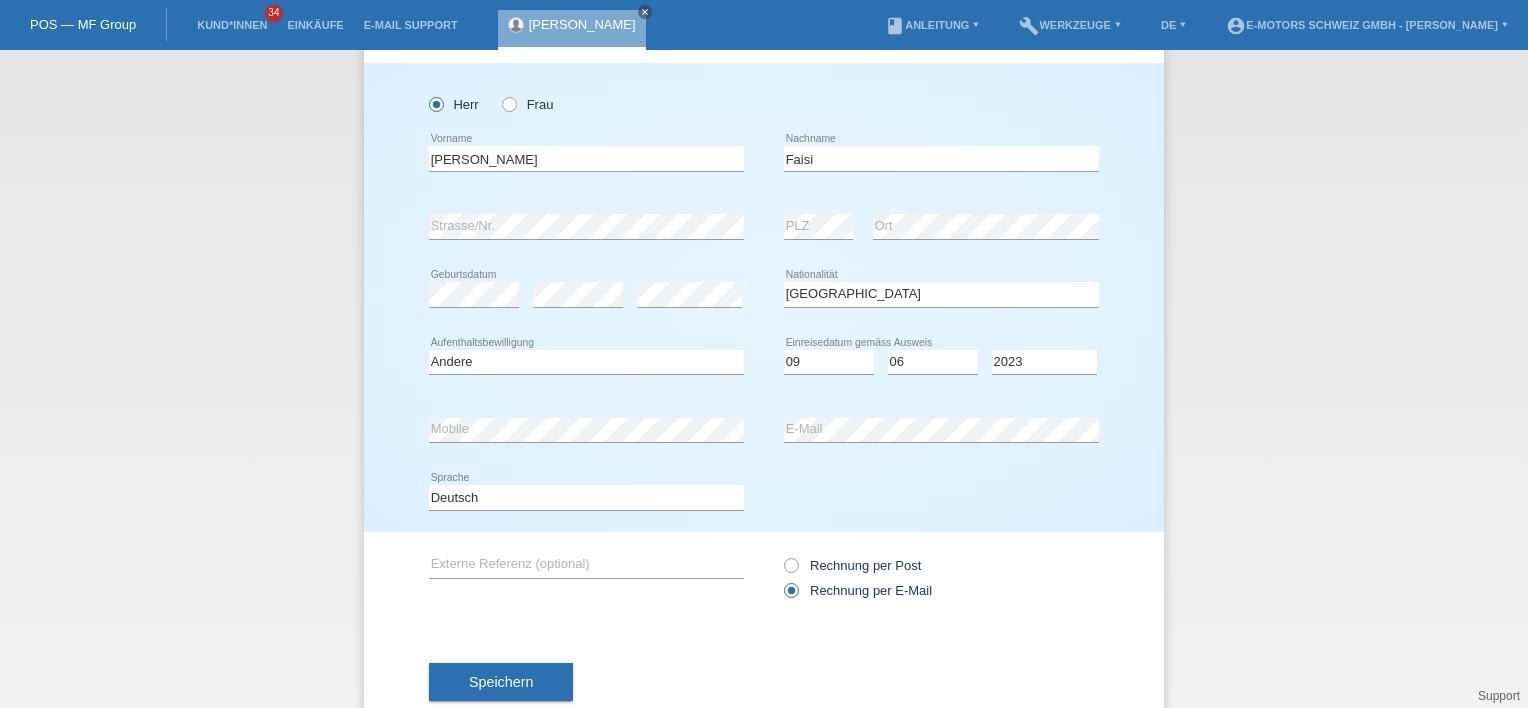 scroll, scrollTop: 127, scrollLeft: 0, axis: vertical 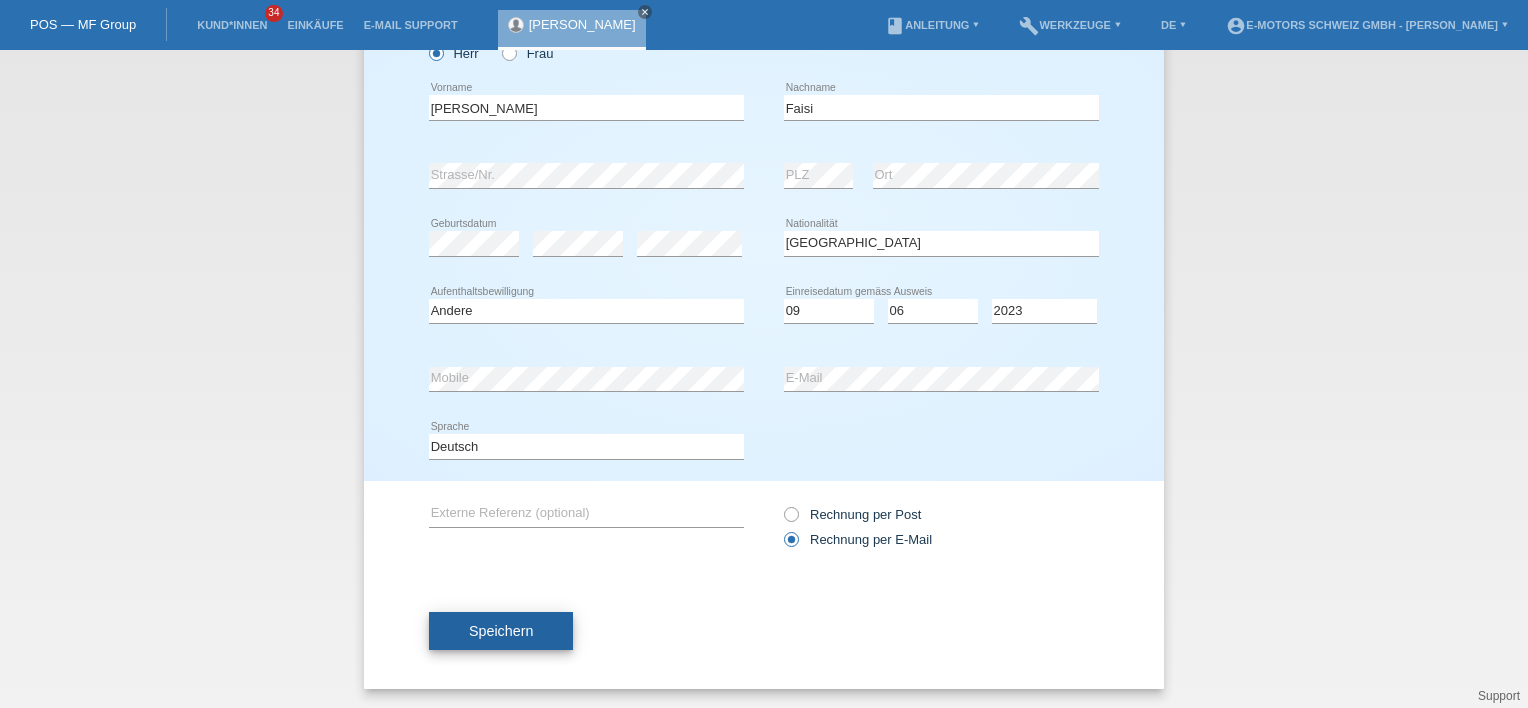 click on "Speichern" at bounding box center [501, 631] 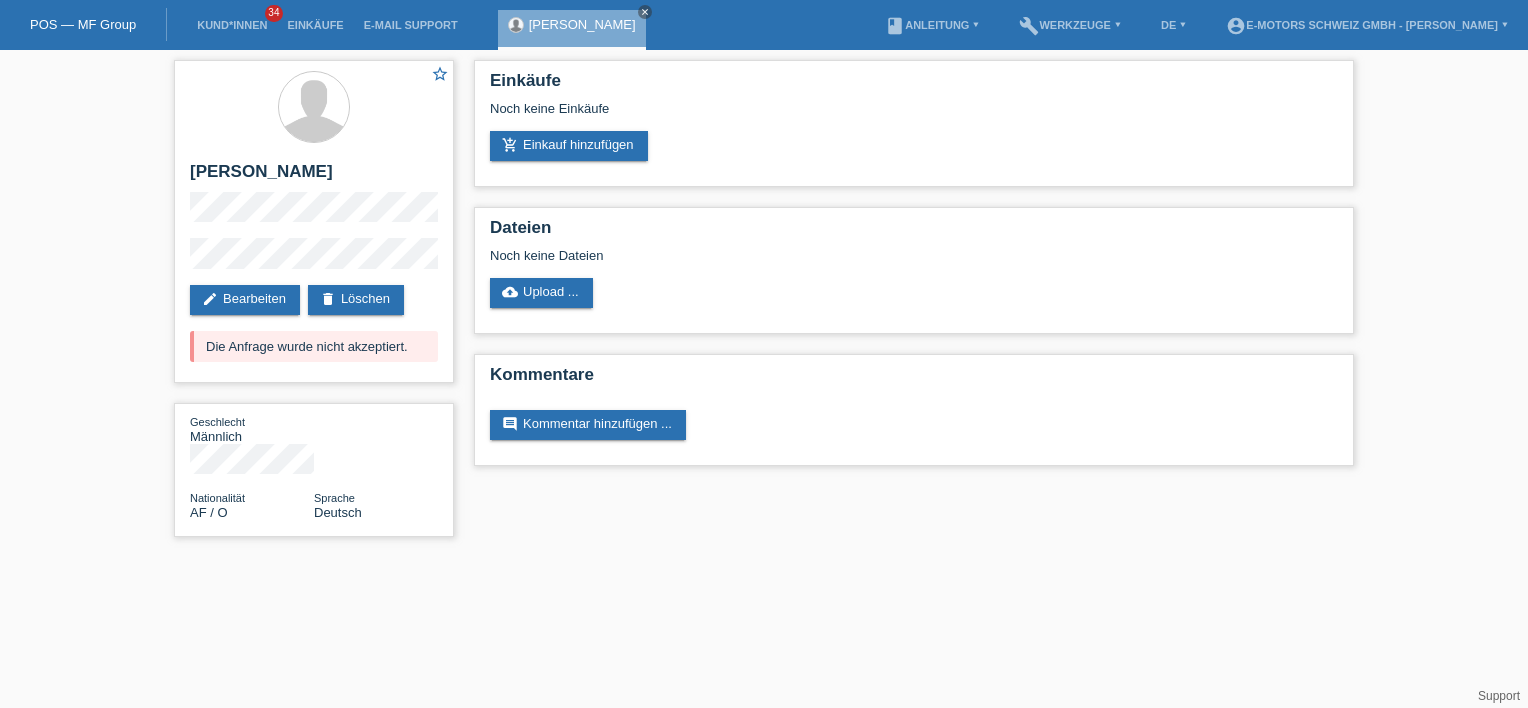 scroll, scrollTop: 0, scrollLeft: 0, axis: both 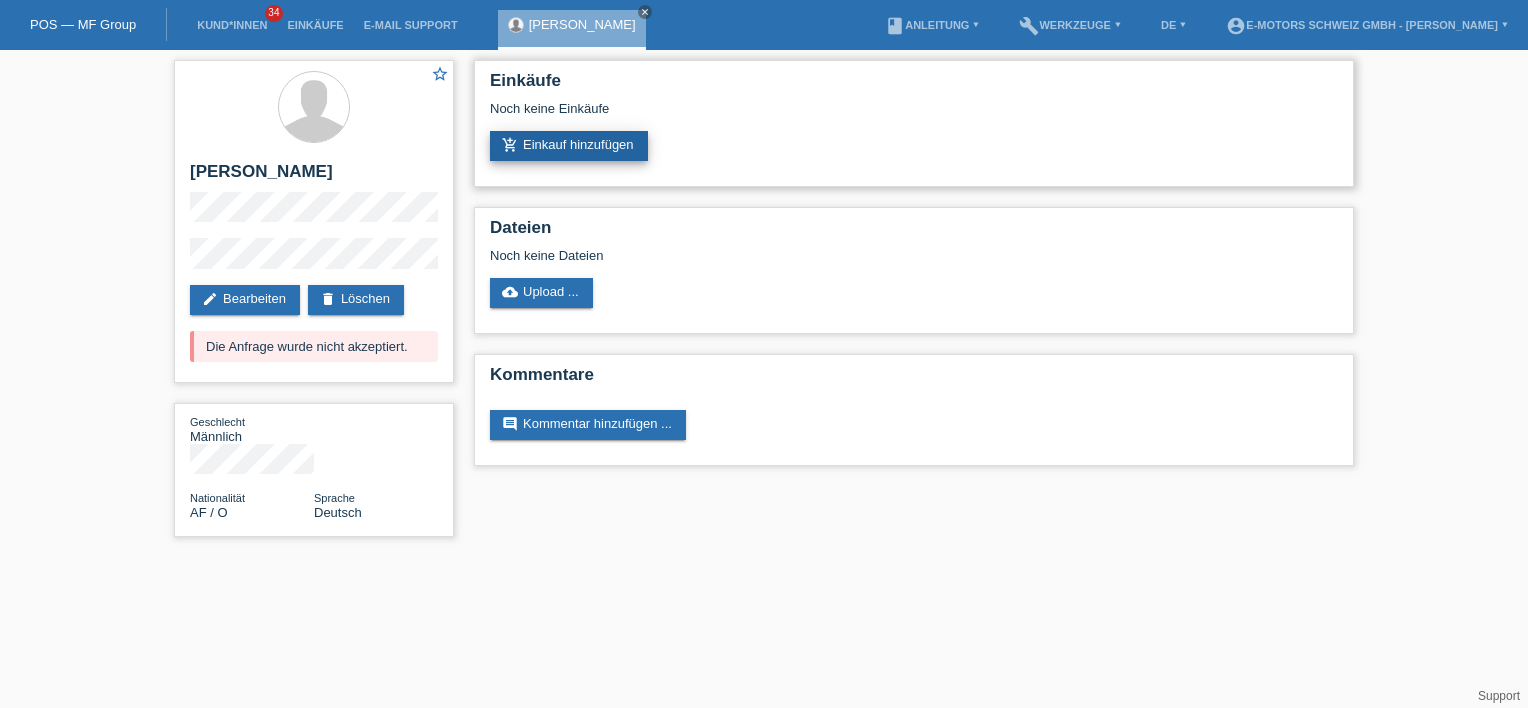 click on "add_shopping_cart  Einkauf hinzufügen" at bounding box center (569, 146) 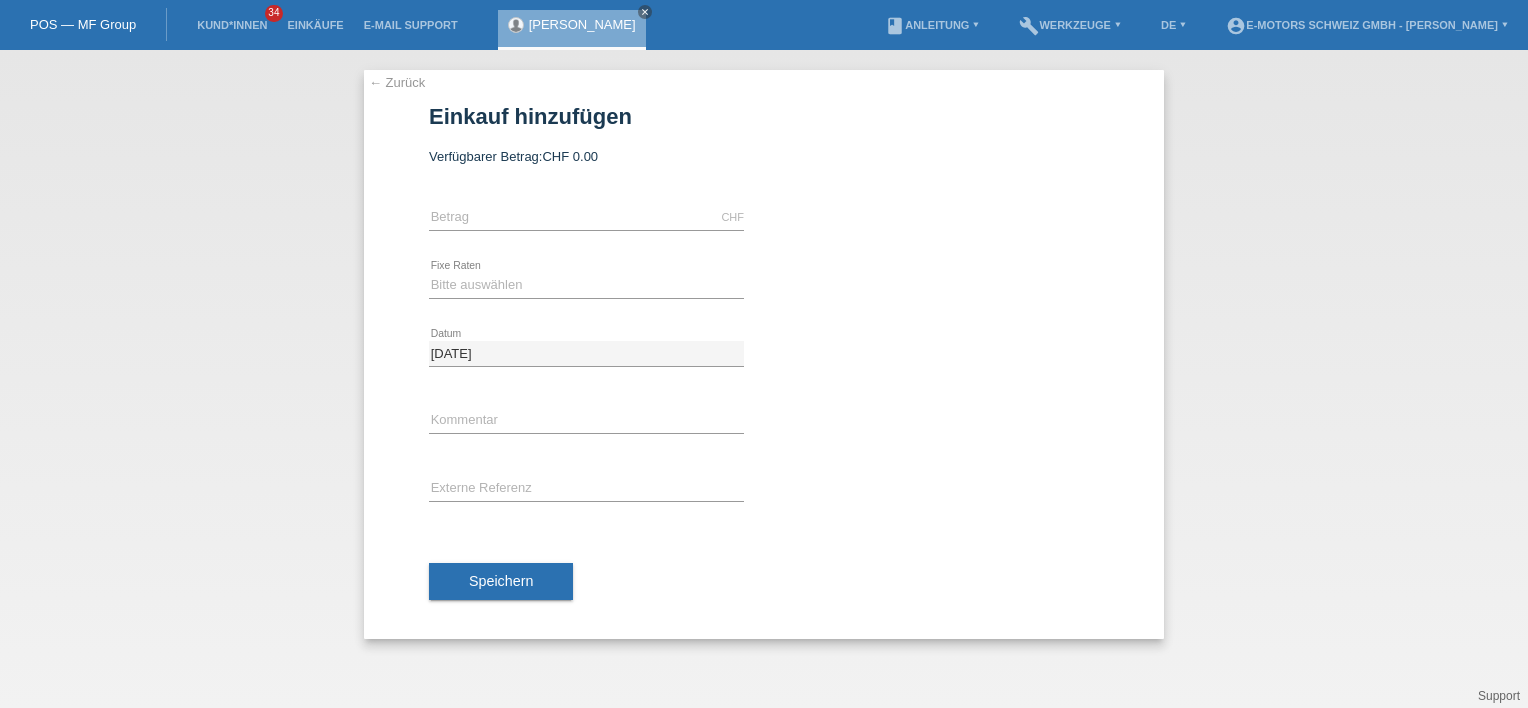 scroll, scrollTop: 0, scrollLeft: 0, axis: both 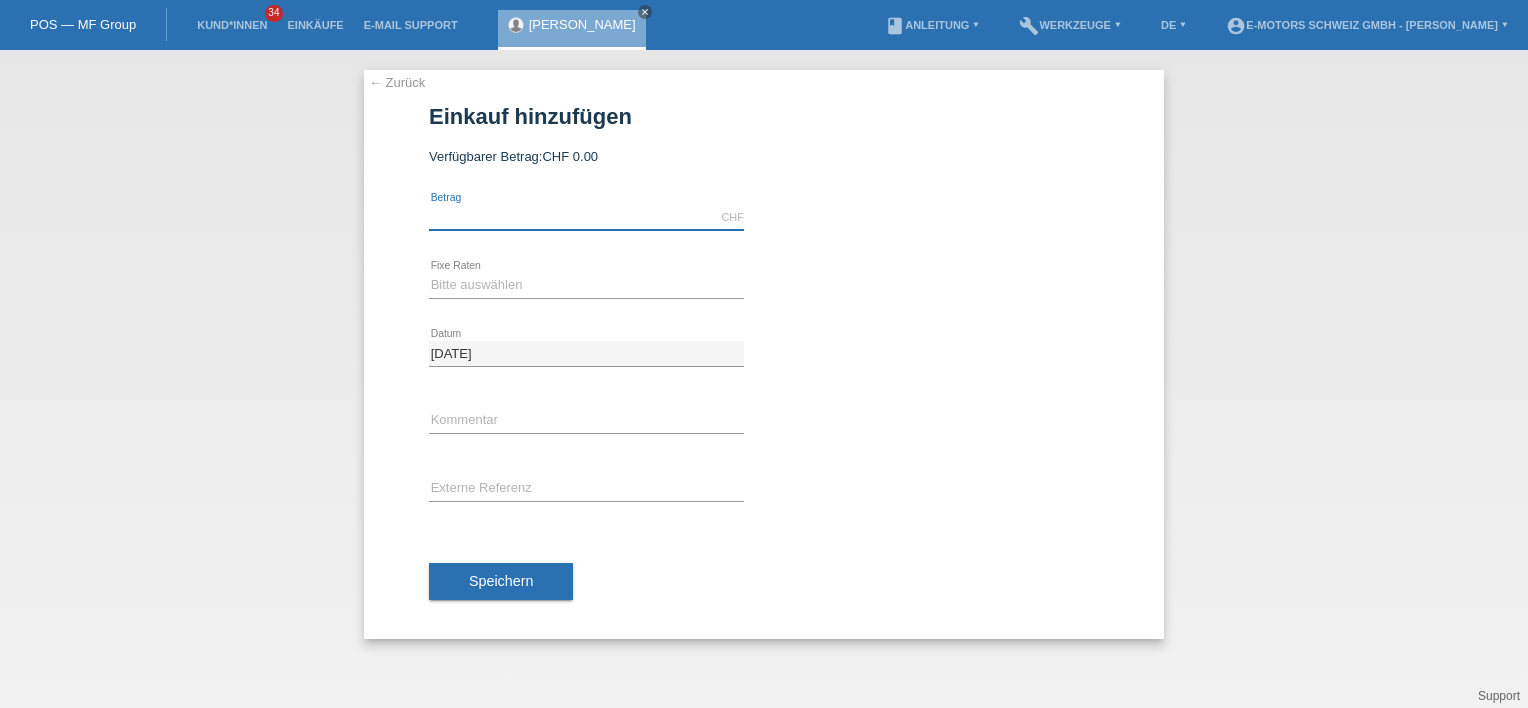 click at bounding box center [586, 217] 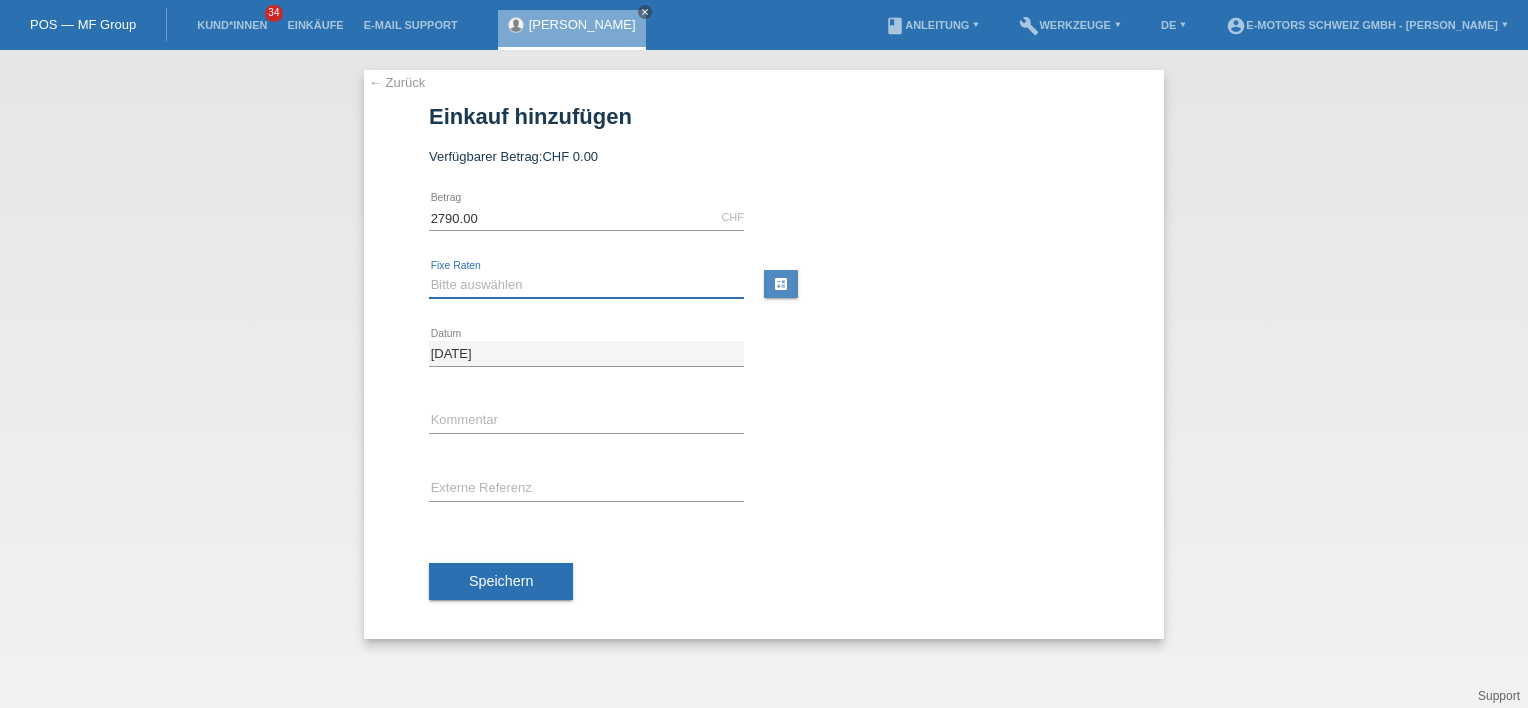 click on "Bitte auswählen
12 Raten
24 Raten
36 Raten
48 Raten" at bounding box center [586, 285] 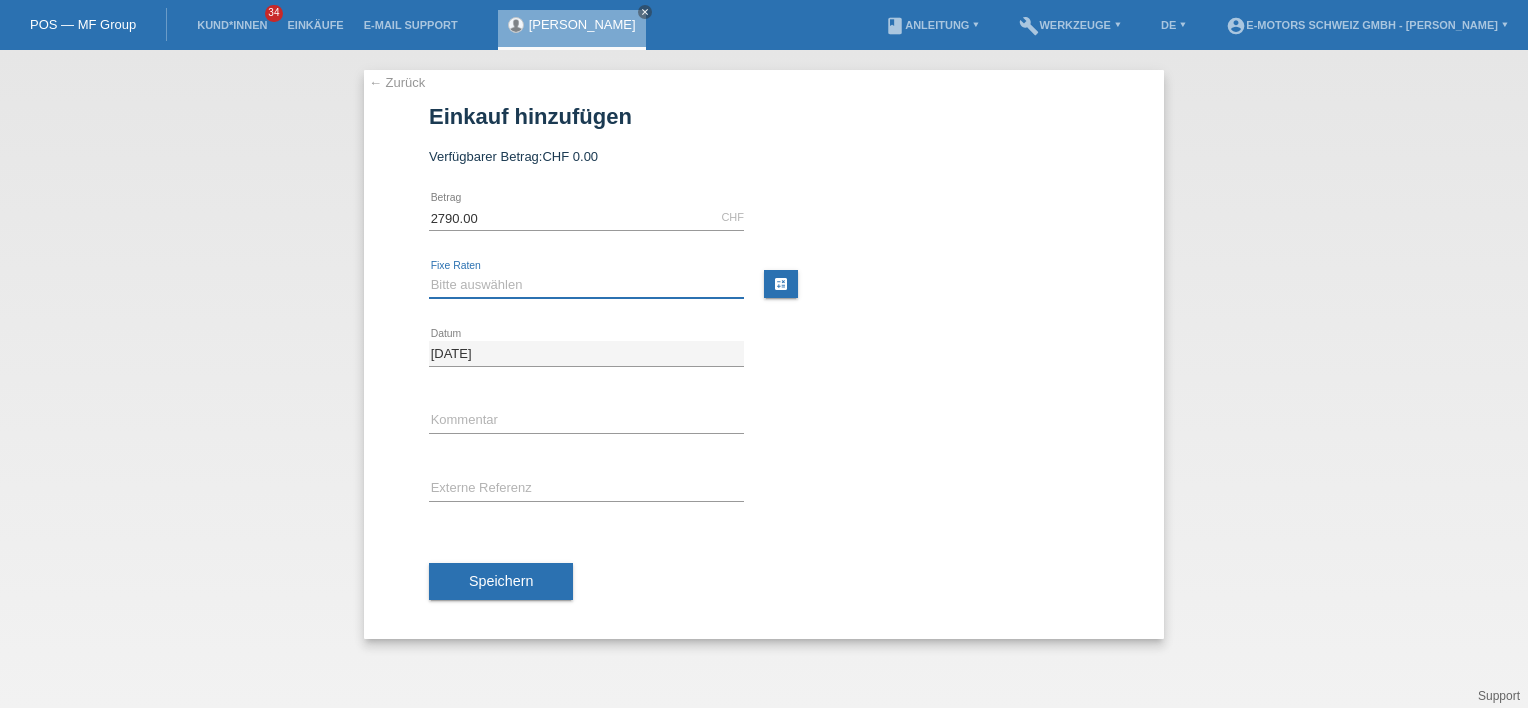 select on "213" 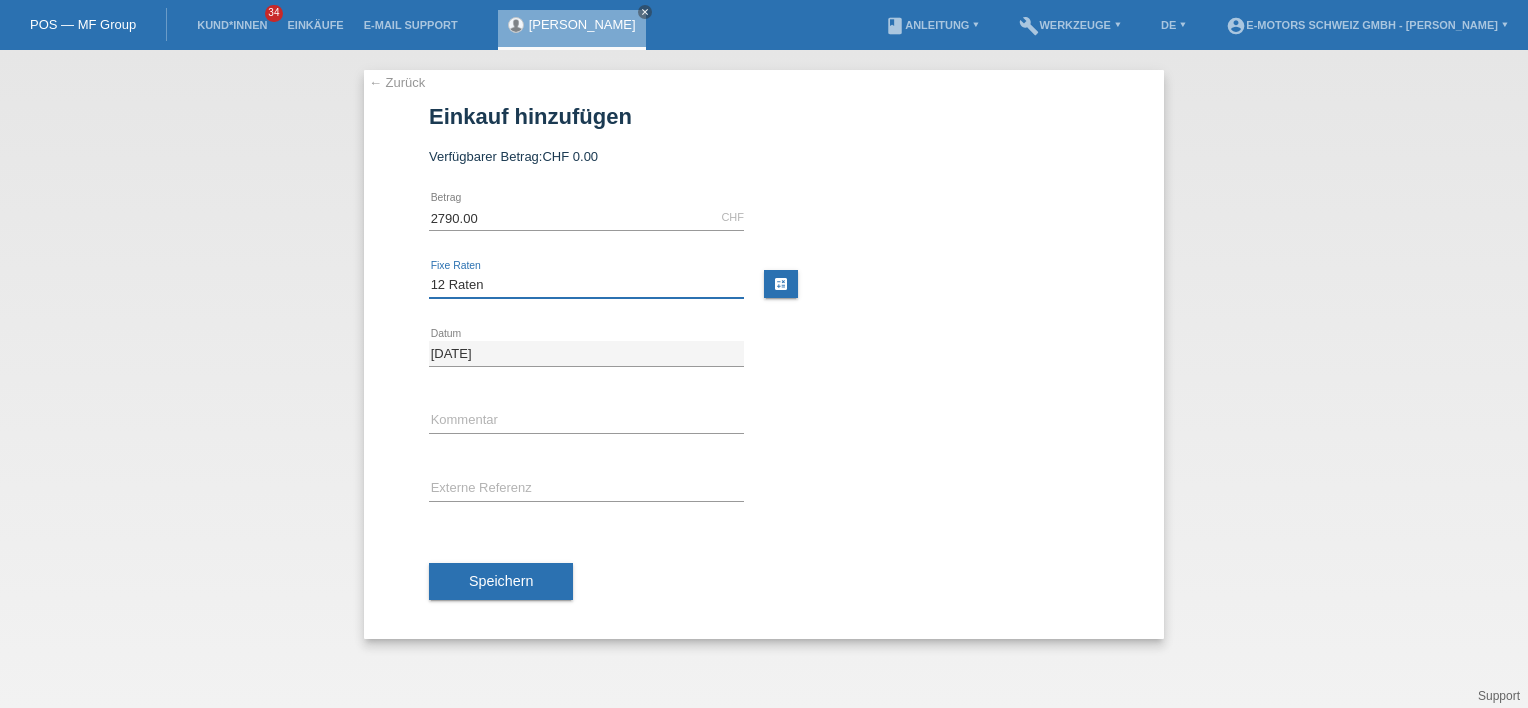 click on "Bitte auswählen
12 Raten
24 Raten
36 Raten
48 Raten" at bounding box center [586, 285] 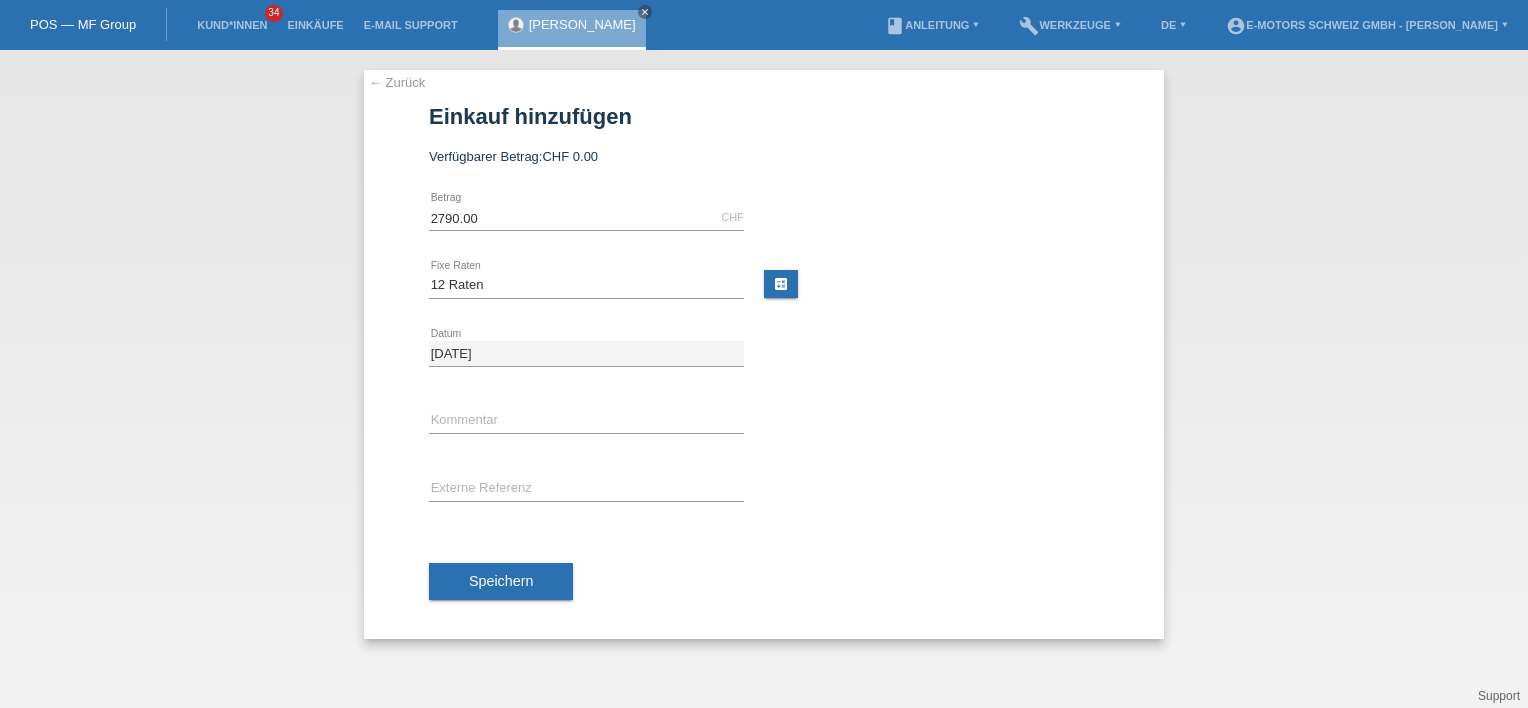 click on "Speichern" at bounding box center [501, 581] 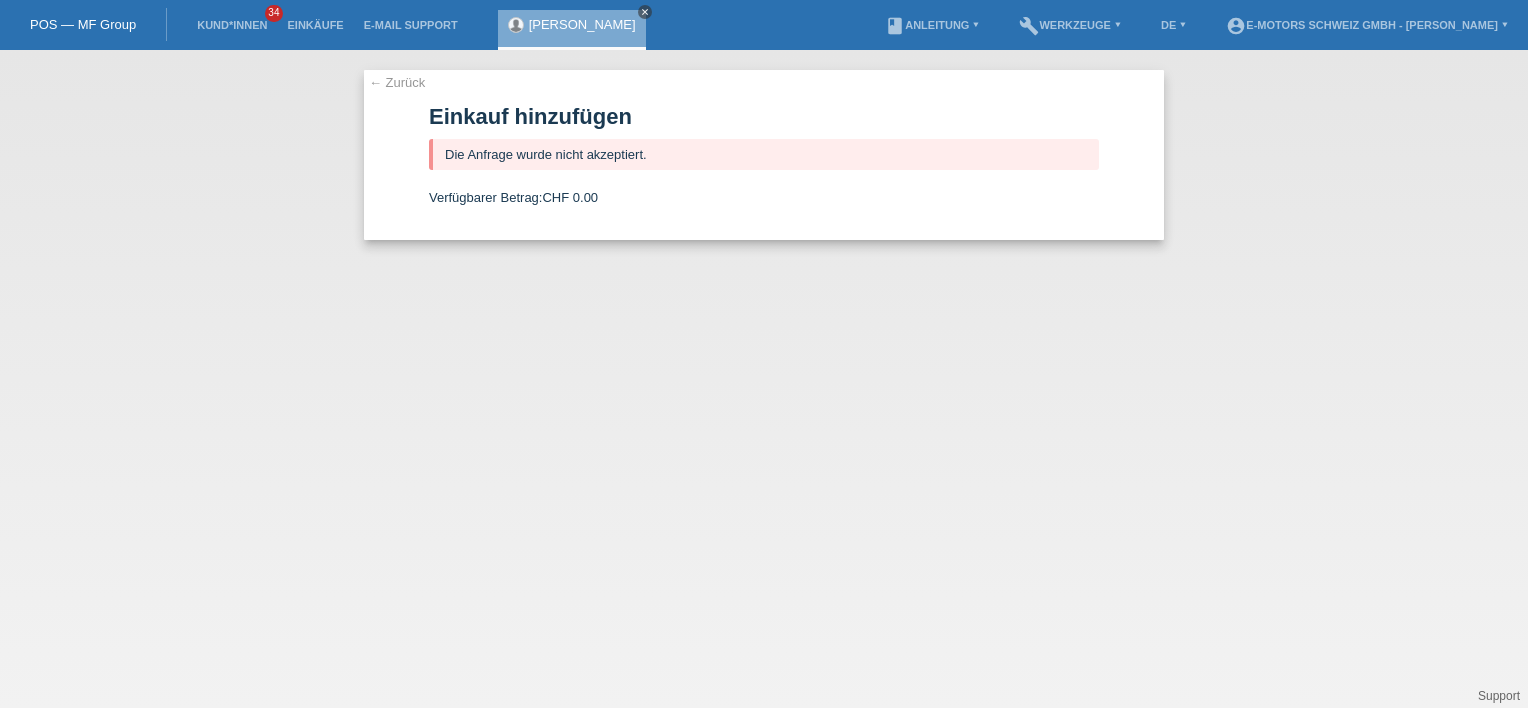 click on "close" at bounding box center [645, 12] 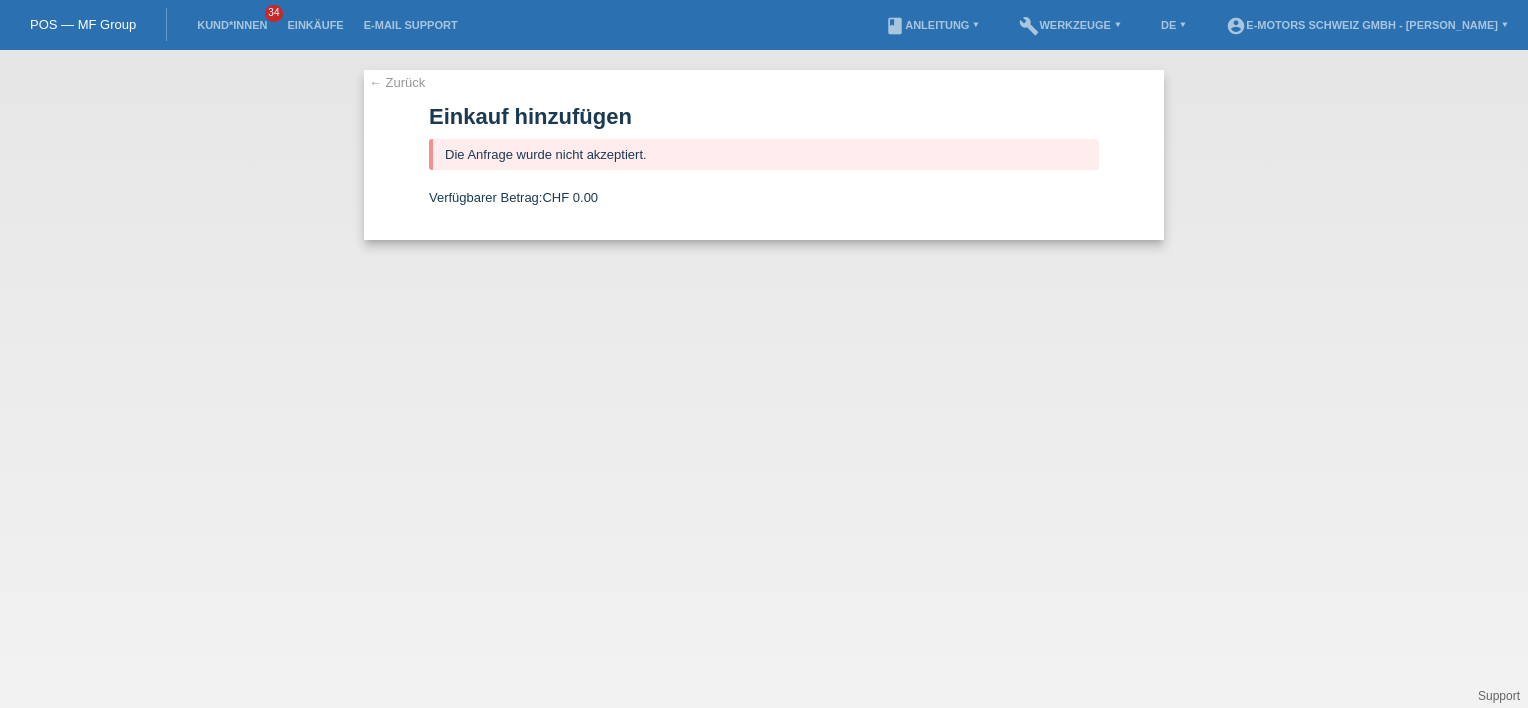 click on "← Zurück" at bounding box center [397, 82] 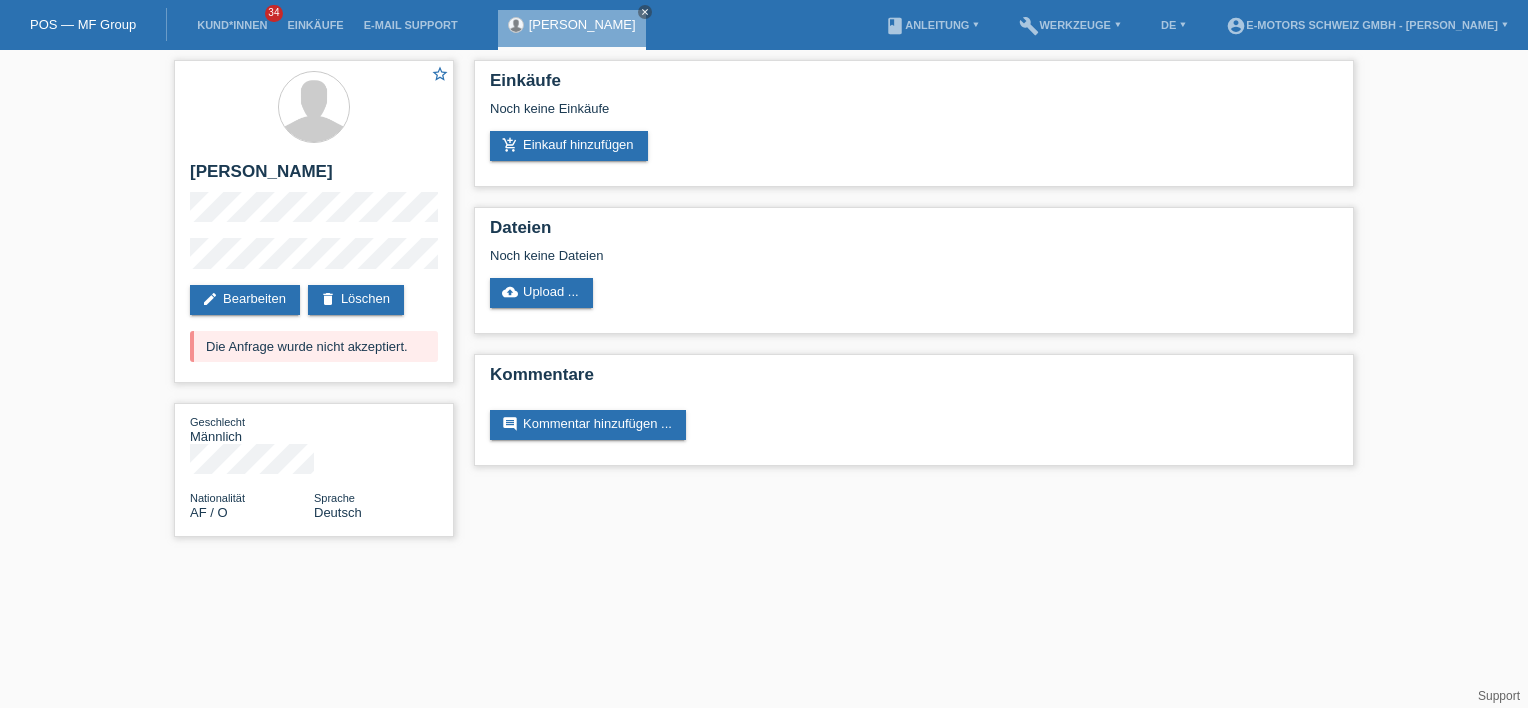 scroll, scrollTop: 0, scrollLeft: 0, axis: both 